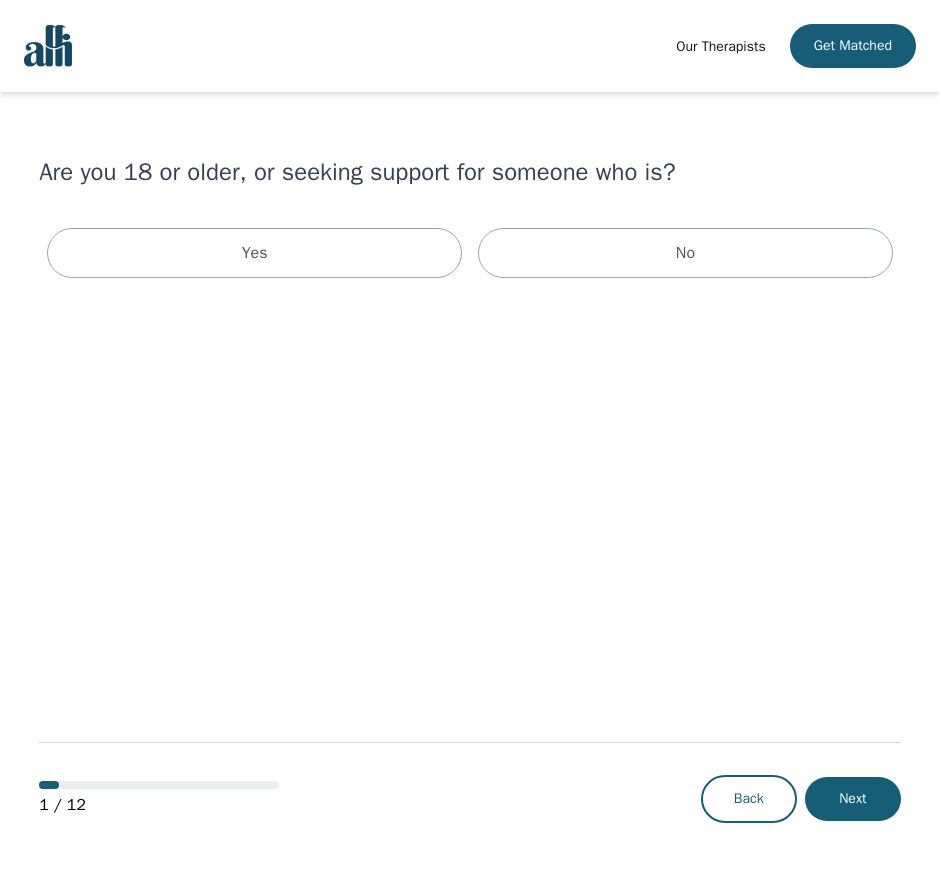 scroll, scrollTop: 0, scrollLeft: 0, axis: both 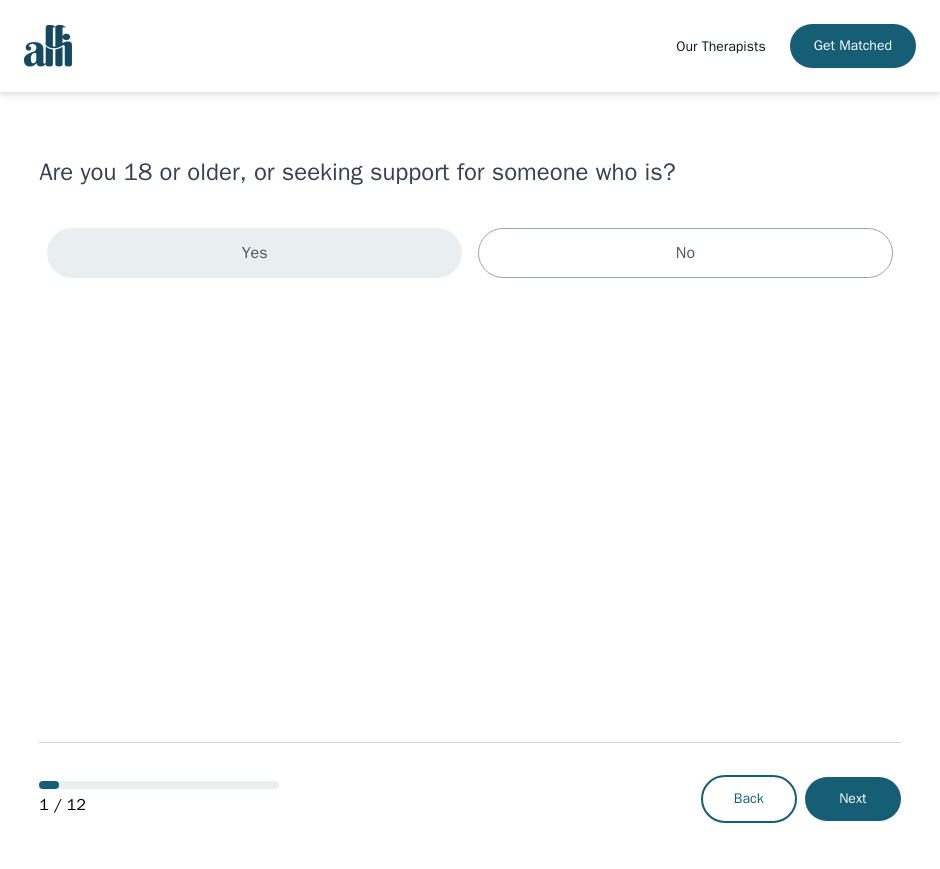 click on "Yes" at bounding box center (254, 253) 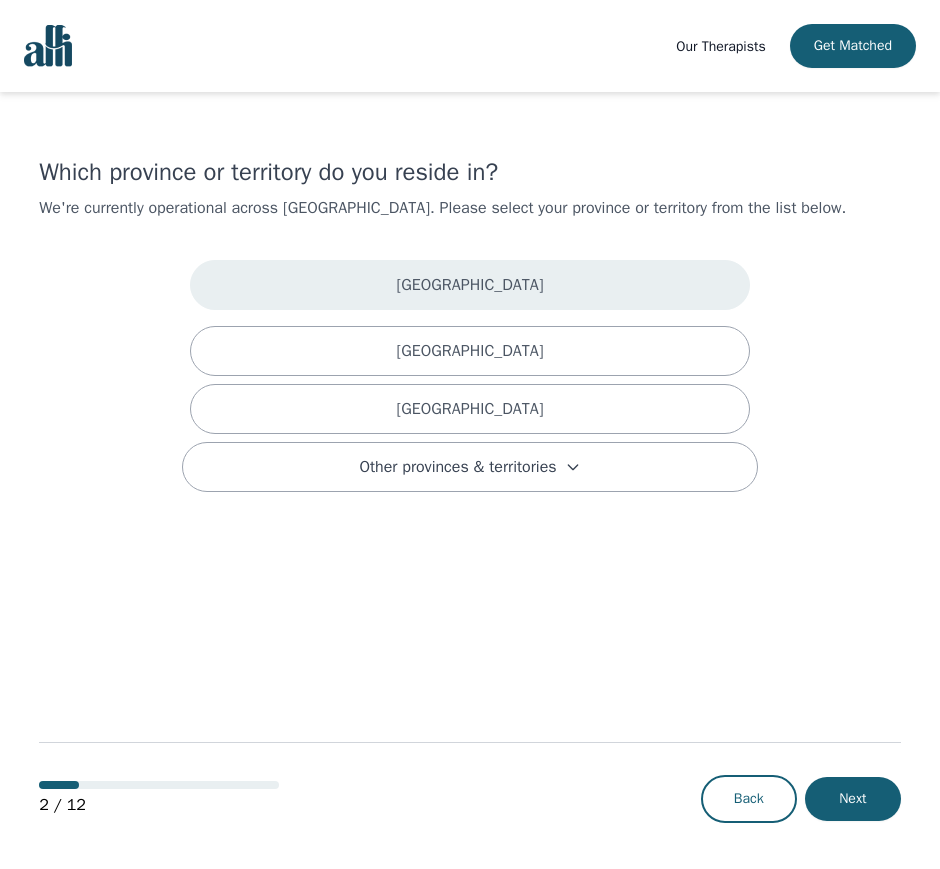 click on "[GEOGRAPHIC_DATA]" at bounding box center [470, 285] 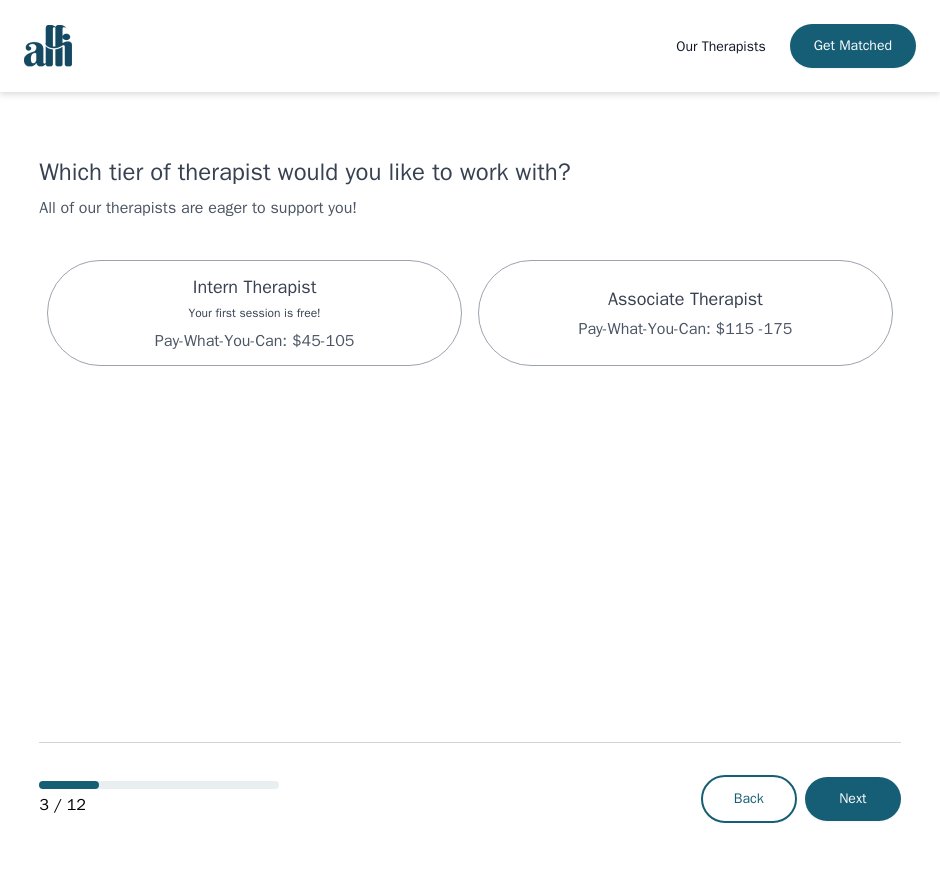 click on "Intern Therapist Your first session is free! Pay-What-You-Can: $45-105" at bounding box center [254, 313] 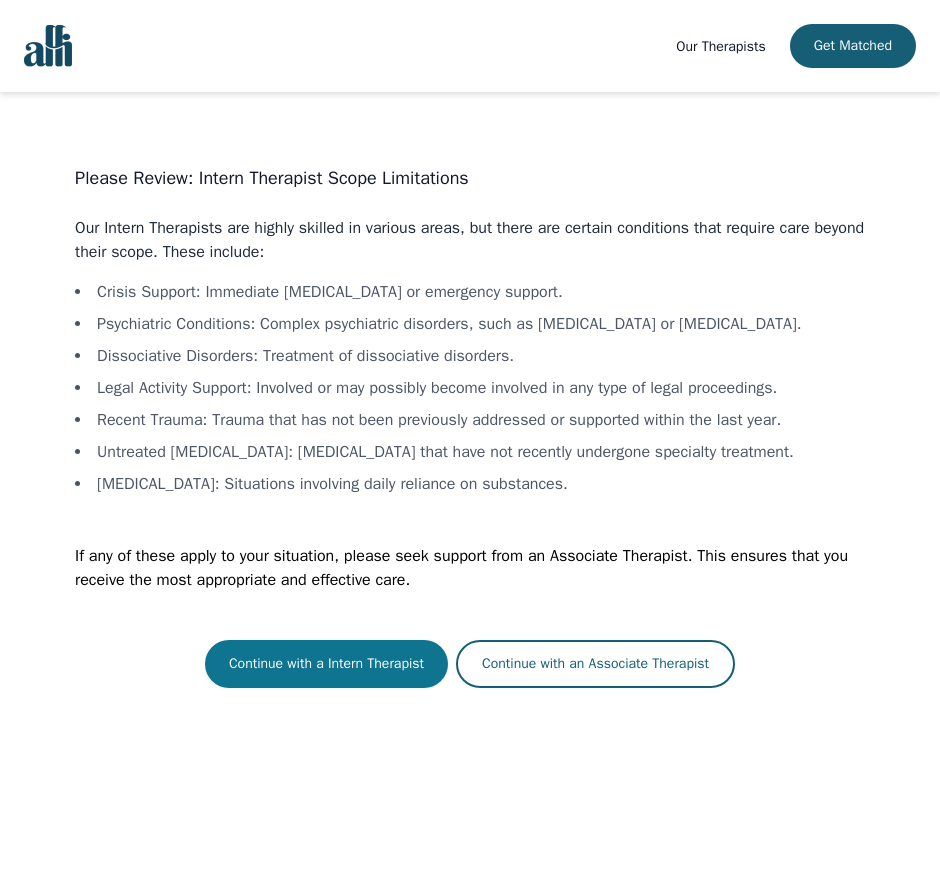 click on "Continue with a Intern Therapist" at bounding box center [326, 664] 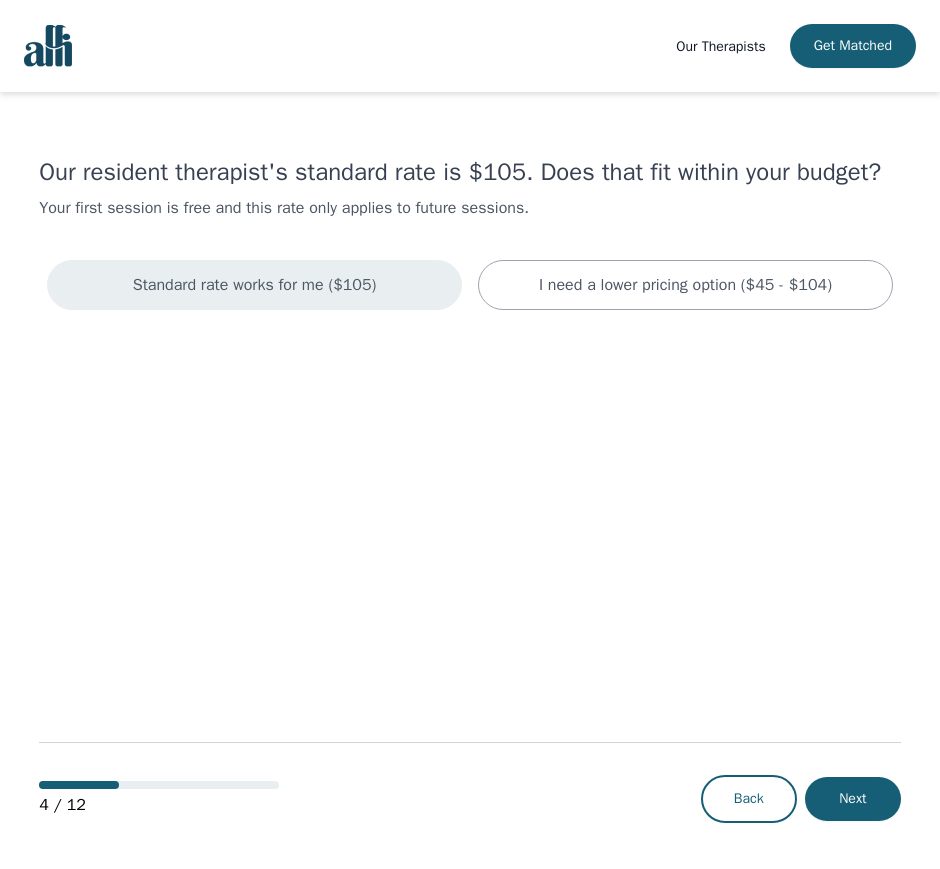 click on "Standard rate works for me ($105)" at bounding box center [254, 285] 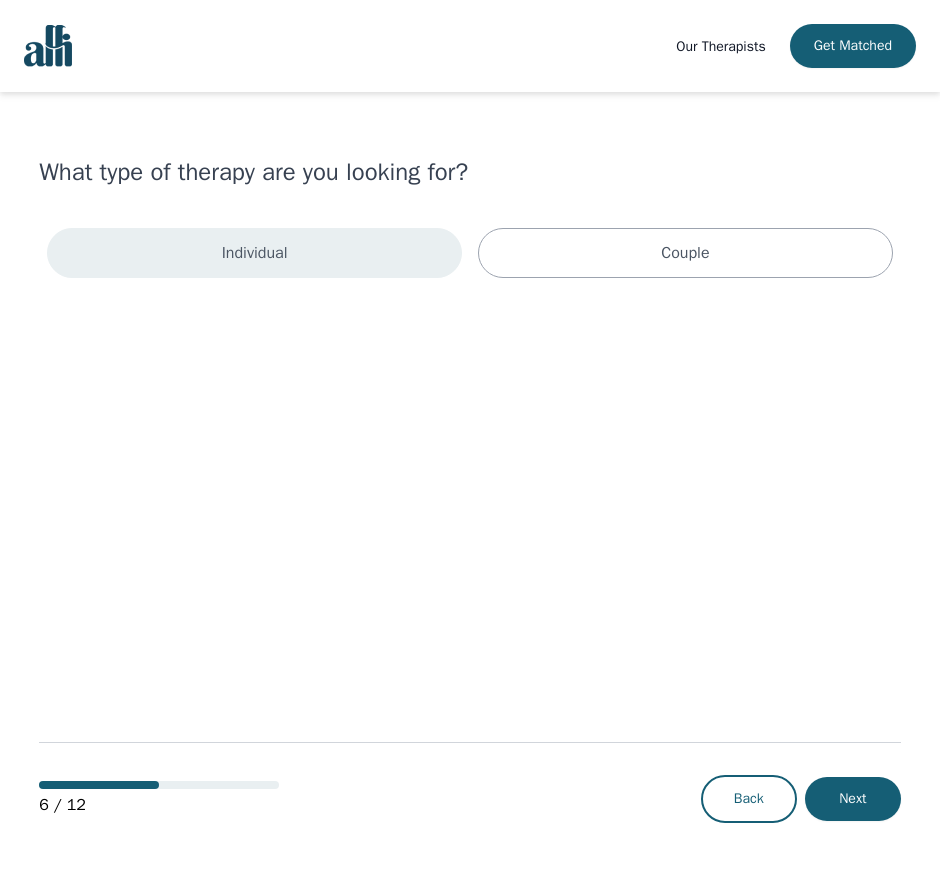 click on "Individual" at bounding box center [254, 253] 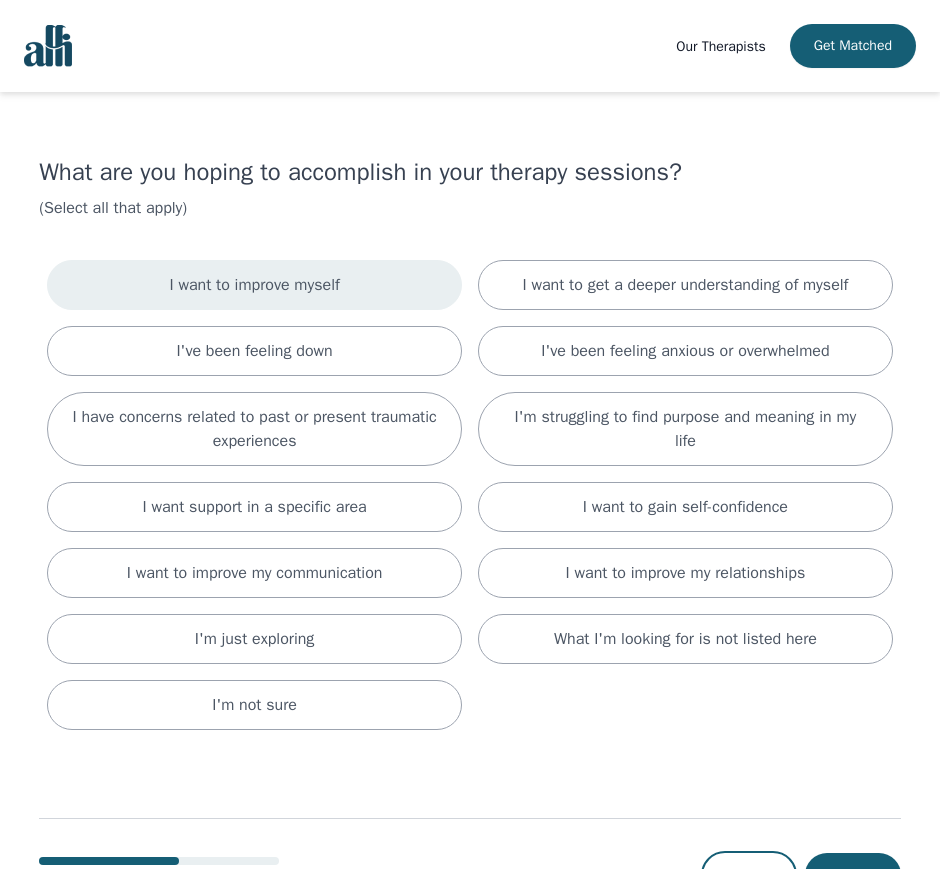 click on "I want to improve myself" at bounding box center [254, 285] 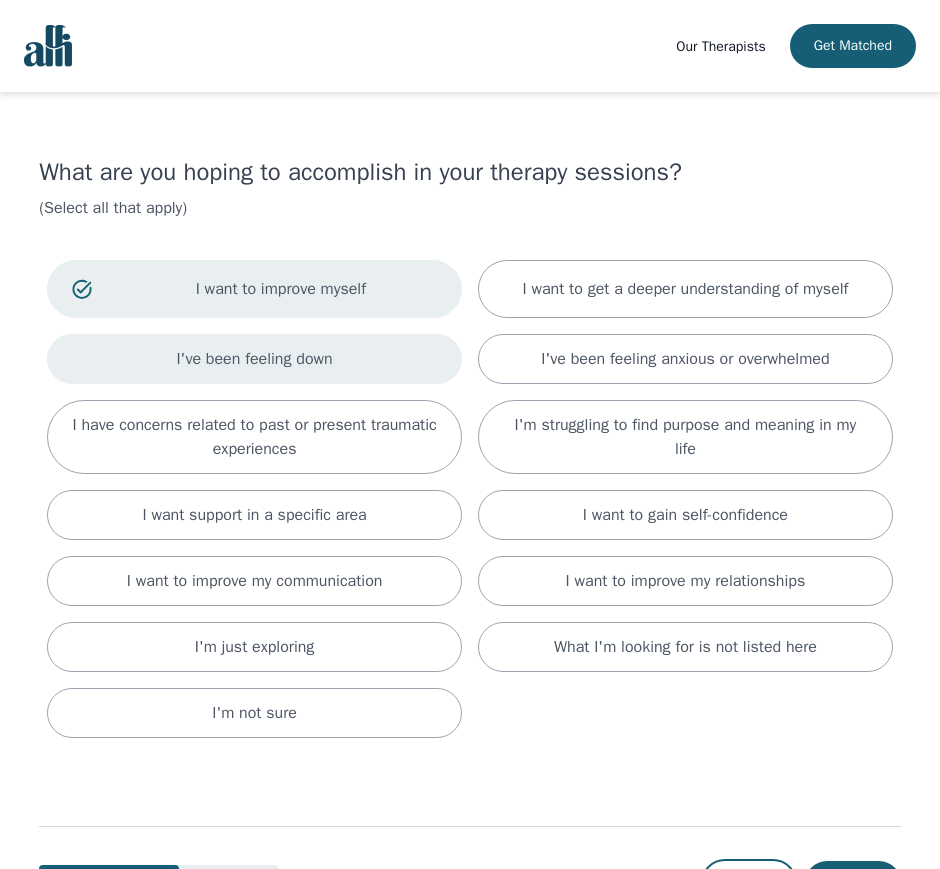 click on "I've been feeling down" at bounding box center [254, 359] 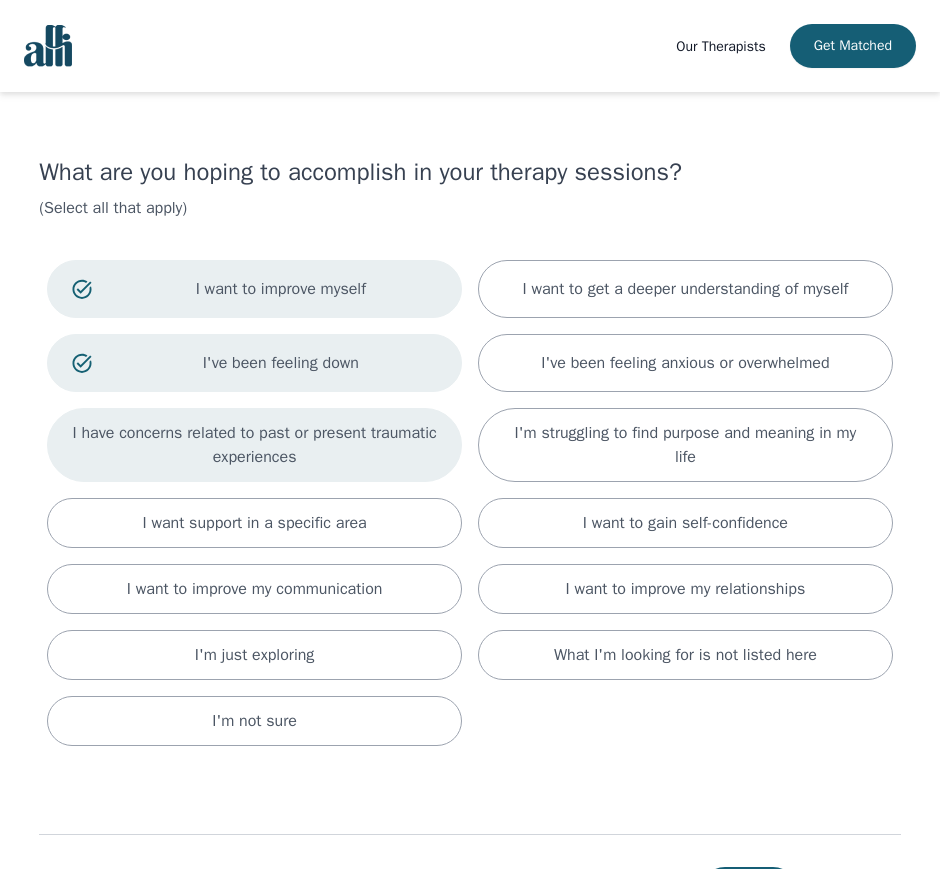 click on "I have concerns related to past or present traumatic experiences" at bounding box center [254, 445] 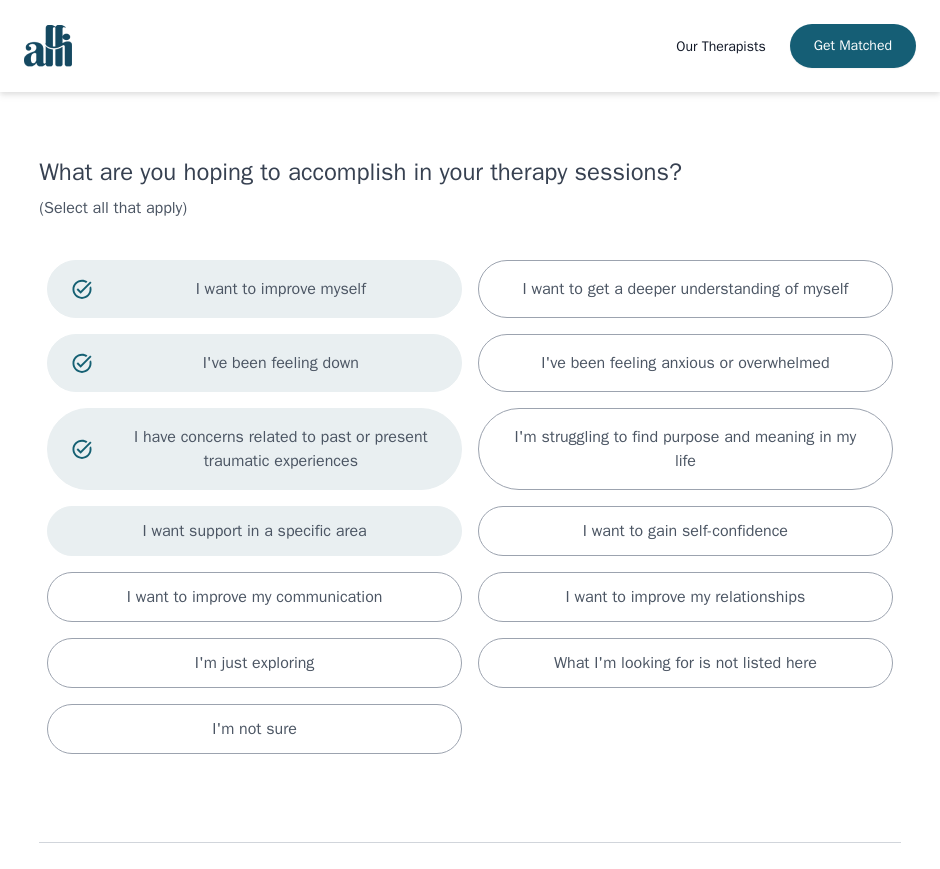 click on "I want support in a specific area" at bounding box center [254, 531] 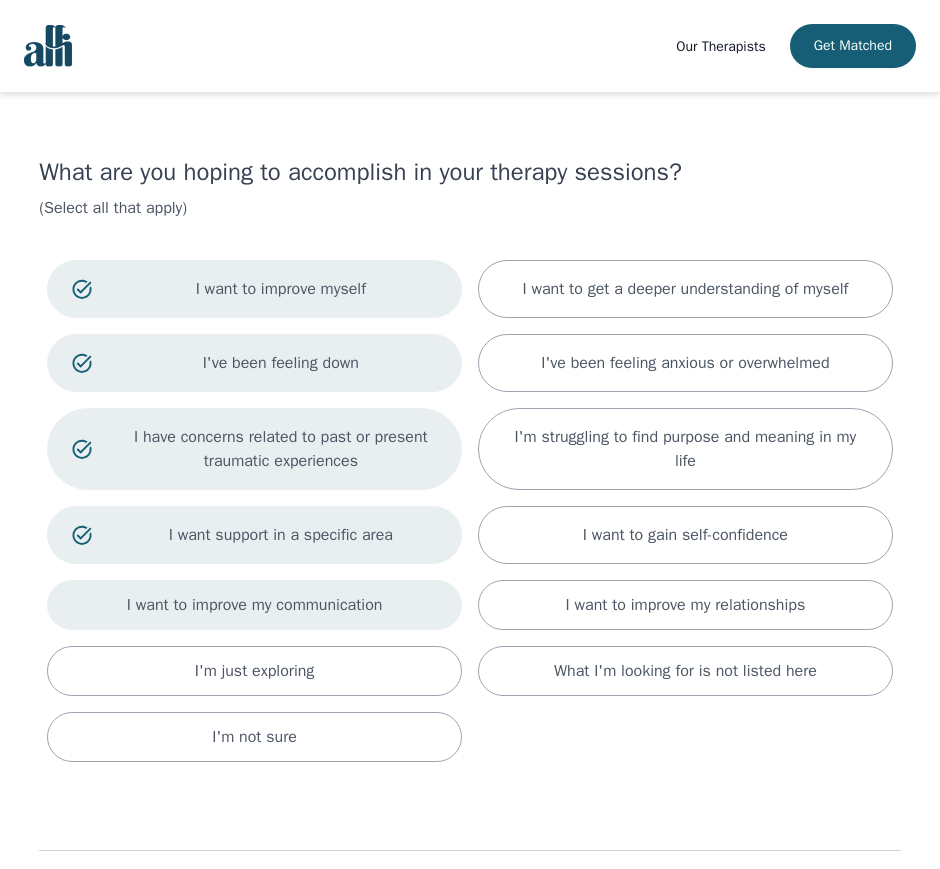 click on "I want to improve my communication" at bounding box center [255, 605] 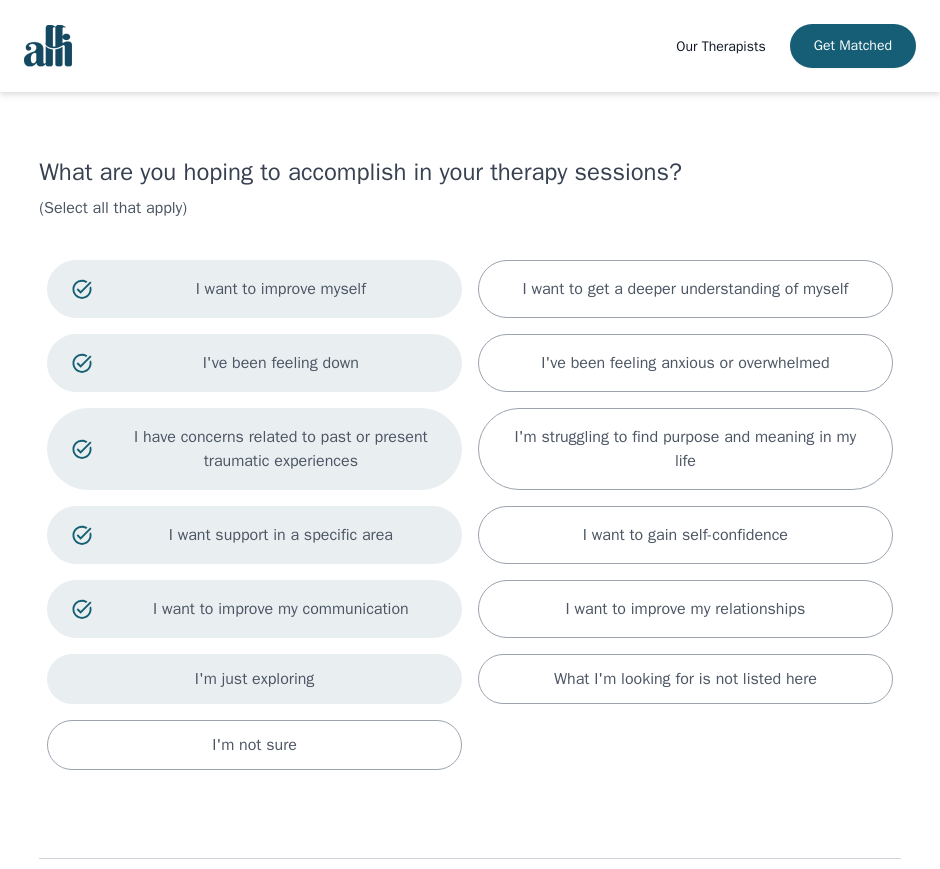 click on "I'm just exploring" at bounding box center (254, 679) 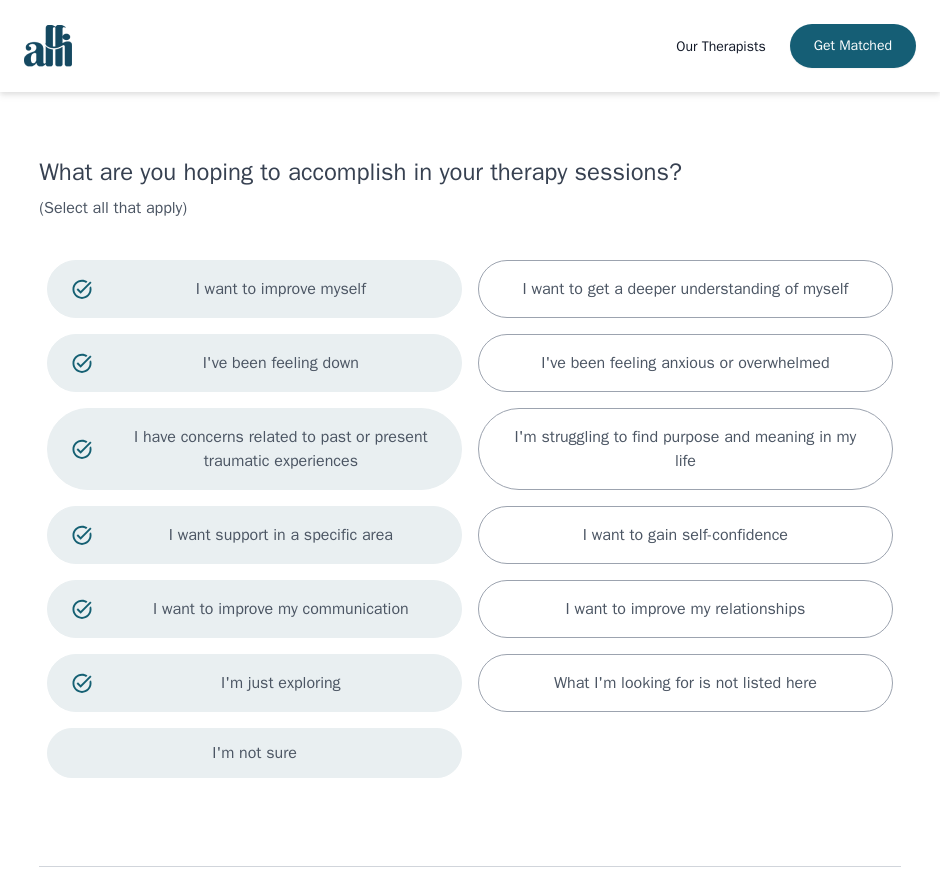 click on "I'm not sure" at bounding box center (254, 753) 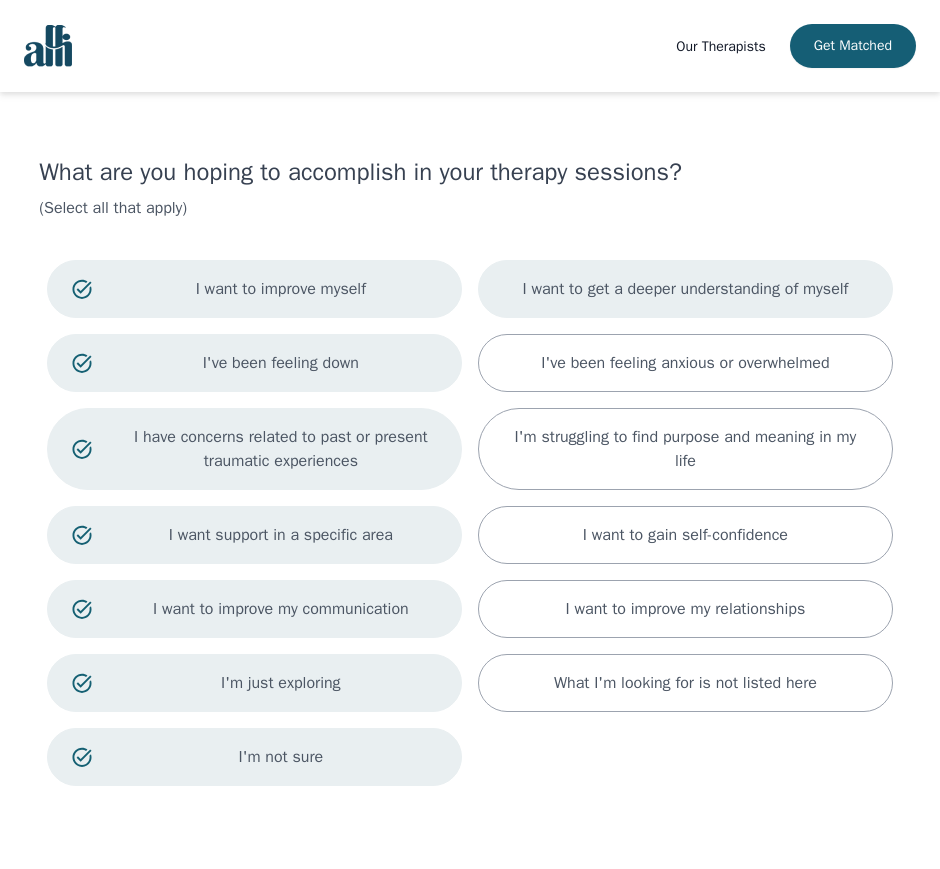 click on "I want to get a deeper understanding of myself" at bounding box center [685, 289] 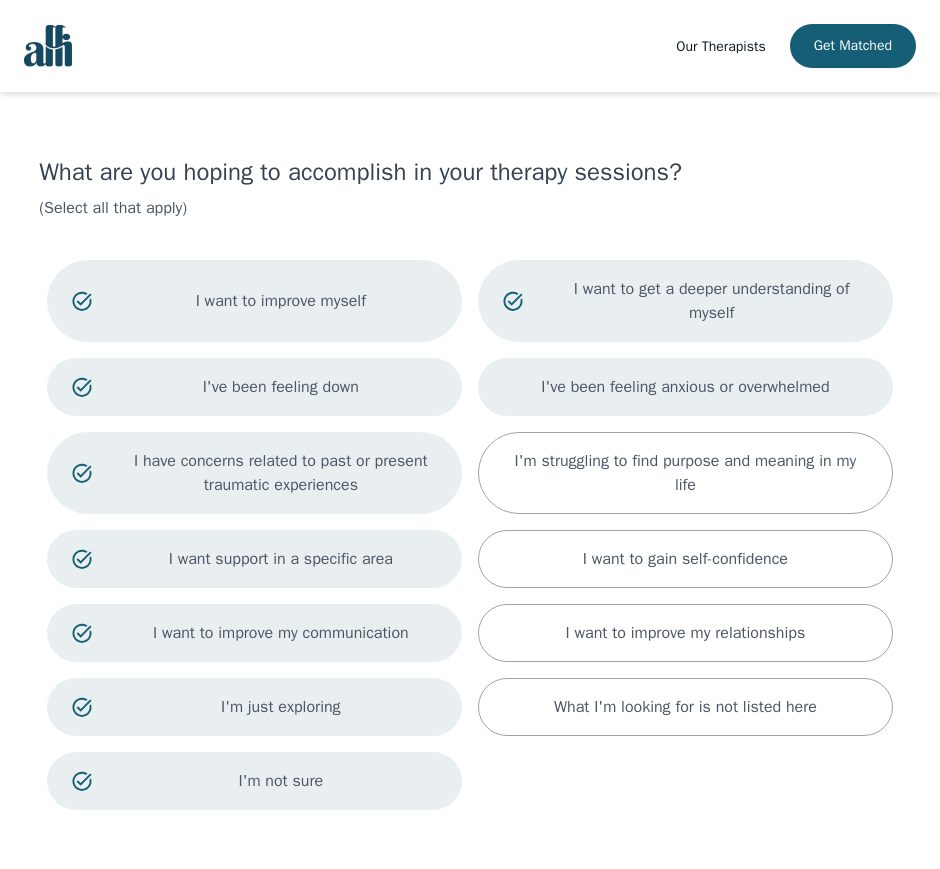 click on "I've been feeling anxious or overwhelmed" at bounding box center [685, 387] 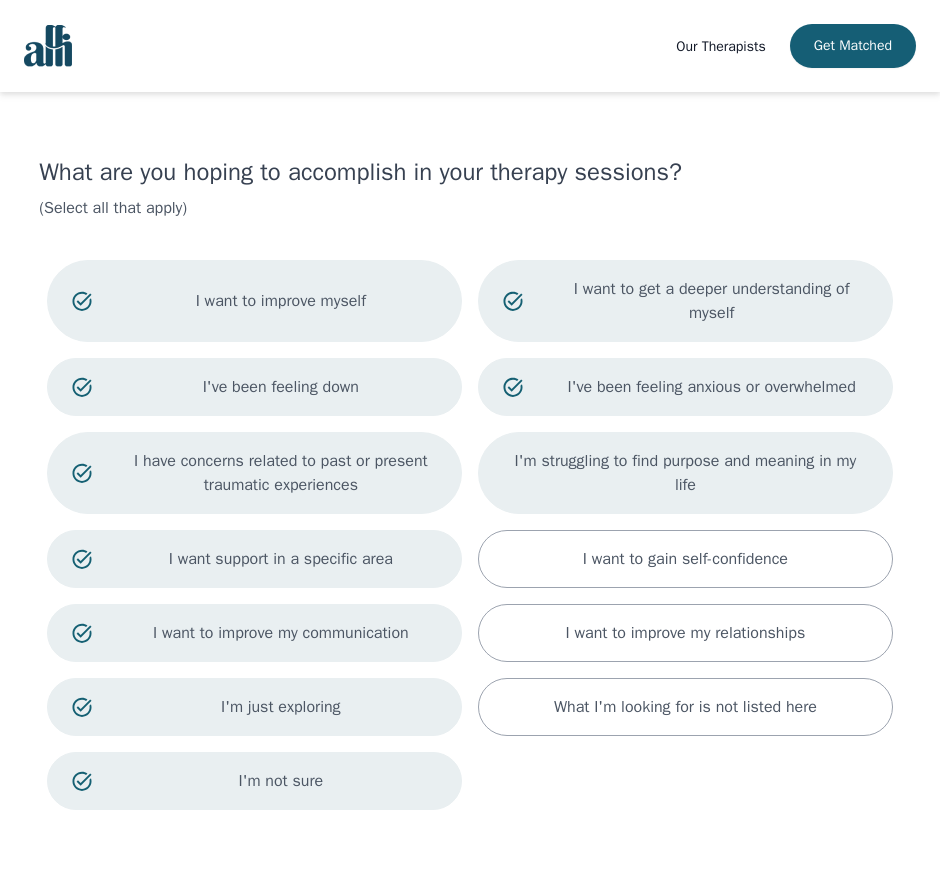click on "I'm struggling to find purpose and meaning in my life" at bounding box center (685, 473) 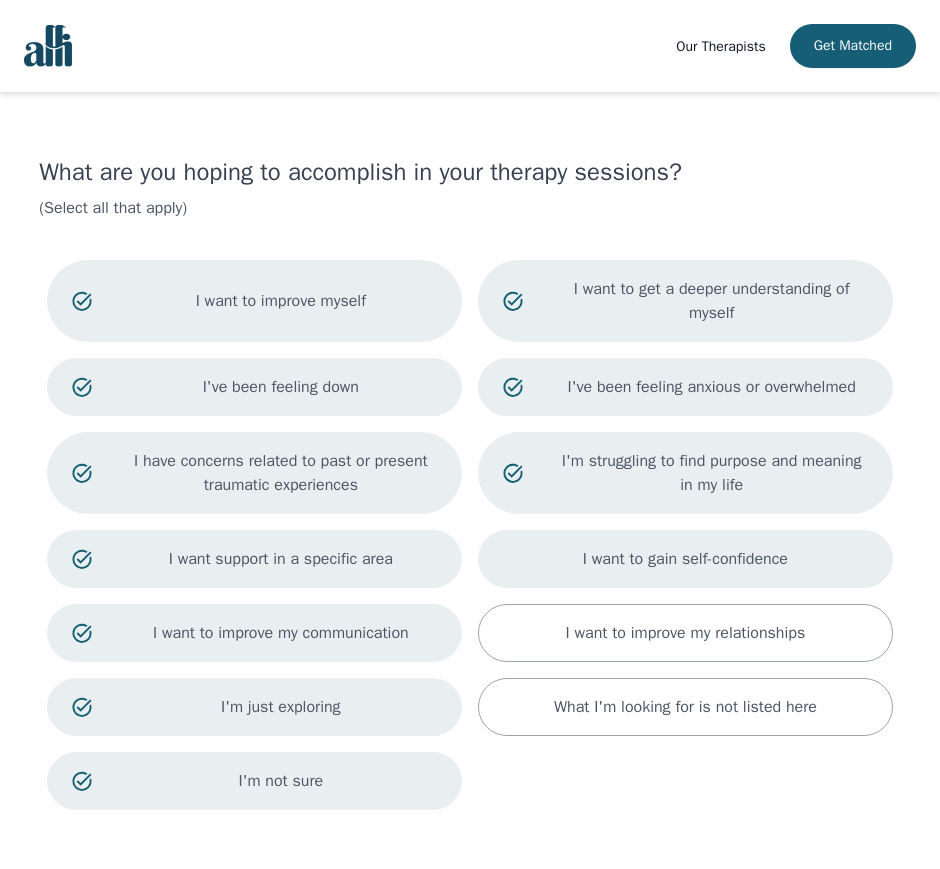 click on "I want to gain self-confidence" at bounding box center (685, 559) 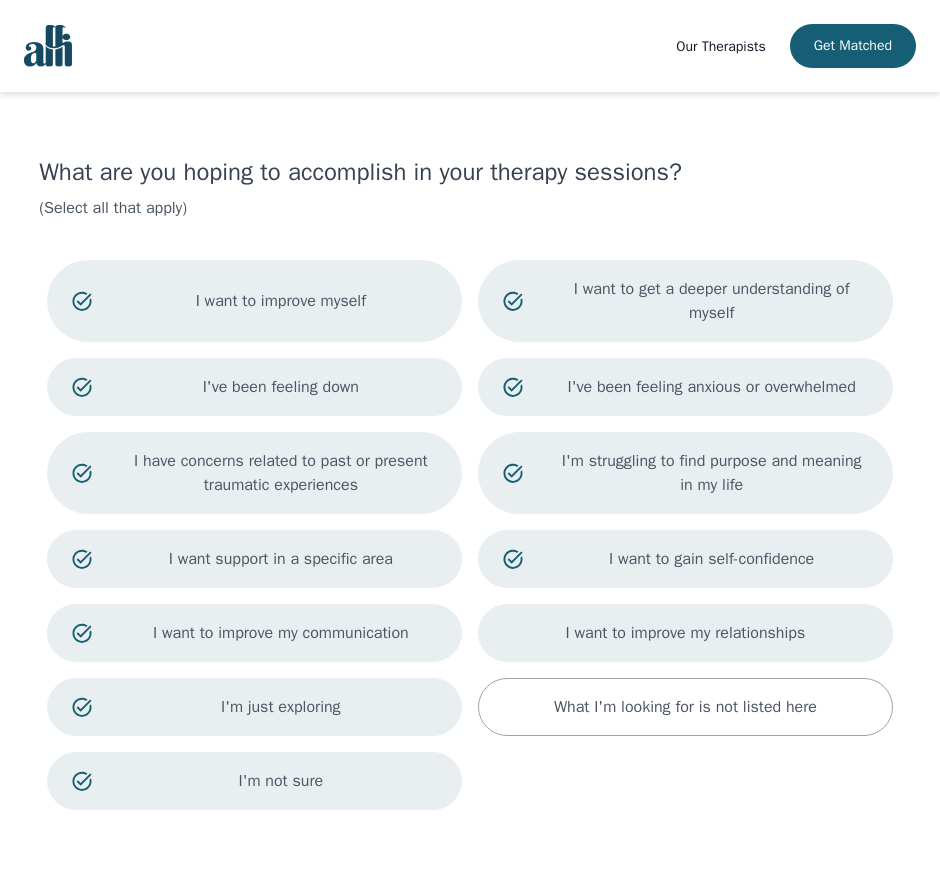 click on "I want to improve my relationships" at bounding box center [686, 633] 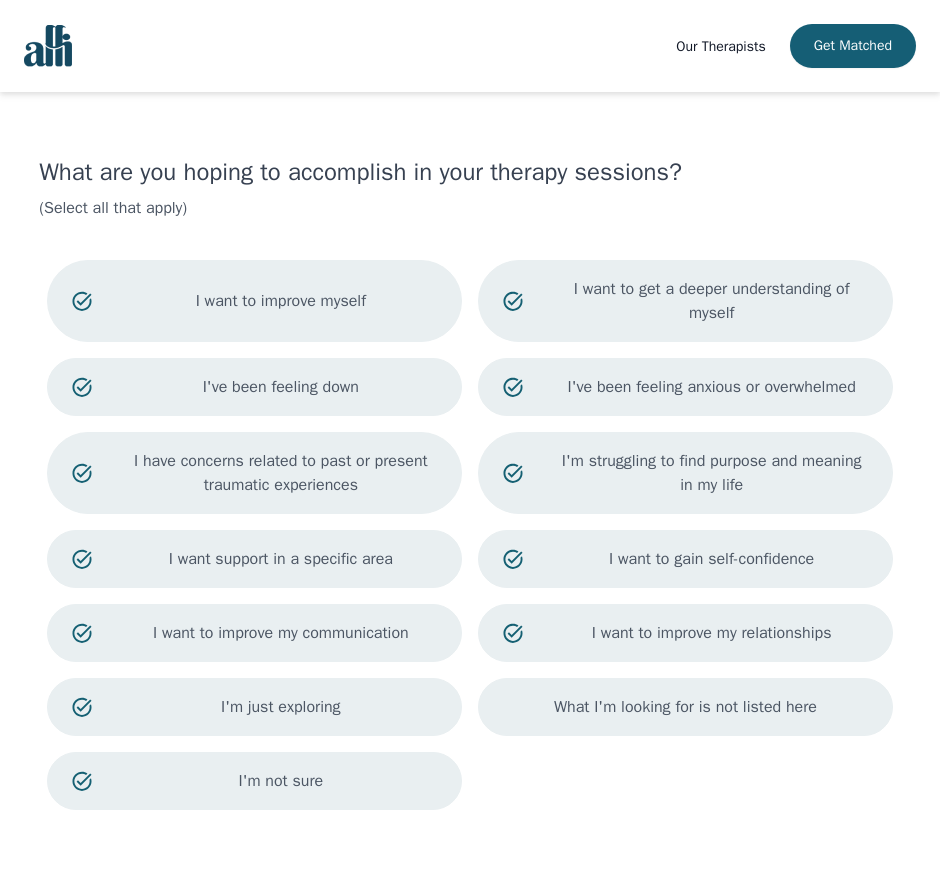 click on "What I'm looking for is not listed here" at bounding box center [685, 707] 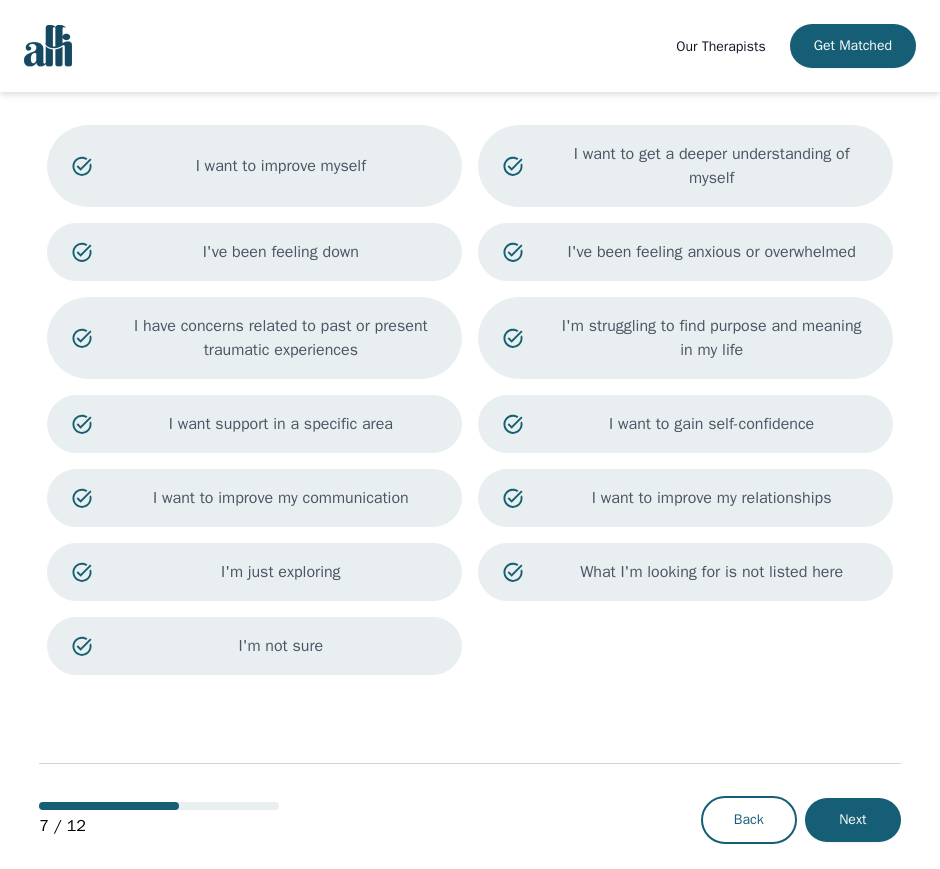 scroll, scrollTop: 158, scrollLeft: 0, axis: vertical 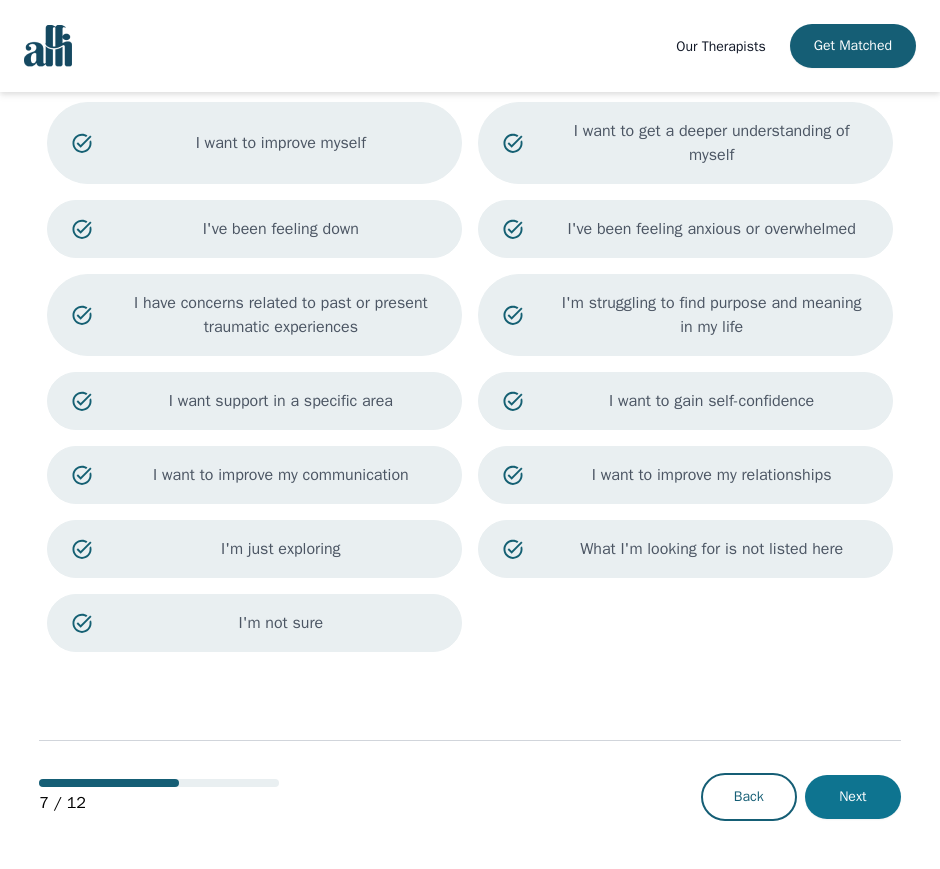click on "Next" at bounding box center [853, 797] 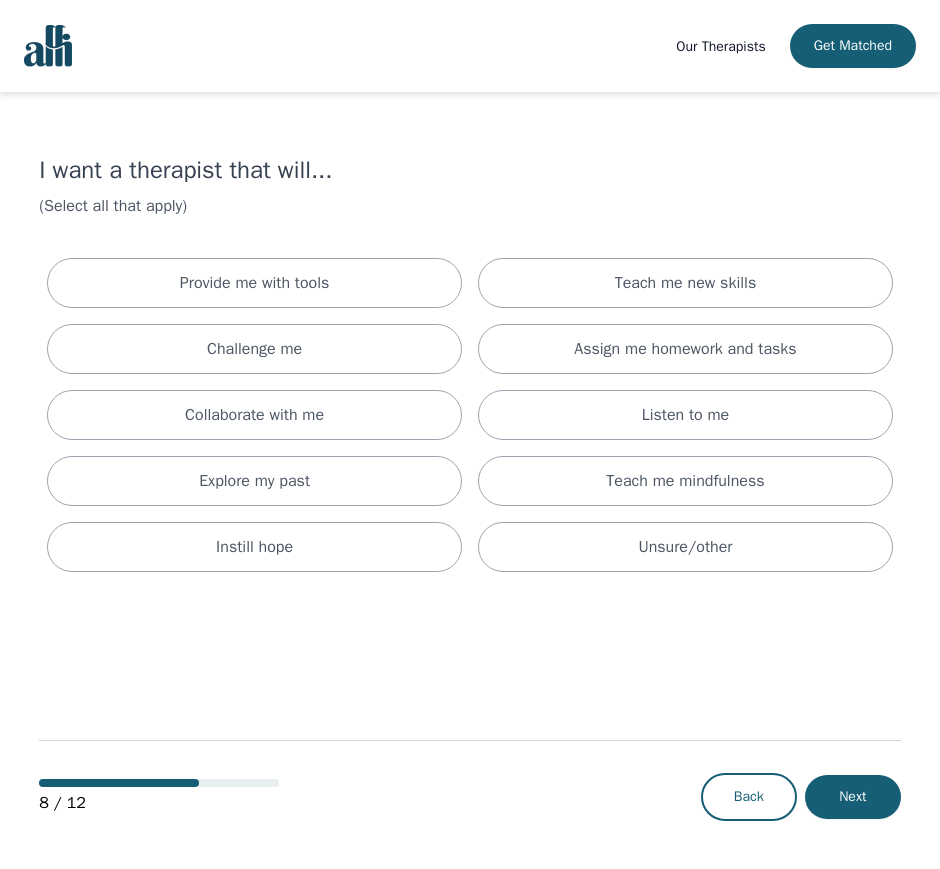 scroll, scrollTop: 0, scrollLeft: 0, axis: both 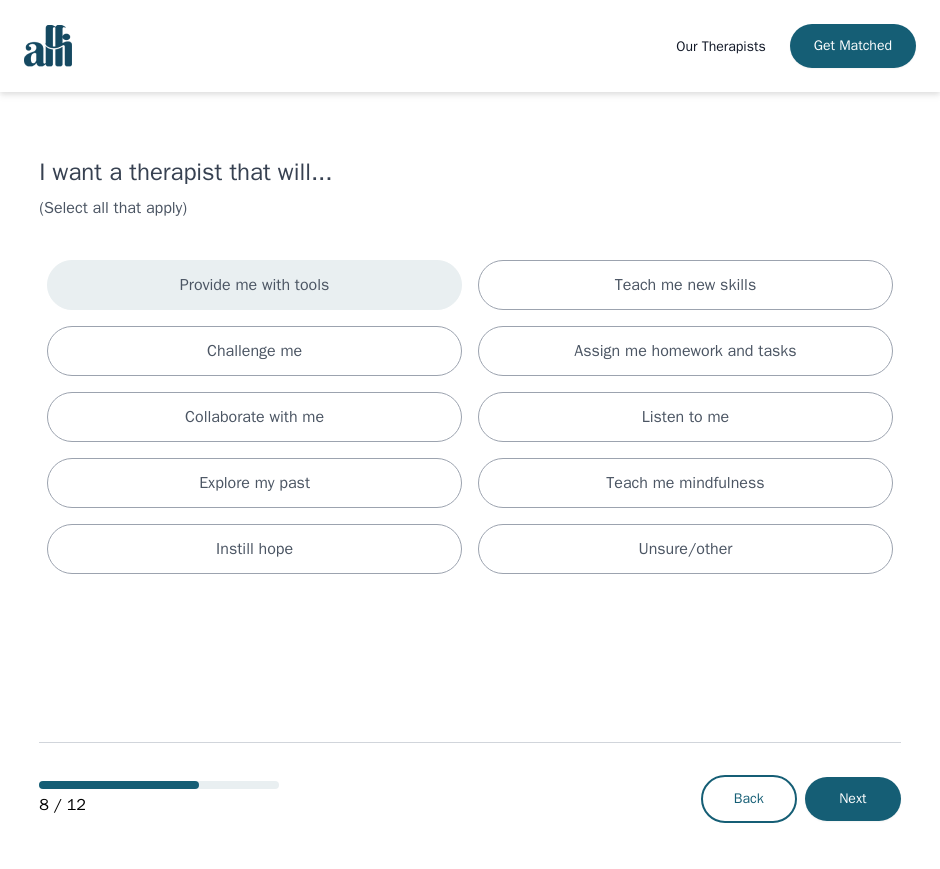 click on "Provide me with tools" at bounding box center (254, 285) 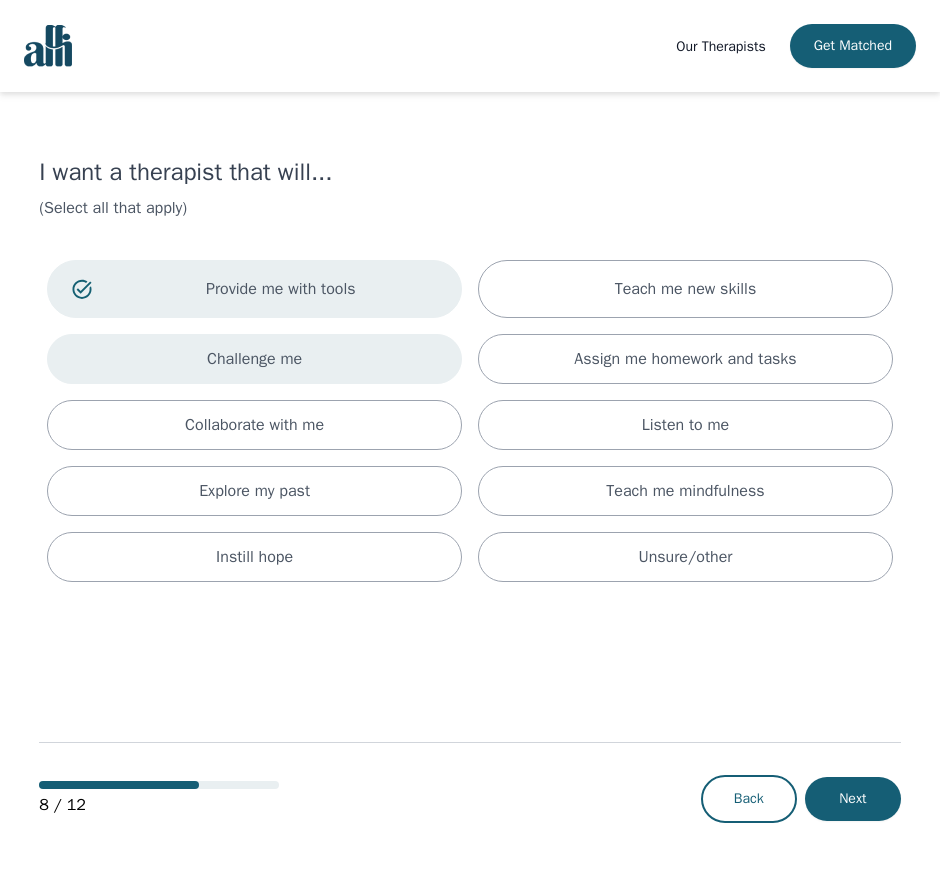 click on "Challenge me" at bounding box center (254, 359) 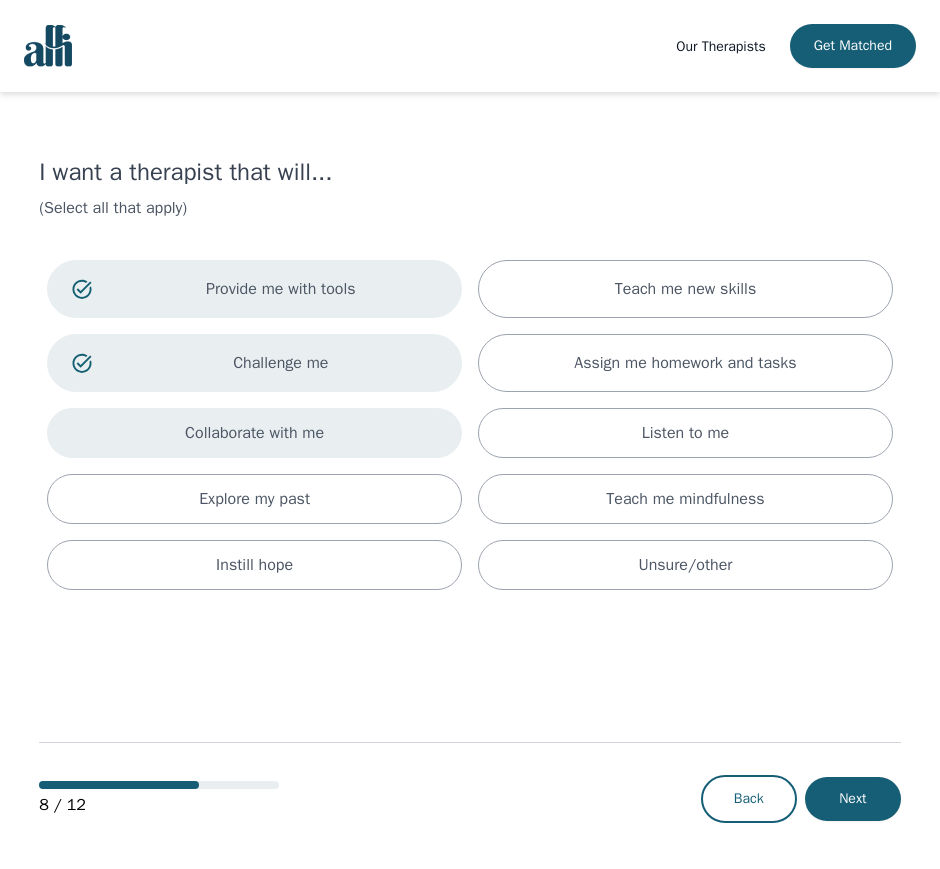 click on "Collaborate with me" at bounding box center (254, 433) 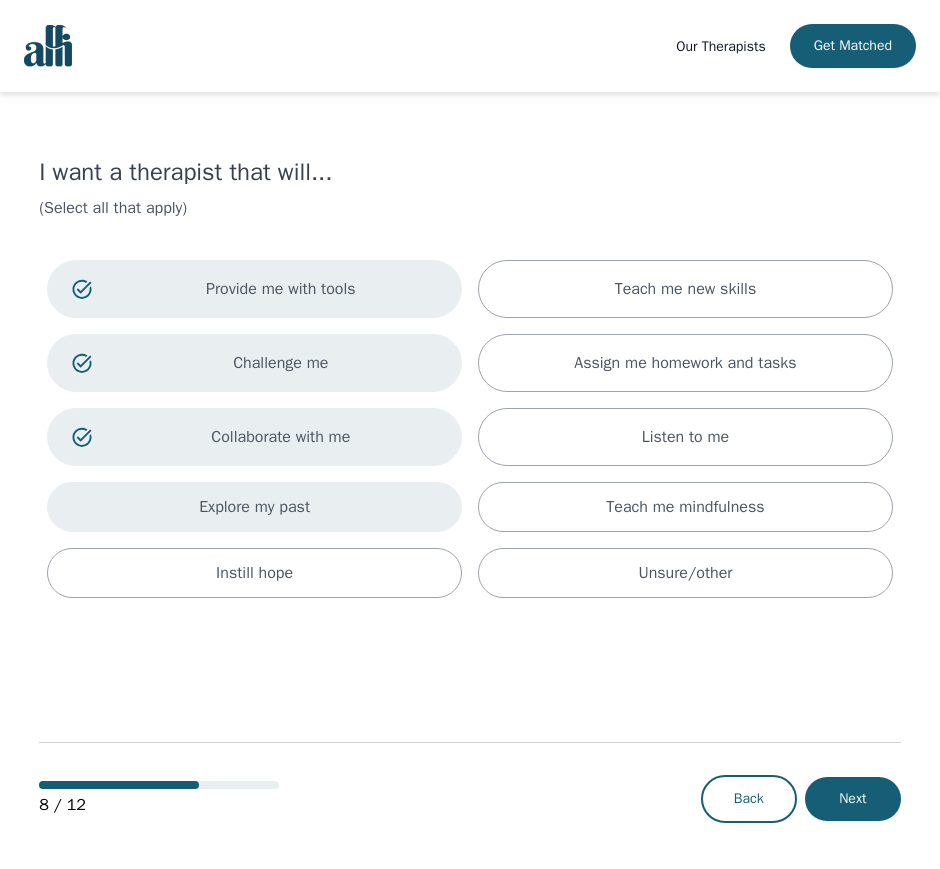 click on "Explore my past" at bounding box center [254, 507] 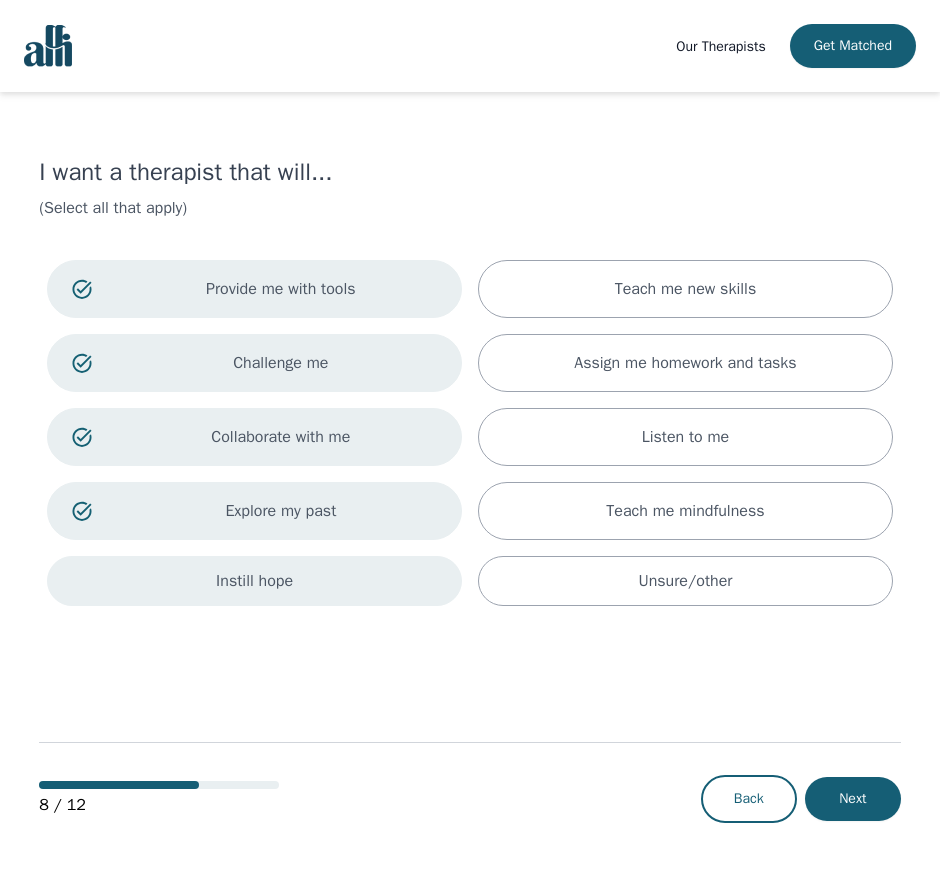 click on "Instill hope" at bounding box center (254, 581) 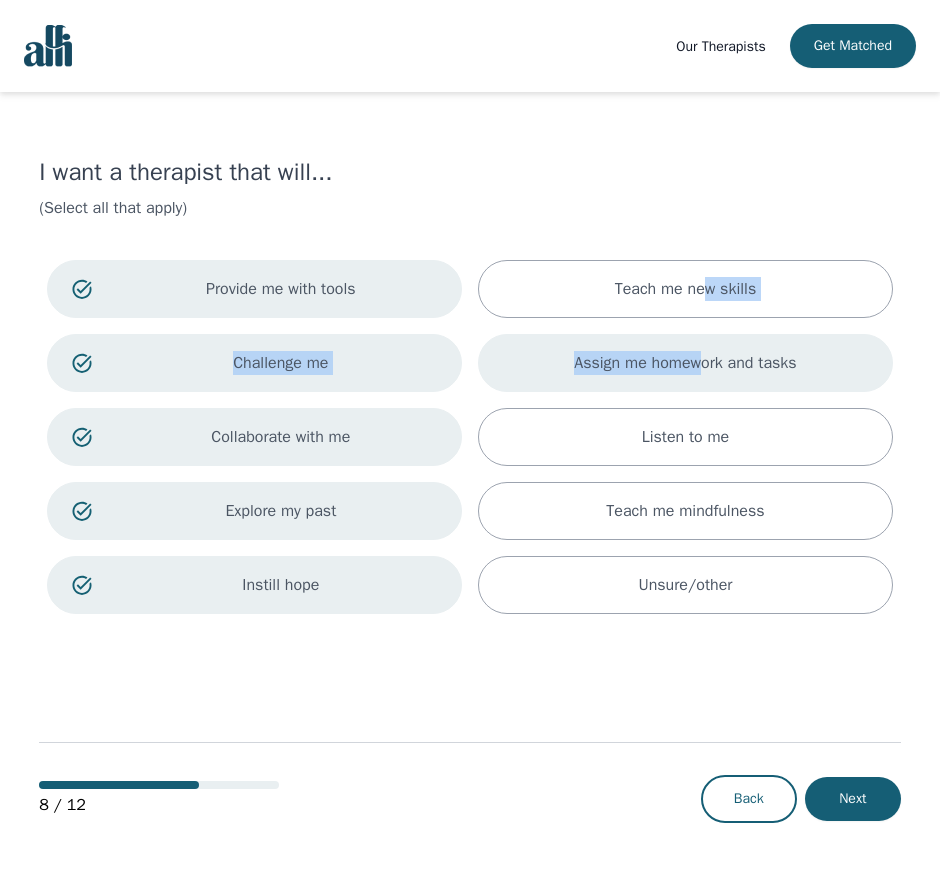 drag, startPoint x: 706, startPoint y: 292, endPoint x: 708, endPoint y: 352, distance: 60.033325 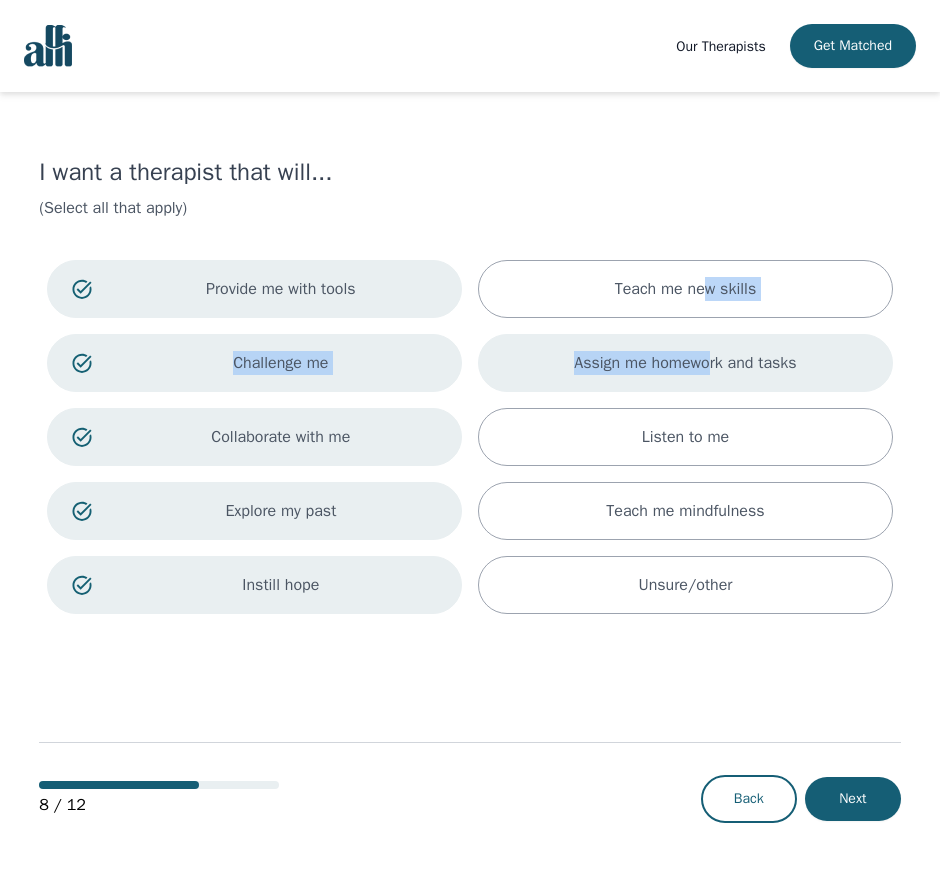 click on "Assign me homework and tasks" at bounding box center [685, 363] 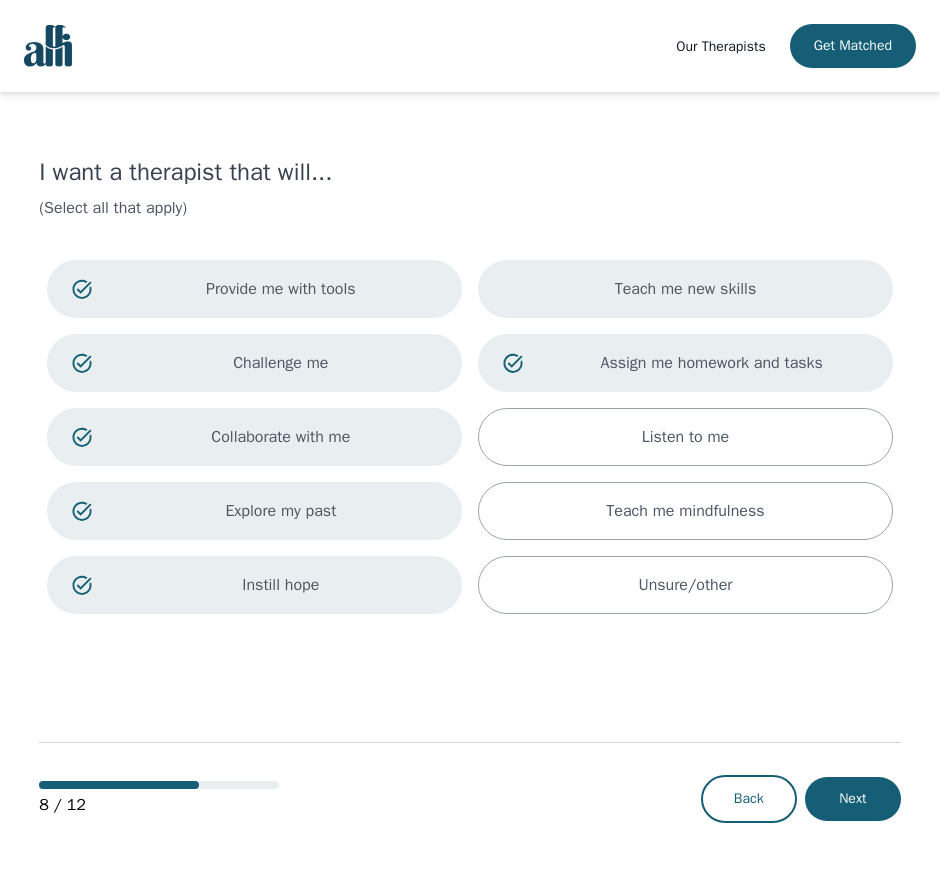 click on "Teach me new skills" at bounding box center [686, 289] 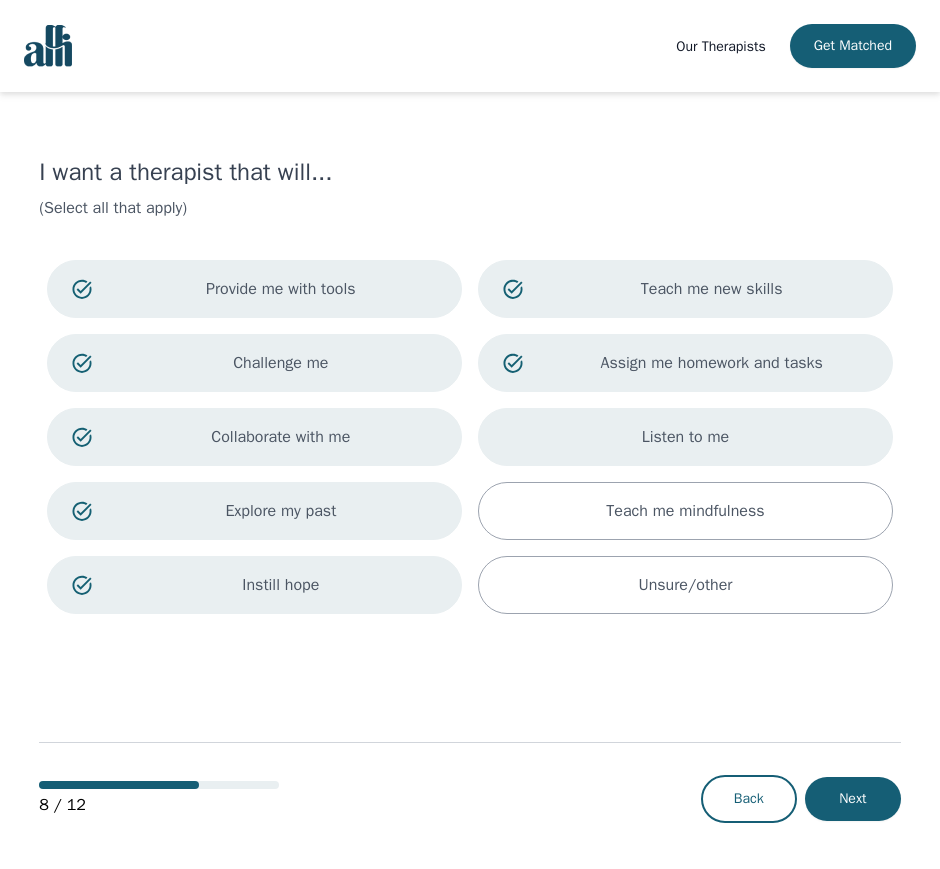 click on "Listen to me" at bounding box center [685, 437] 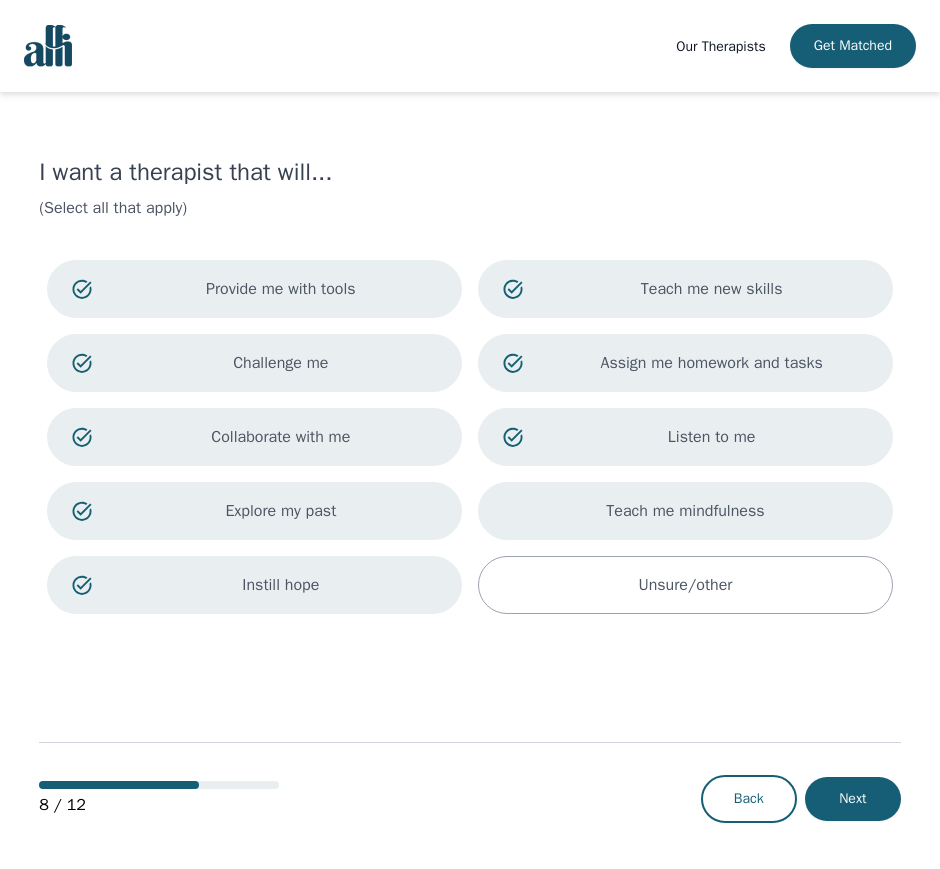 click on "Teach me mindfulness" at bounding box center (685, 511) 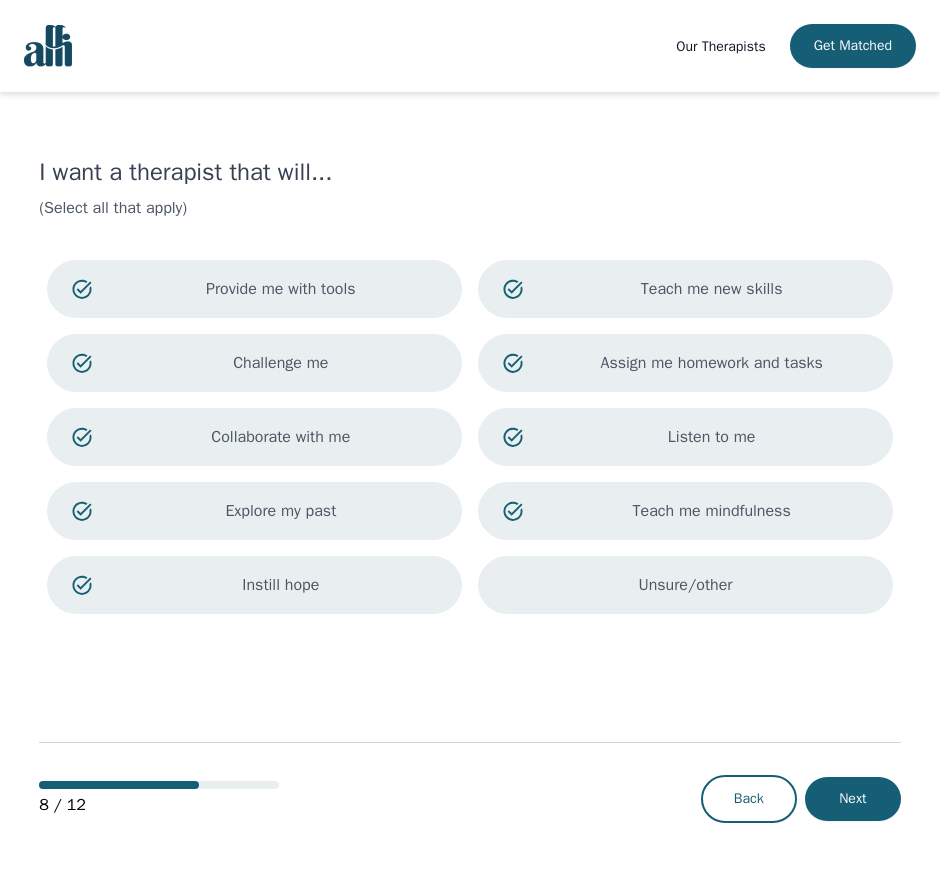 click on "Unsure/other" at bounding box center (685, 585) 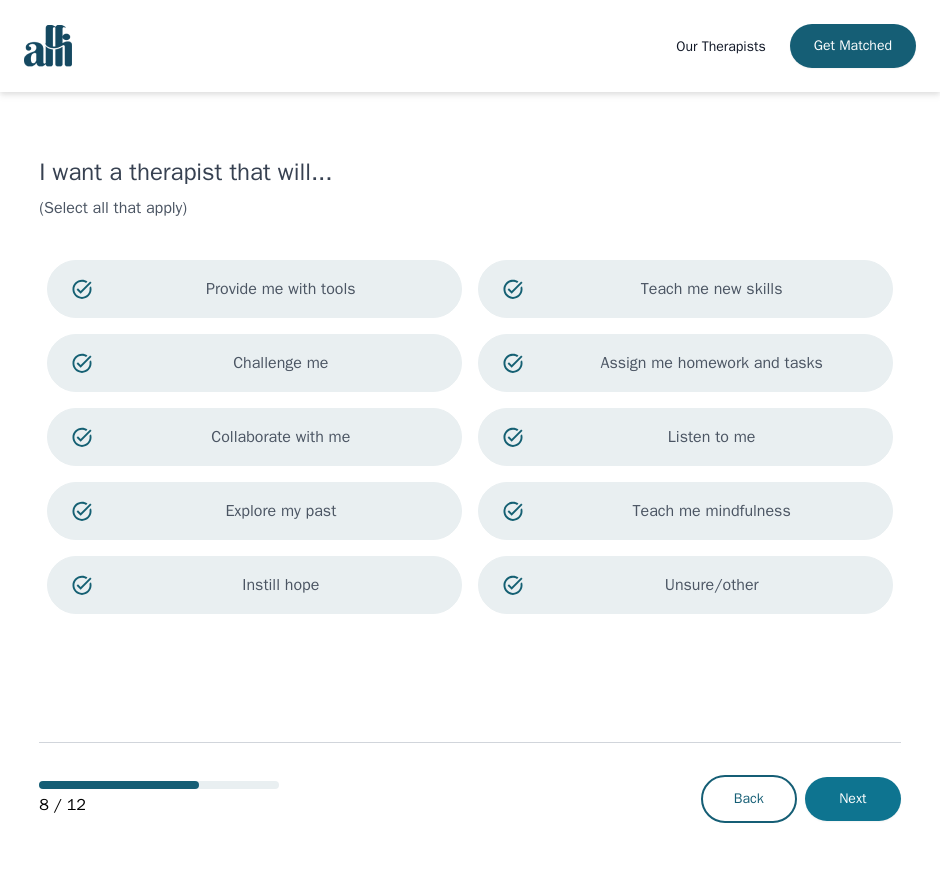 click on "Next" at bounding box center (853, 799) 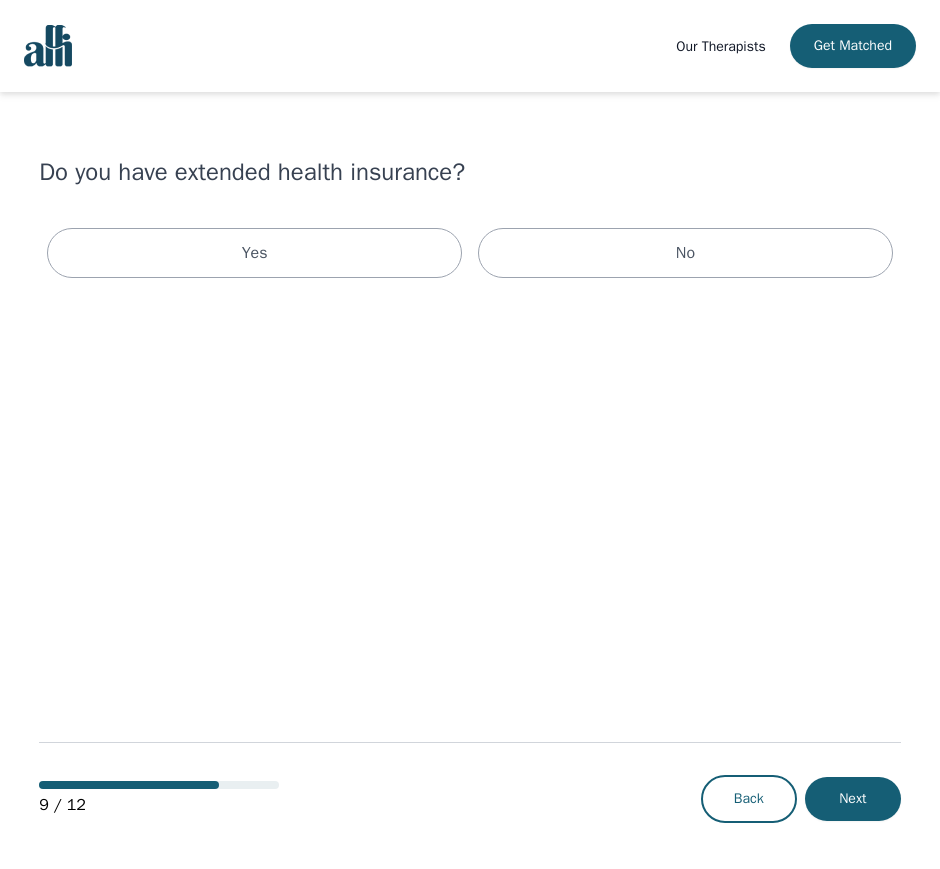 click on "Yes No" at bounding box center (470, 253) 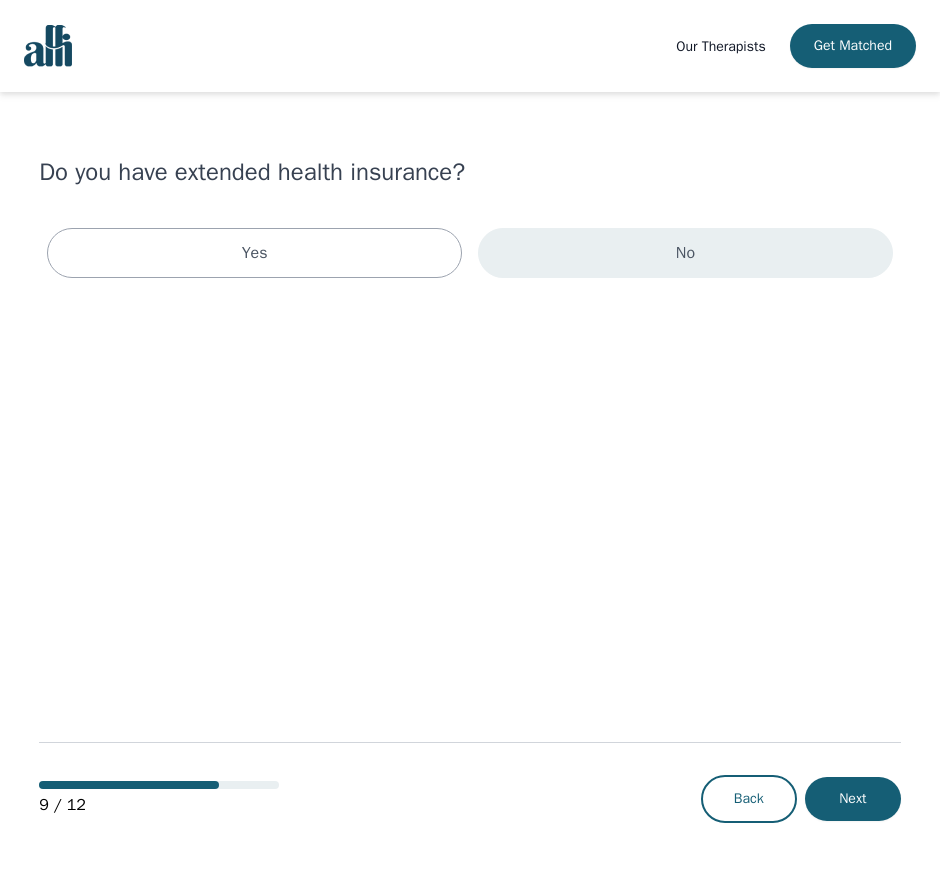 click on "No" at bounding box center (685, 253) 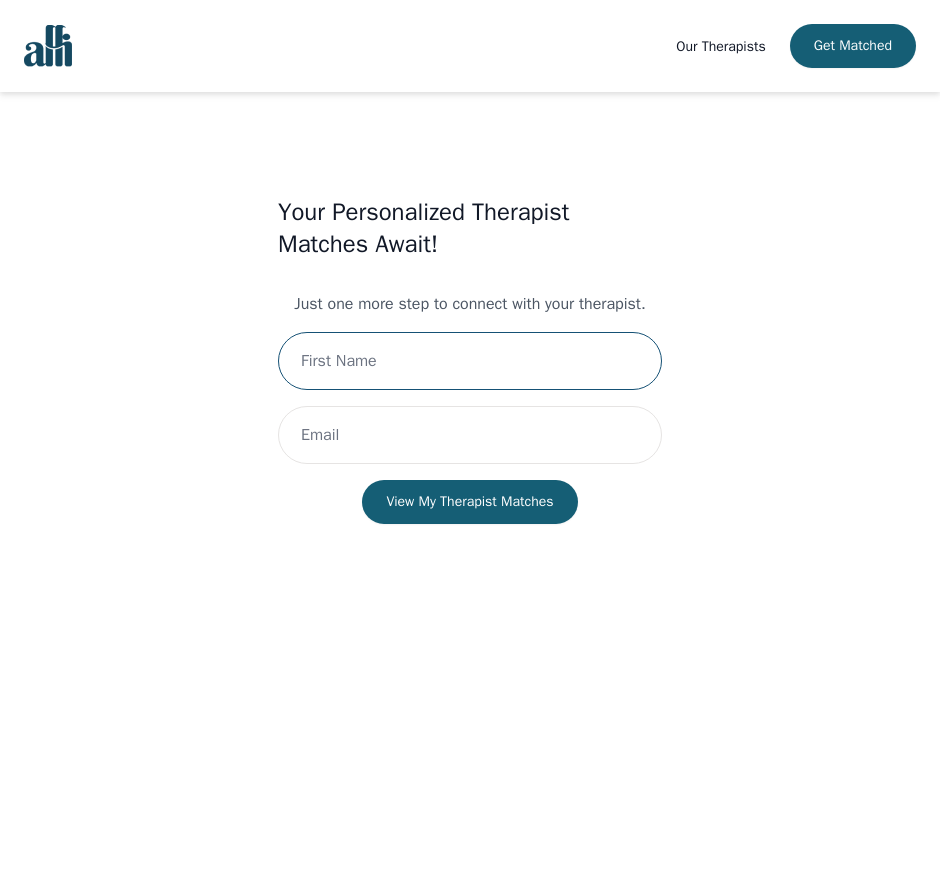 click at bounding box center [470, 361] 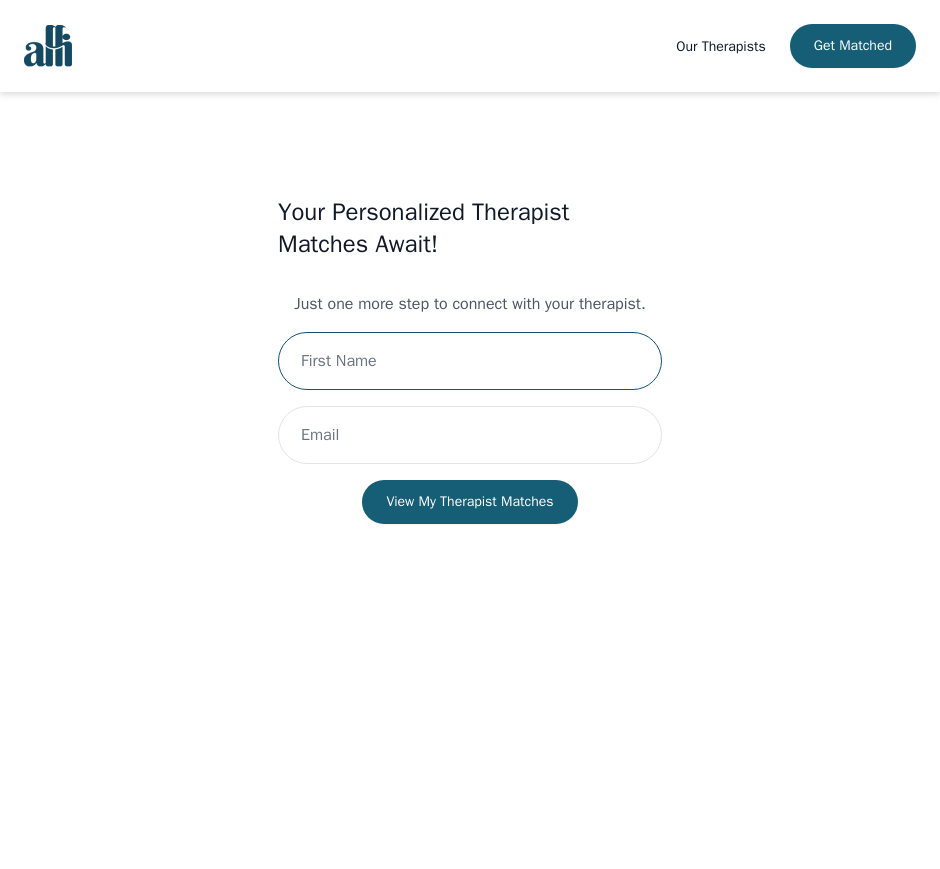 type on "[PERSON_NAME]" 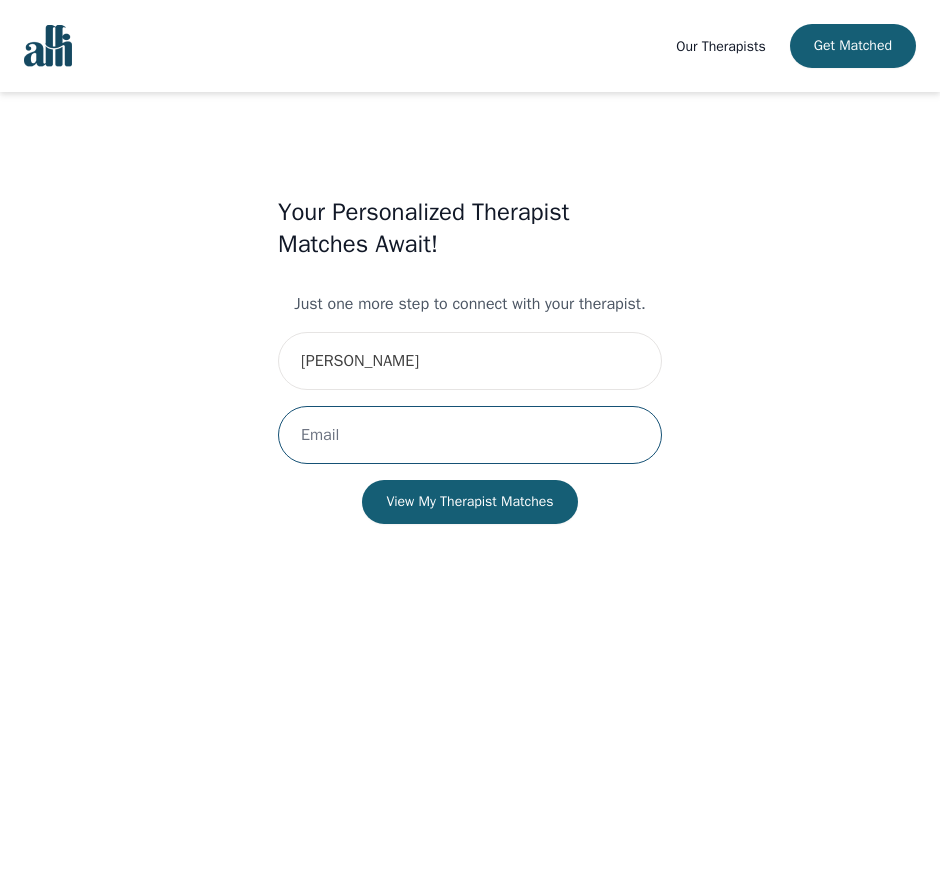 click at bounding box center (470, 435) 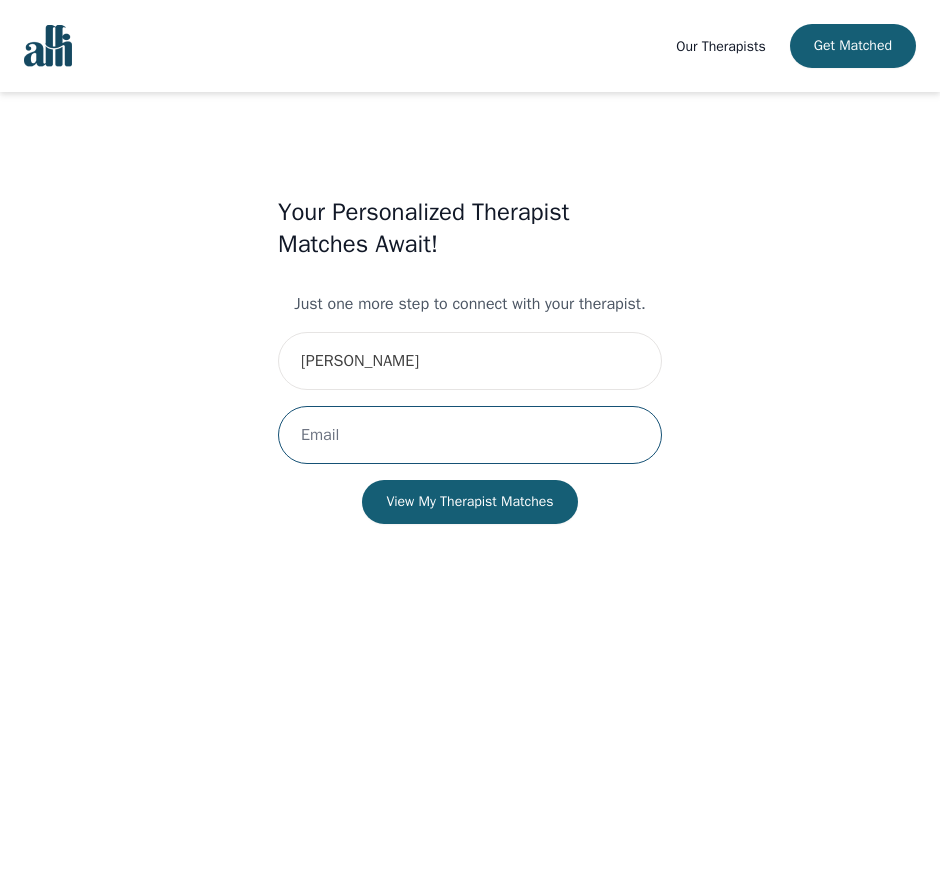 type on "grieveangela@hotmail.com" 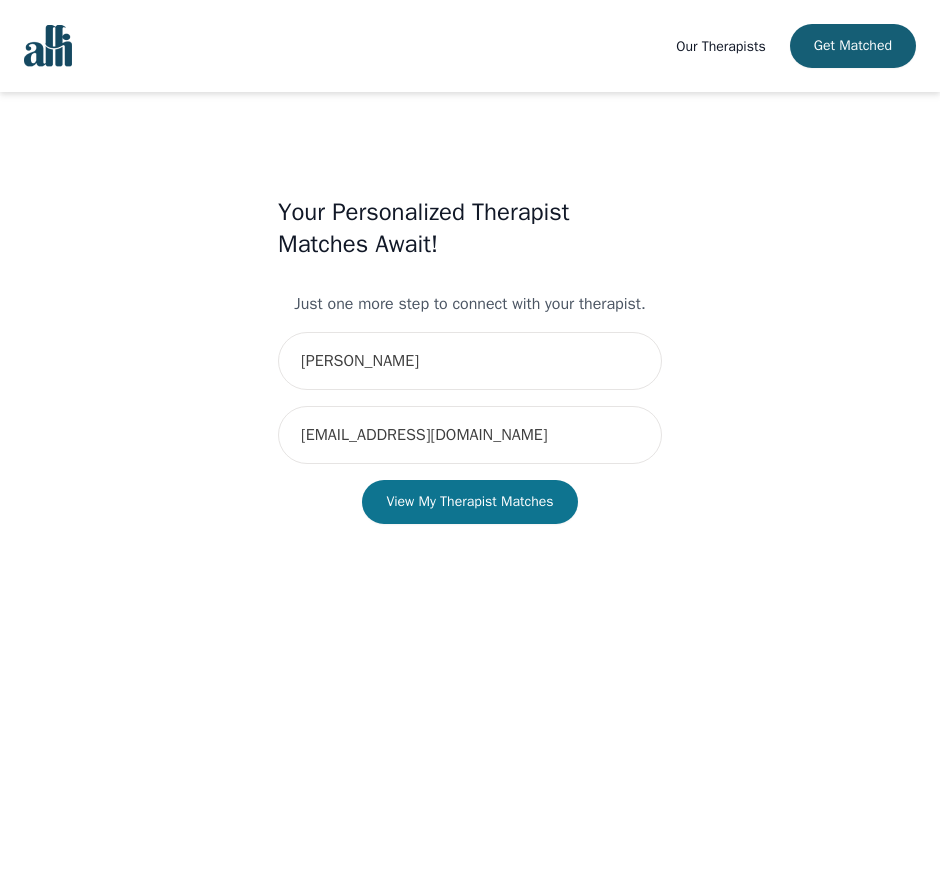 click on "View My Therapist Matches" at bounding box center (469, 502) 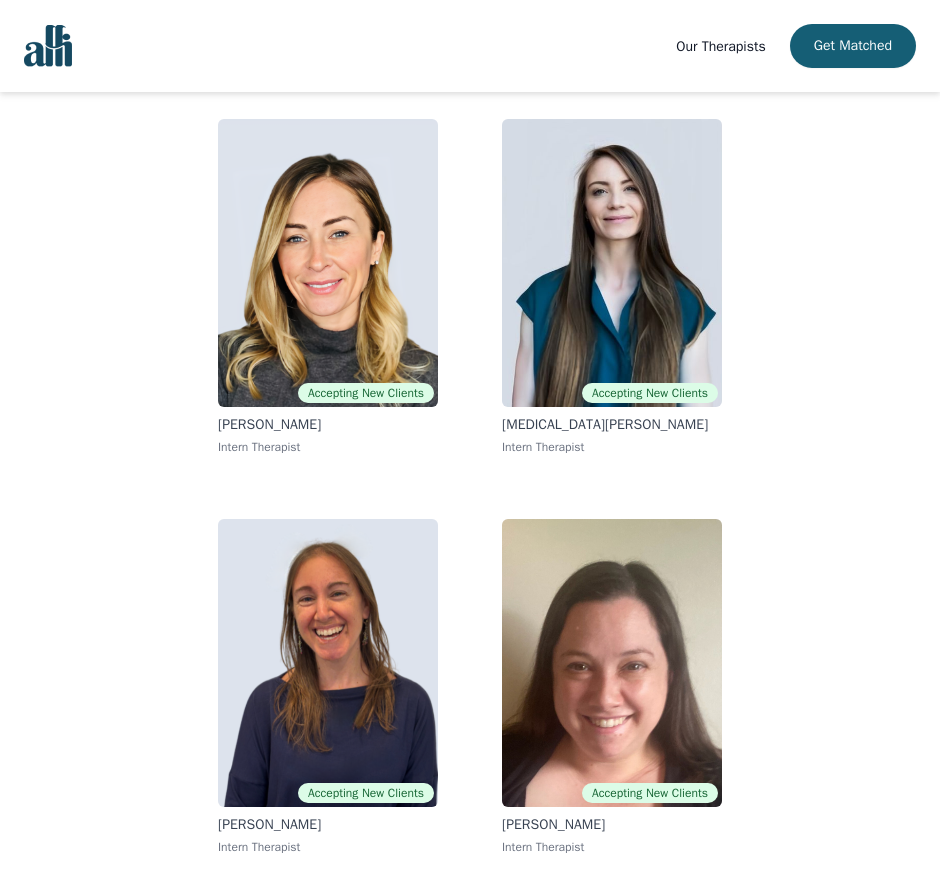 scroll, scrollTop: 175, scrollLeft: 0, axis: vertical 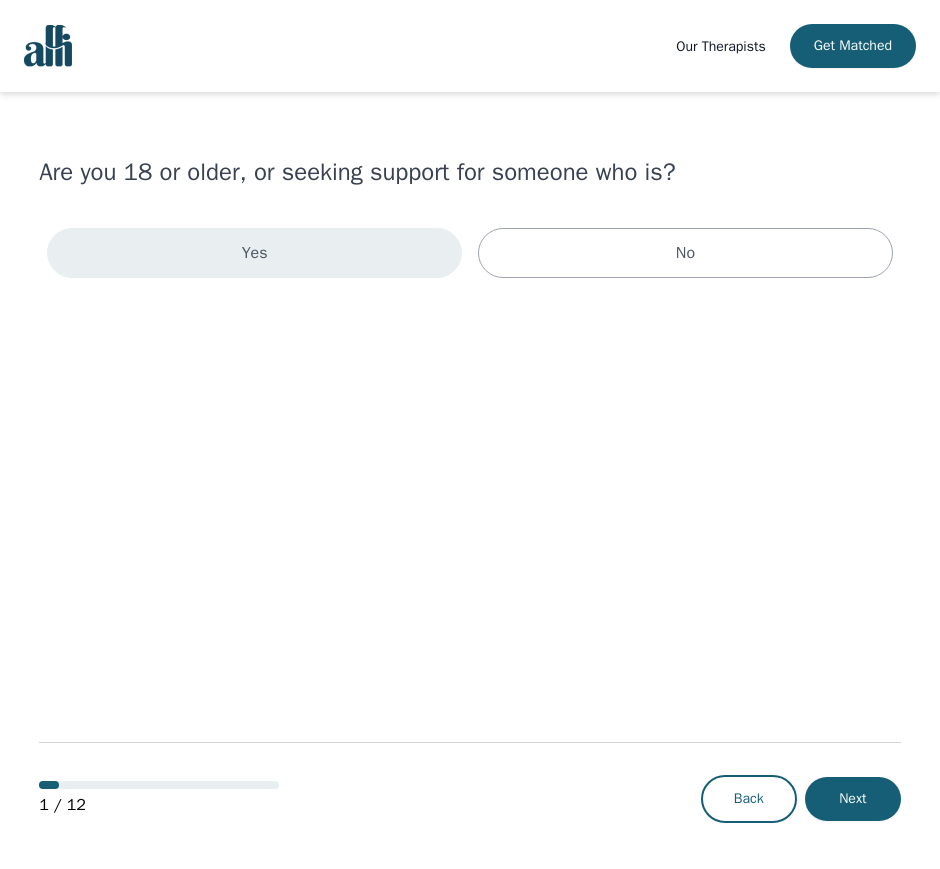 click on "Yes" at bounding box center (254, 253) 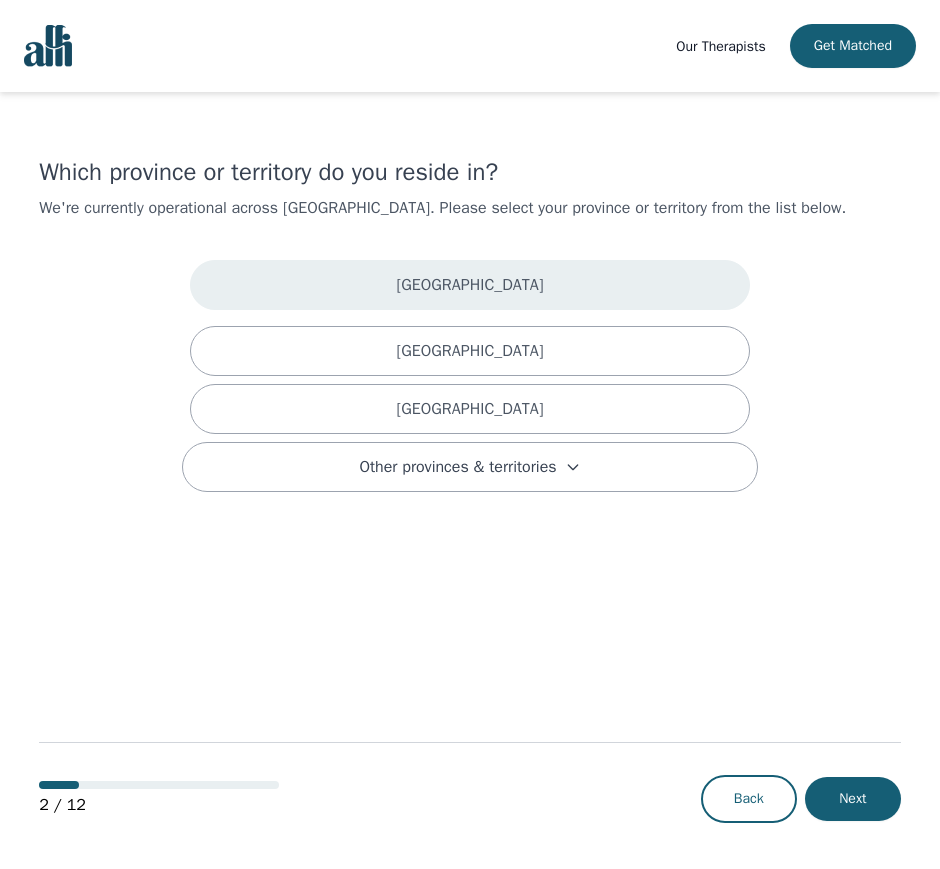 click on "[GEOGRAPHIC_DATA]" at bounding box center [470, 285] 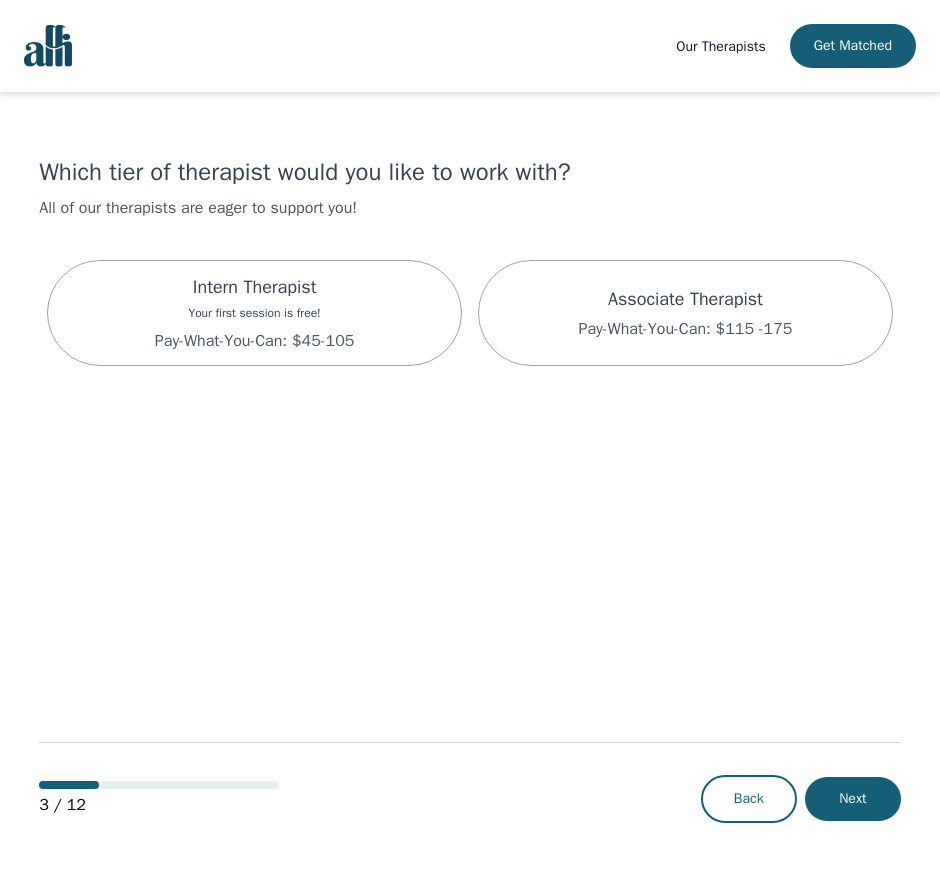 click on "Intern Therapist Your first session is free! Pay-What-You-Can: $45-105" at bounding box center (254, 313) 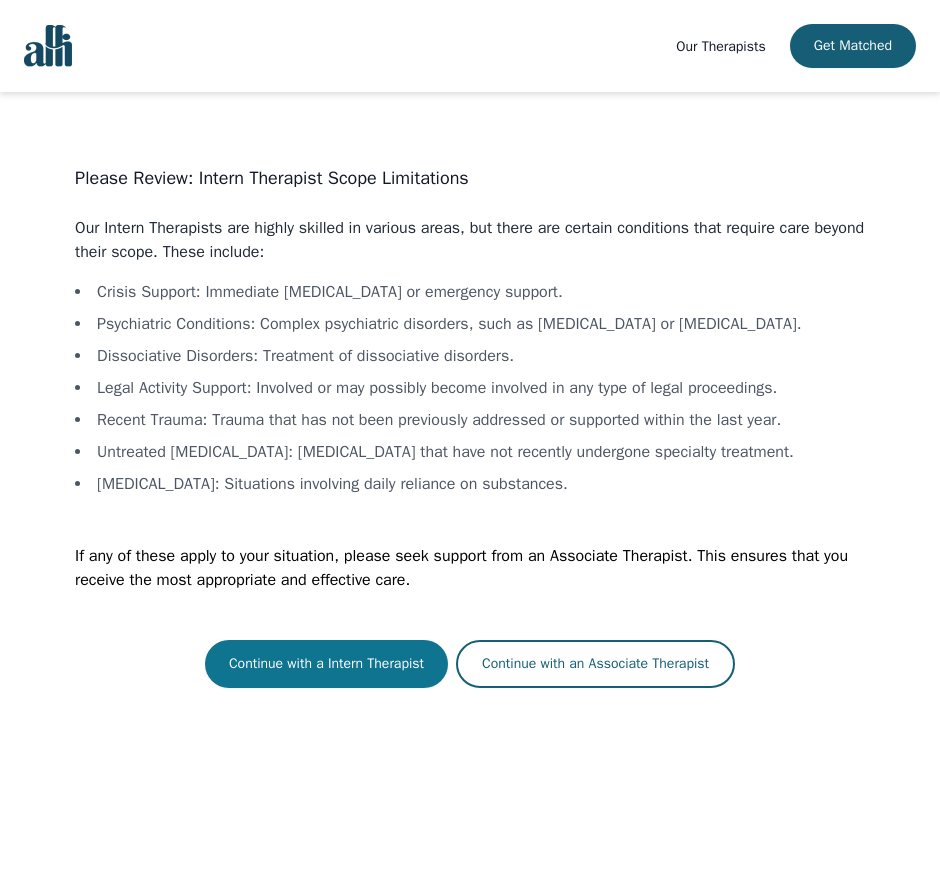 click on "Continue with a Intern Therapist" at bounding box center (326, 664) 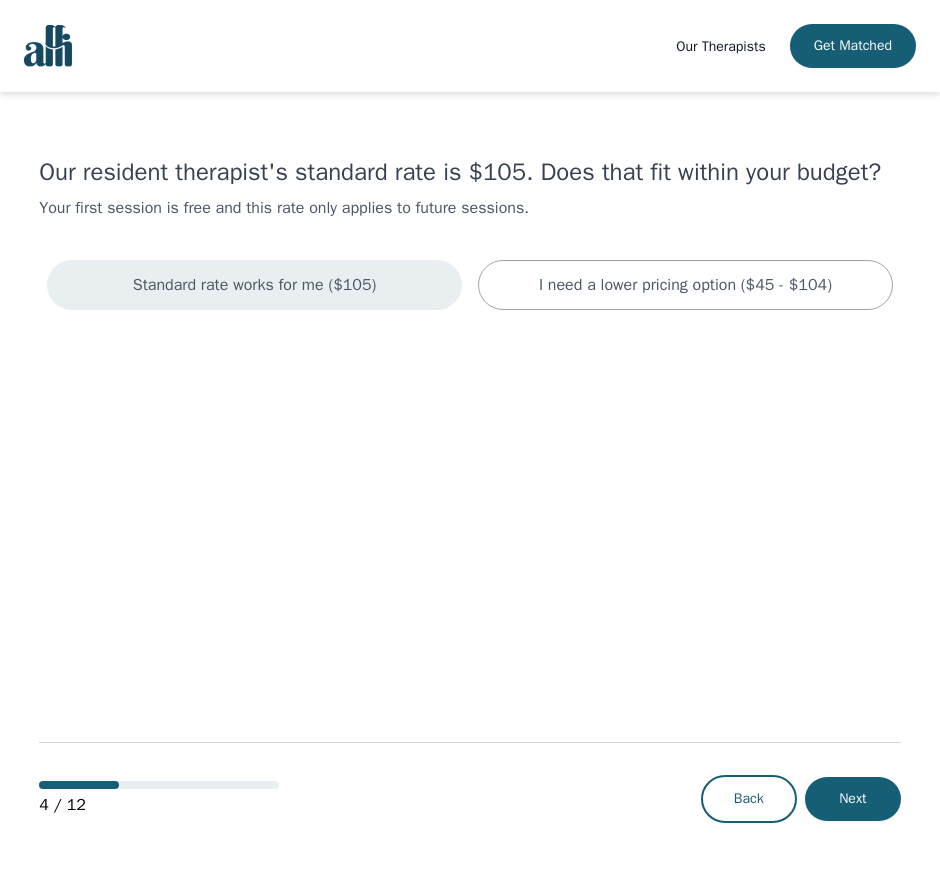 click on "Standard rate works for me ($105)" at bounding box center [255, 285] 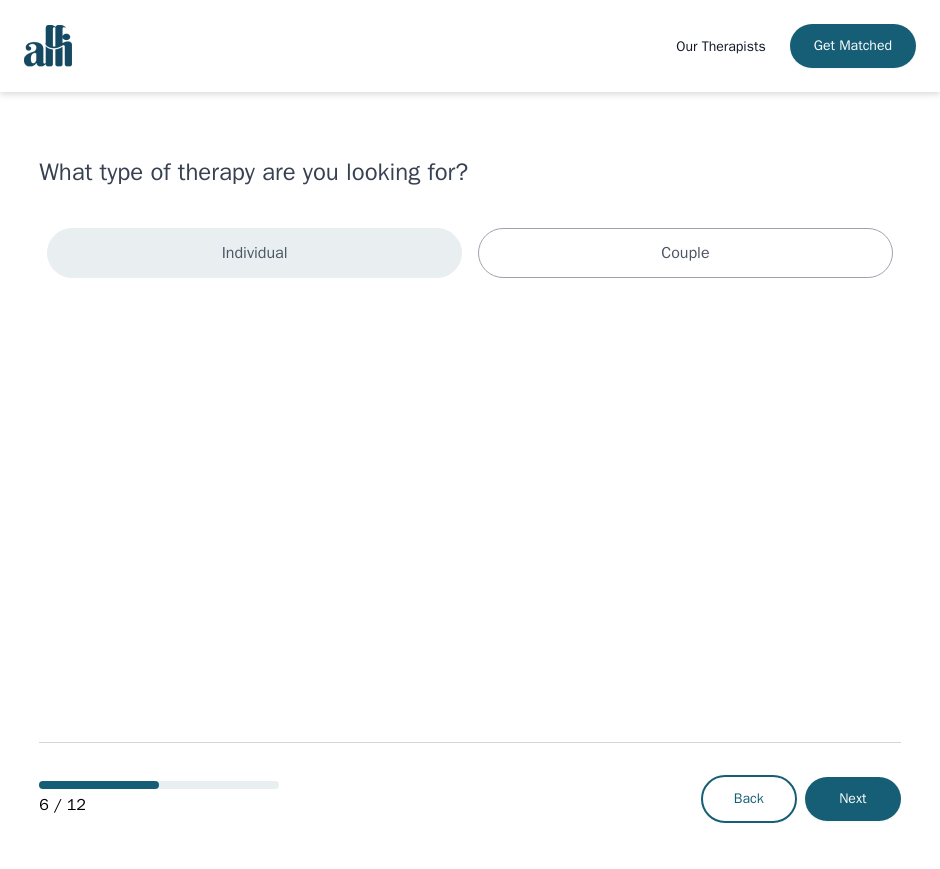 click on "Individual" at bounding box center (254, 253) 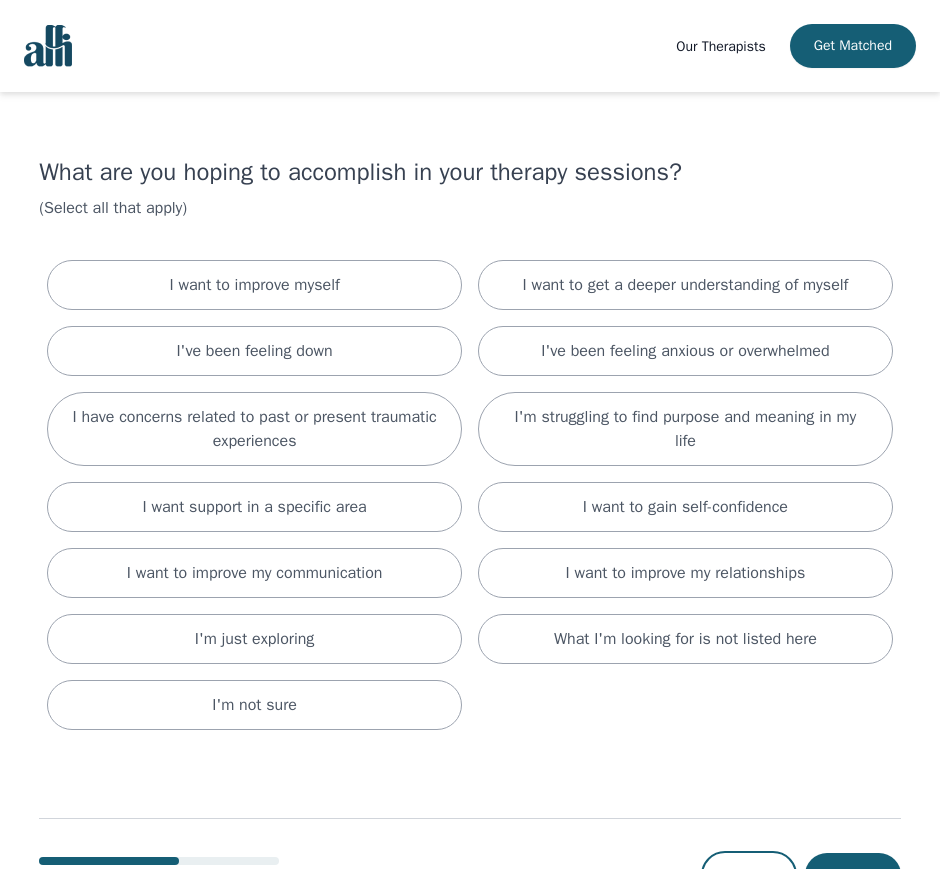 click on "I want to improve myself" at bounding box center [254, 285] 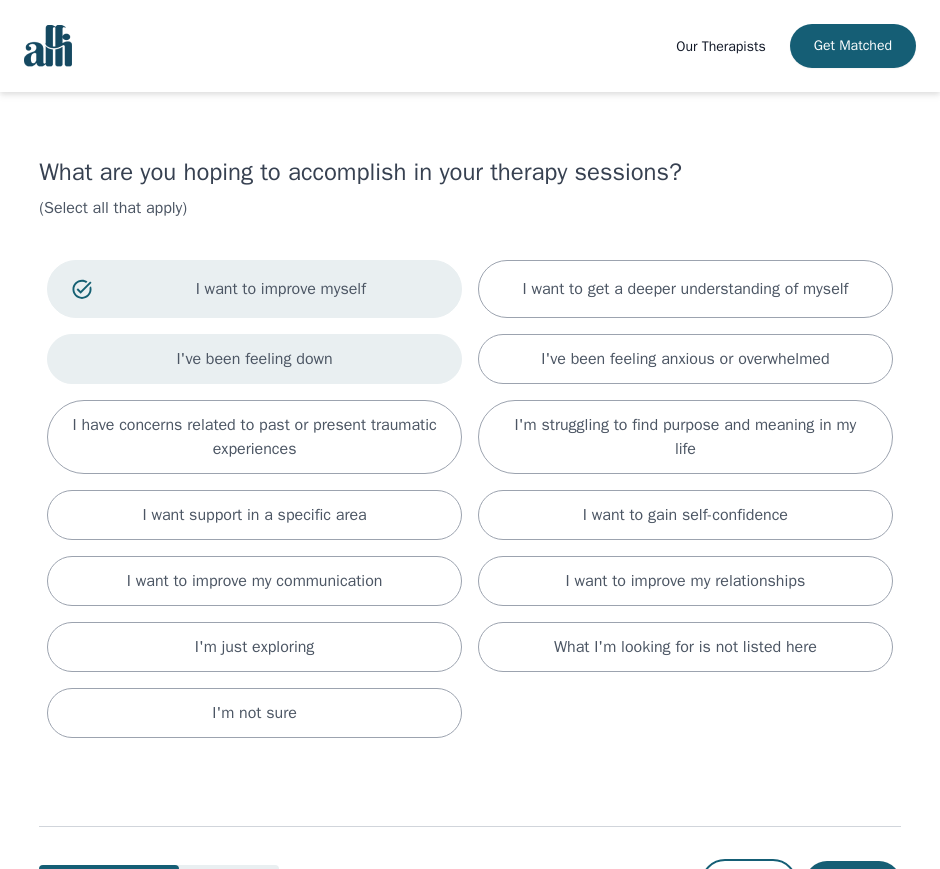 click on "I've been feeling down" at bounding box center (254, 359) 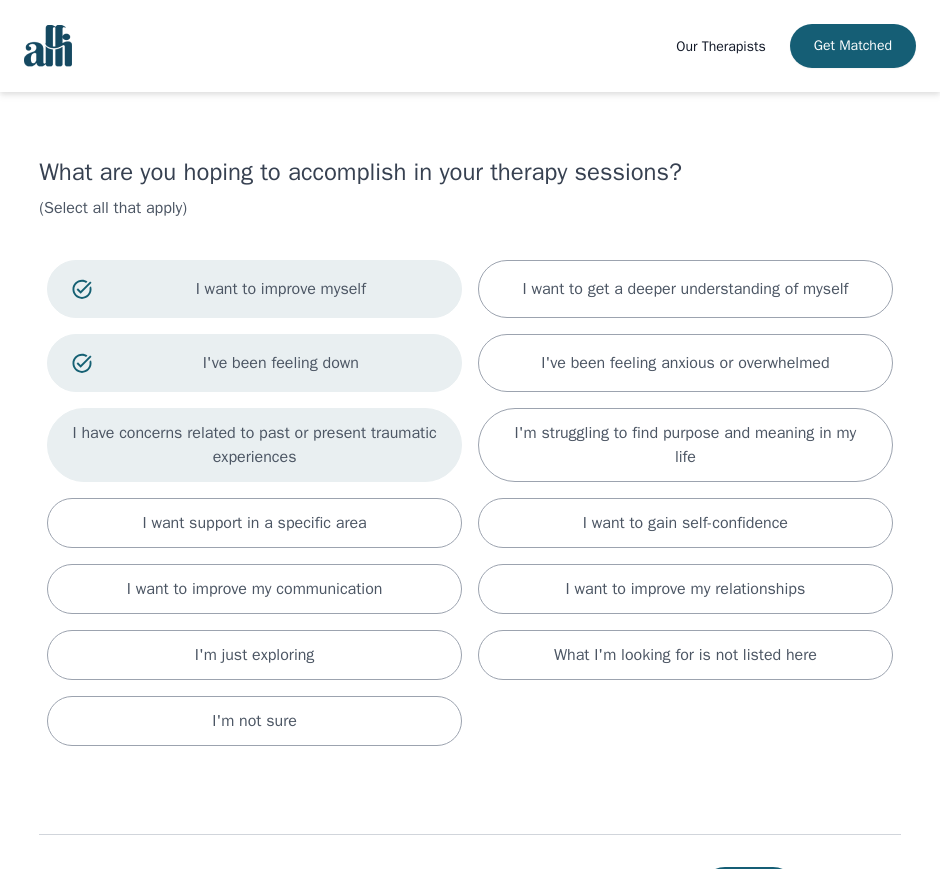 click on "I have concerns related to past or present traumatic experiences" at bounding box center (254, 445) 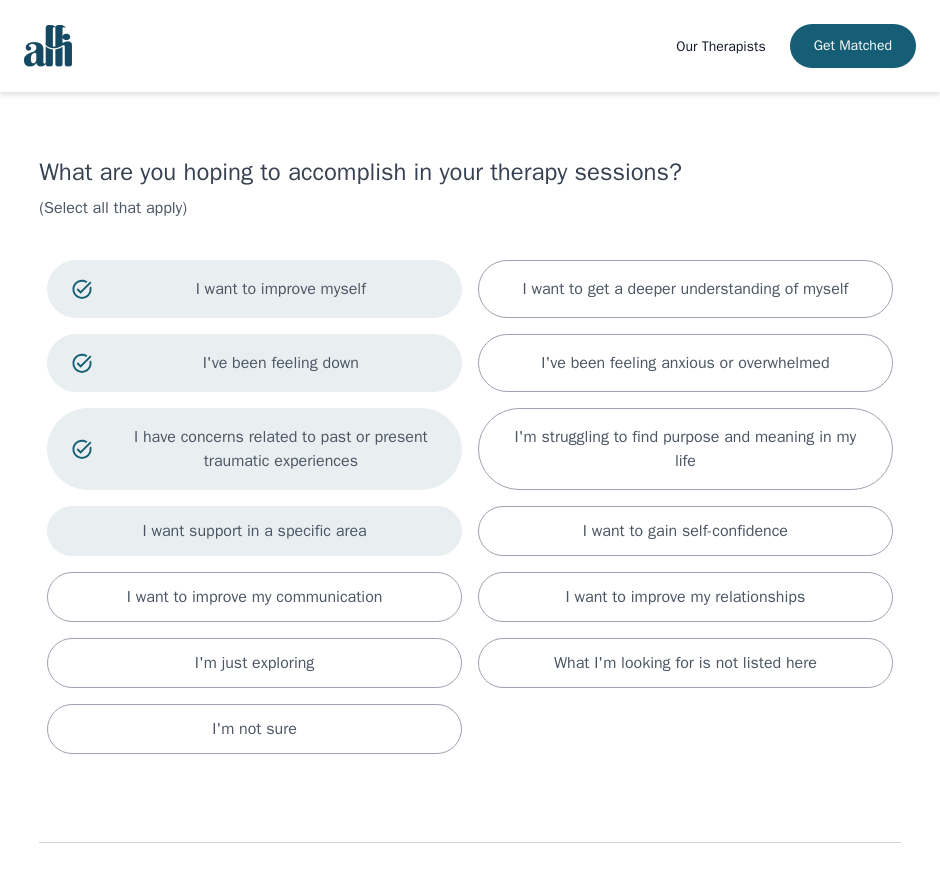 click on "I want support in a specific area" at bounding box center (254, 531) 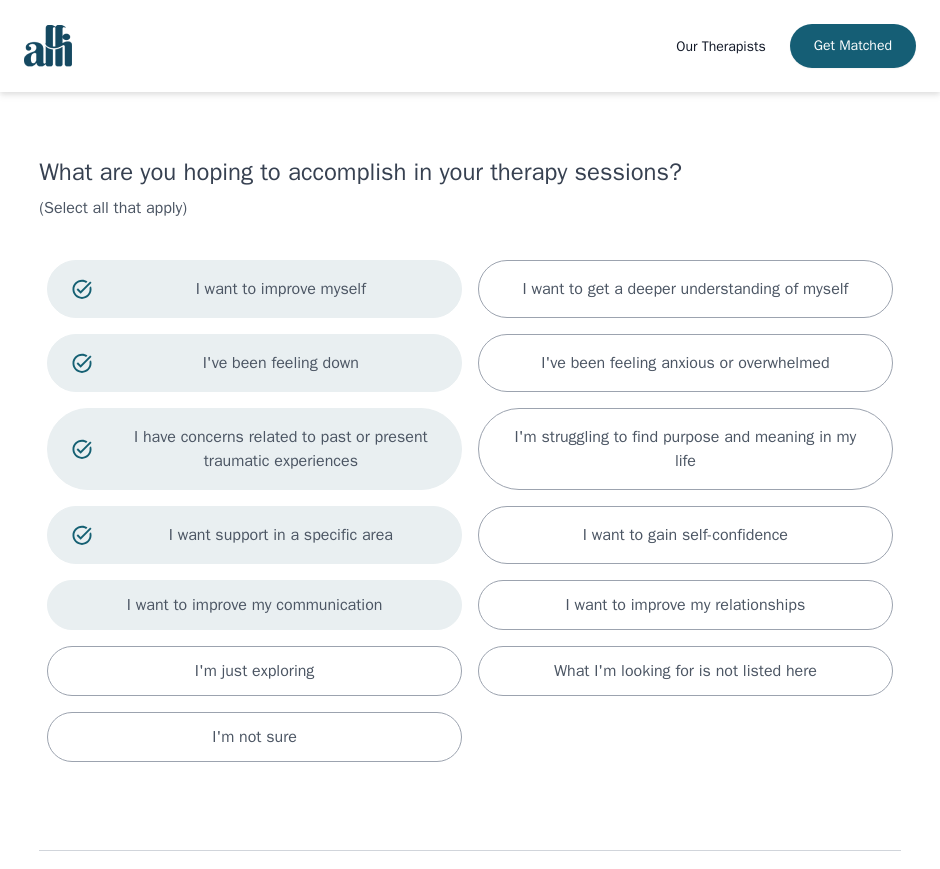 click on "I want to improve my communication" at bounding box center [255, 605] 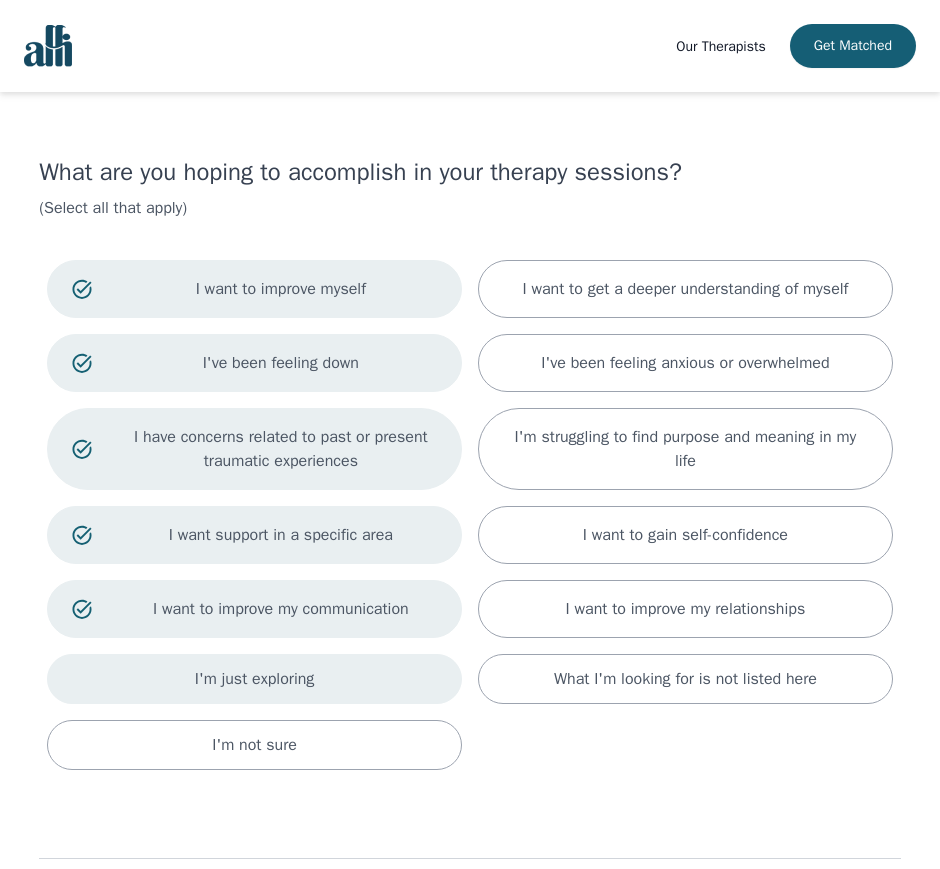 click on "I'm just exploring" at bounding box center (254, 679) 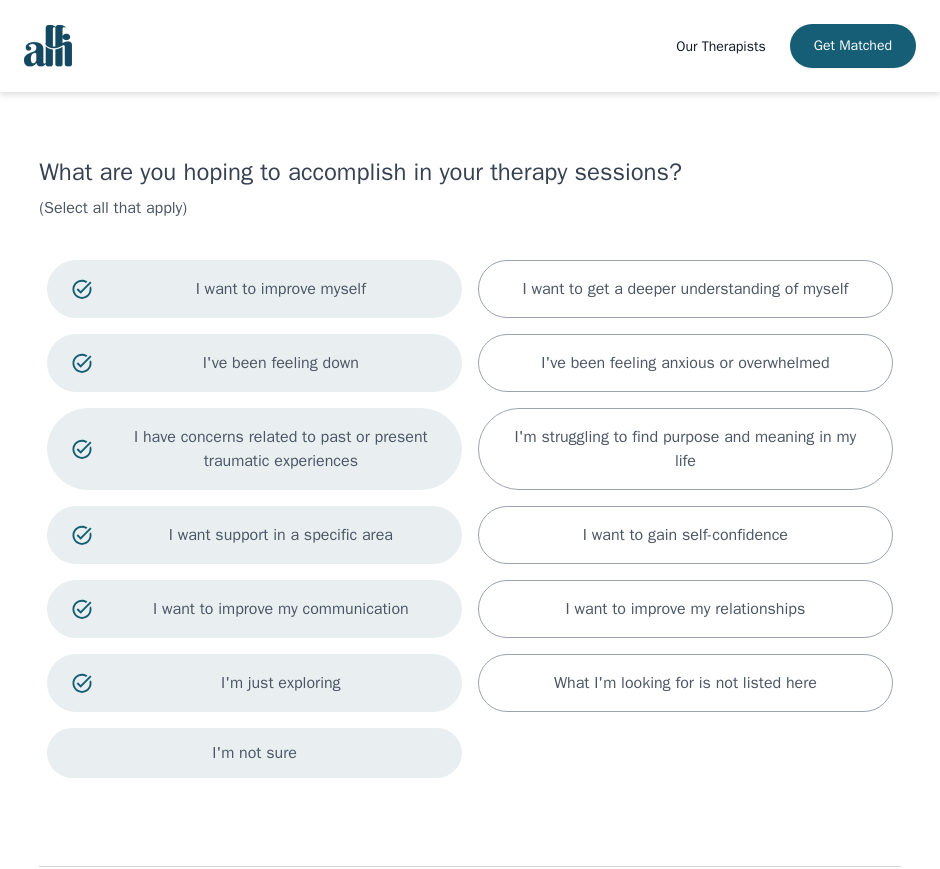 click on "I'm not sure" at bounding box center [254, 753] 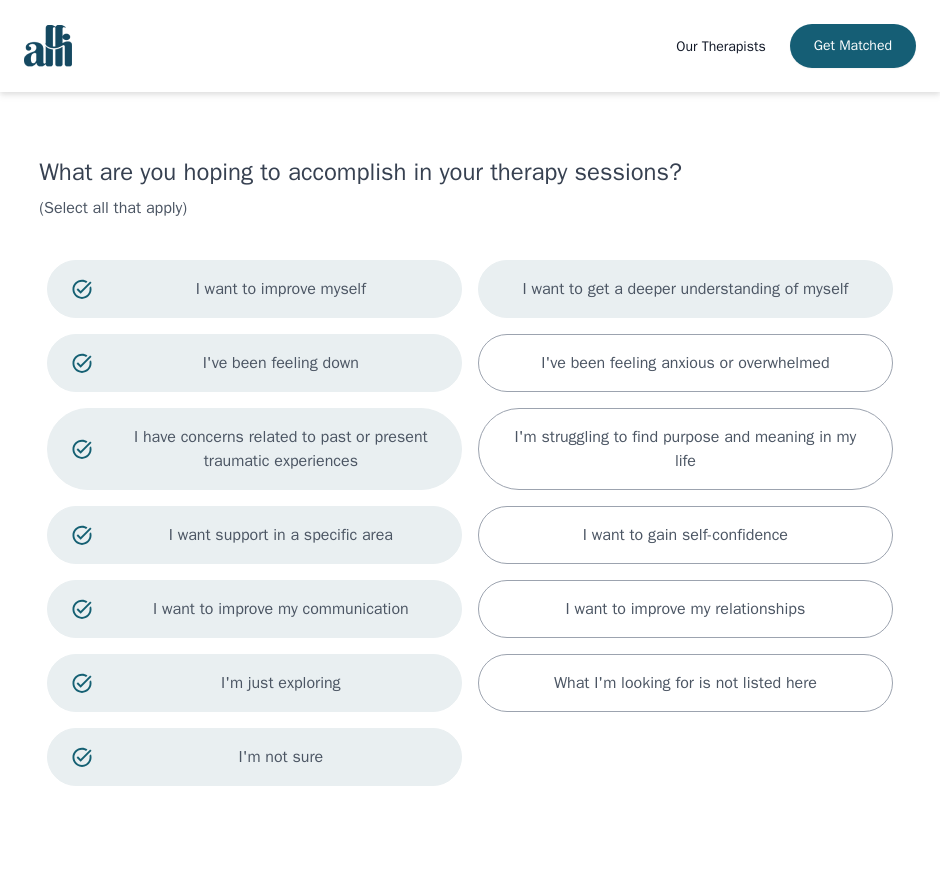 click on "I want to get a deeper understanding of myself" at bounding box center [685, 289] 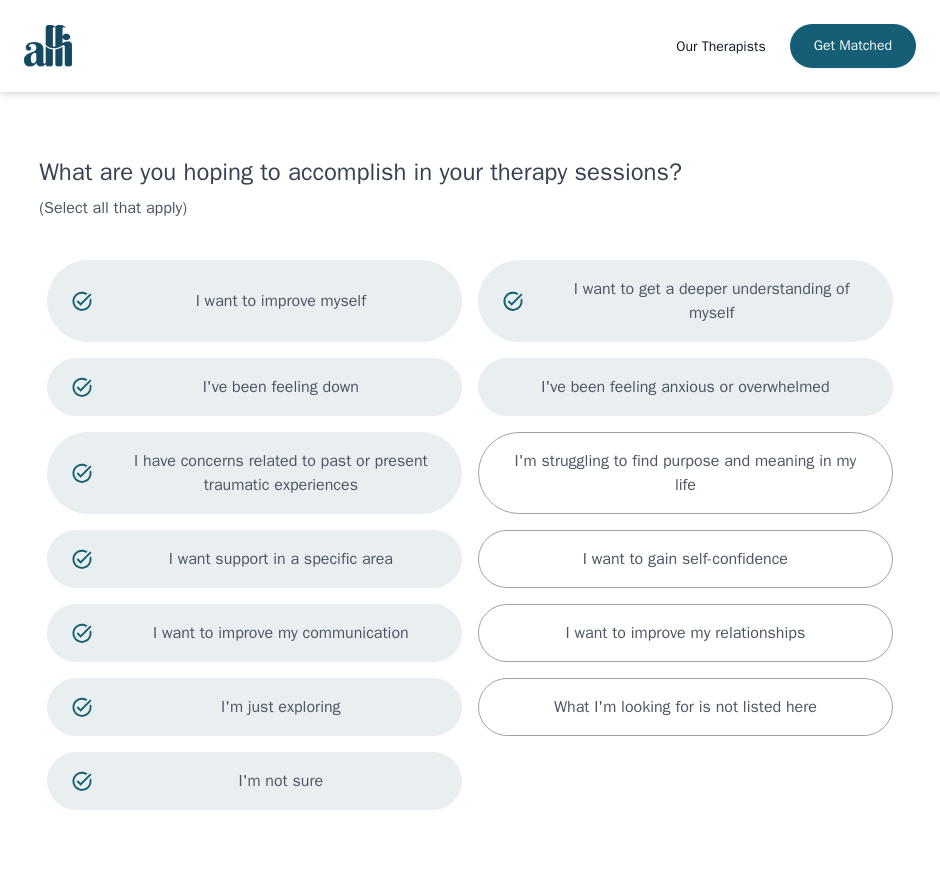 click on "I've been feeling anxious or overwhelmed" at bounding box center [685, 387] 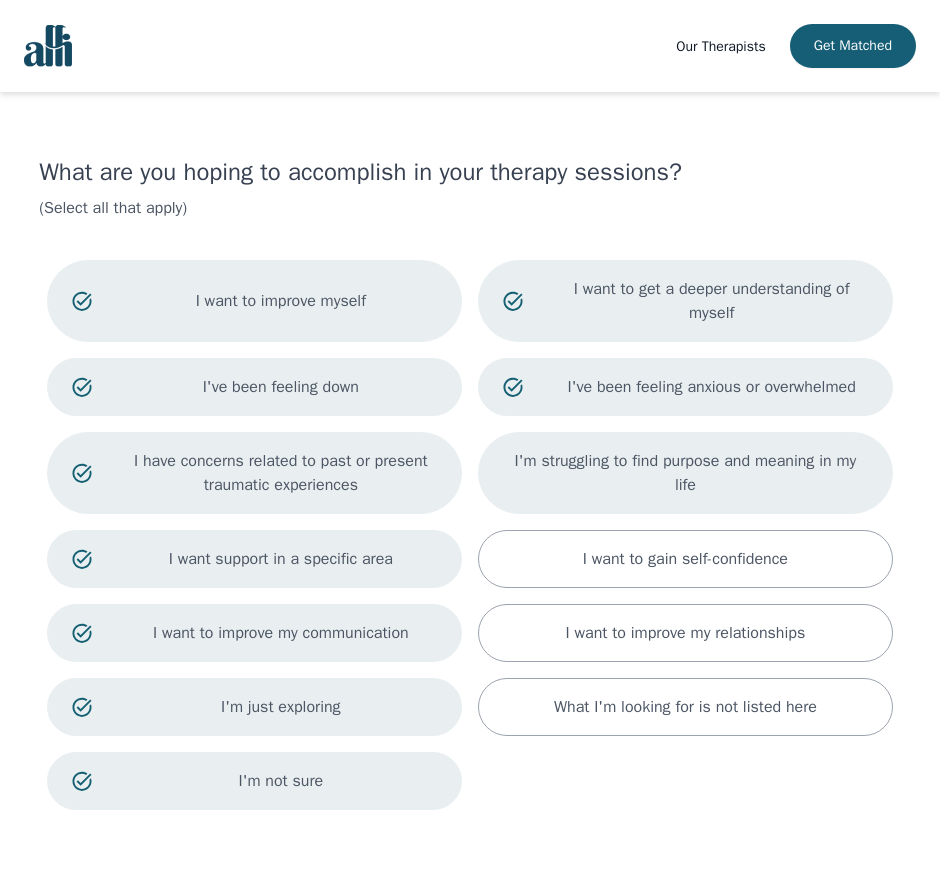 click on "I'm struggling to find purpose and meaning in my life" at bounding box center (685, 473) 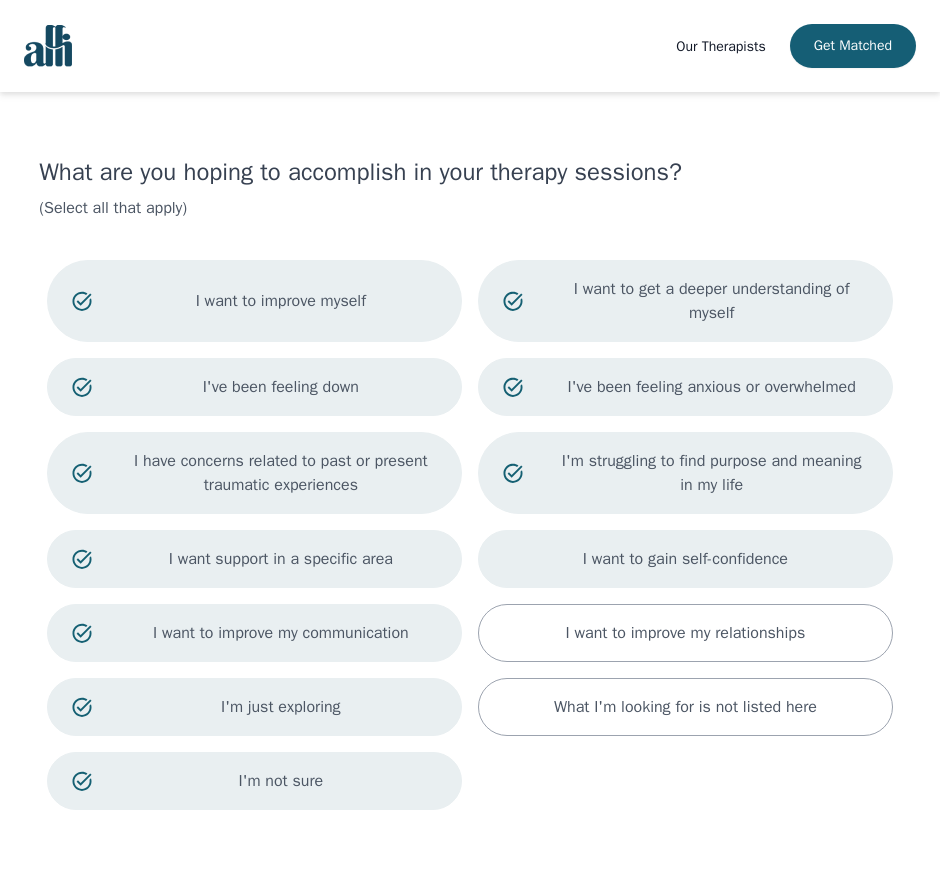 click on "I want to gain self-confidence" at bounding box center [685, 559] 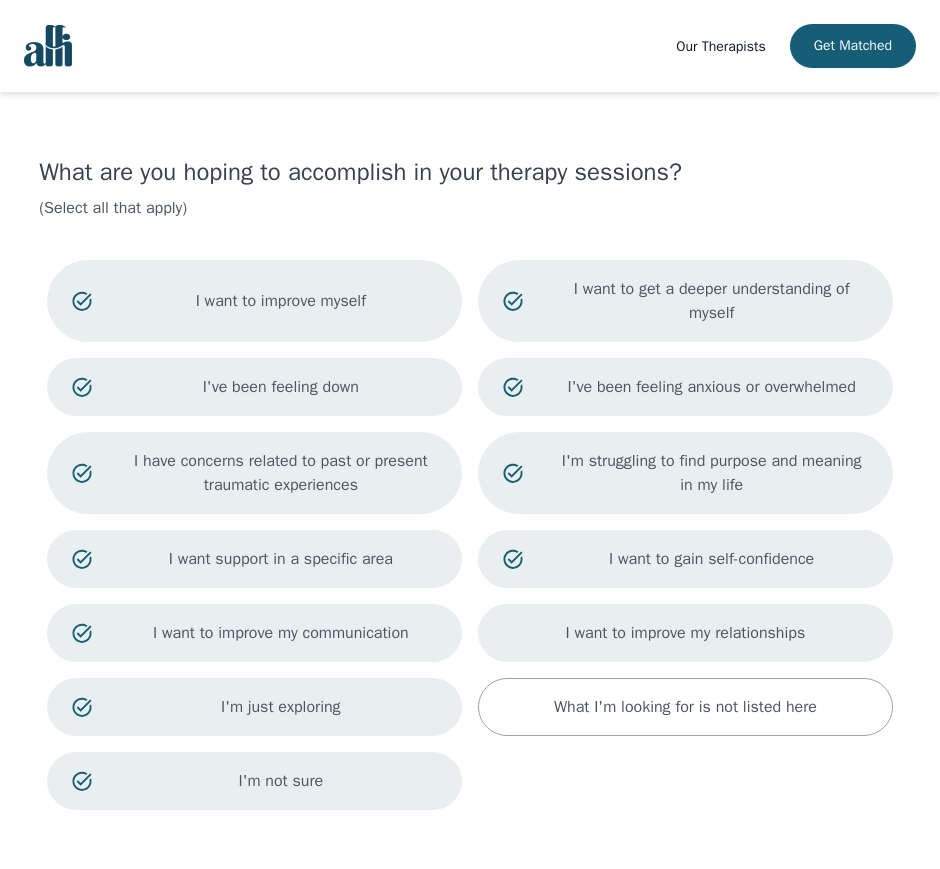 click on "I want to improve my relationships" at bounding box center (686, 633) 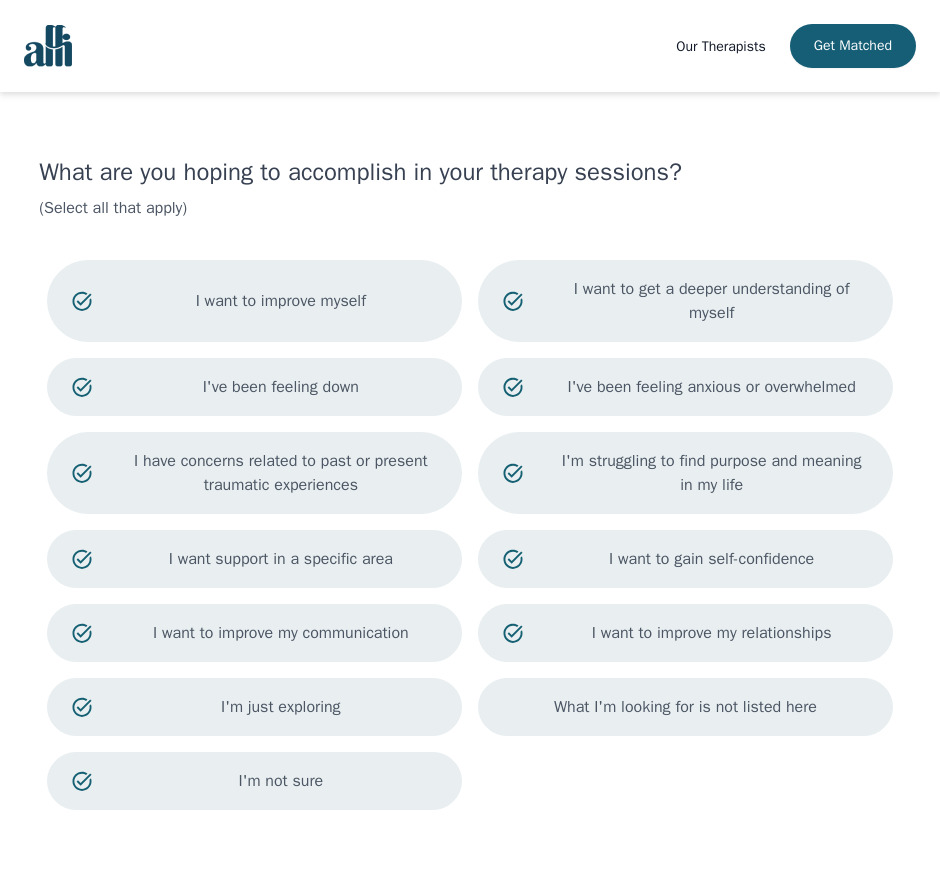 click on "What I'm looking for is not listed here" at bounding box center [685, 707] 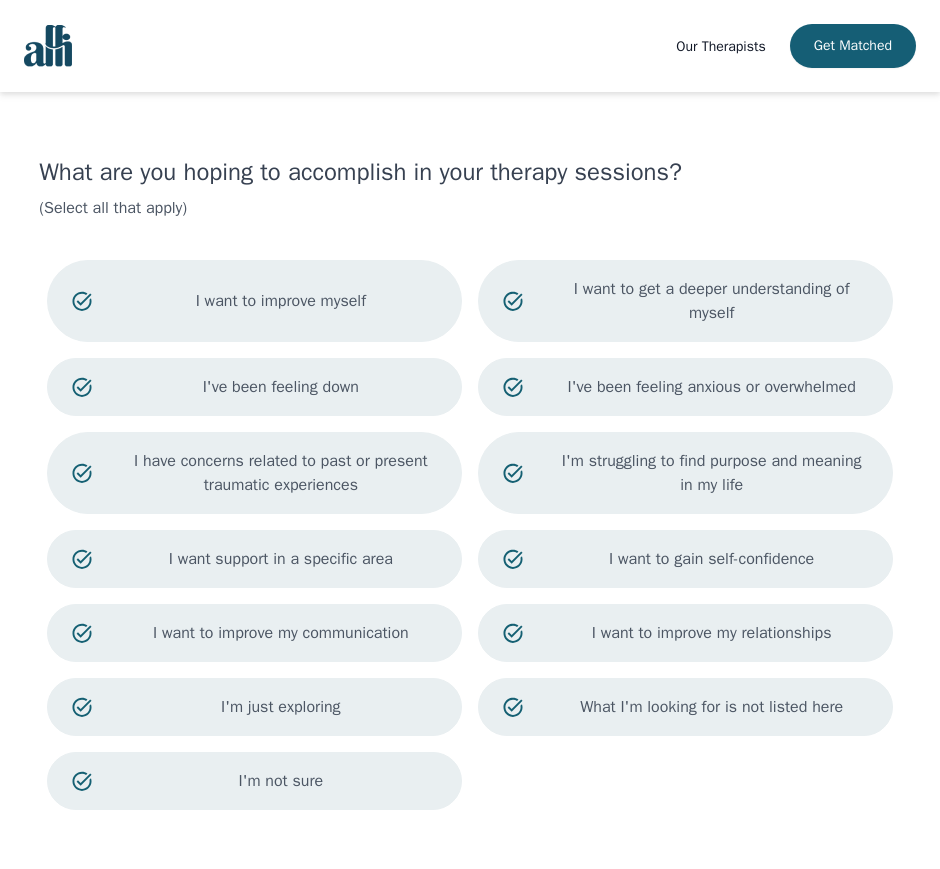scroll, scrollTop: 158, scrollLeft: 0, axis: vertical 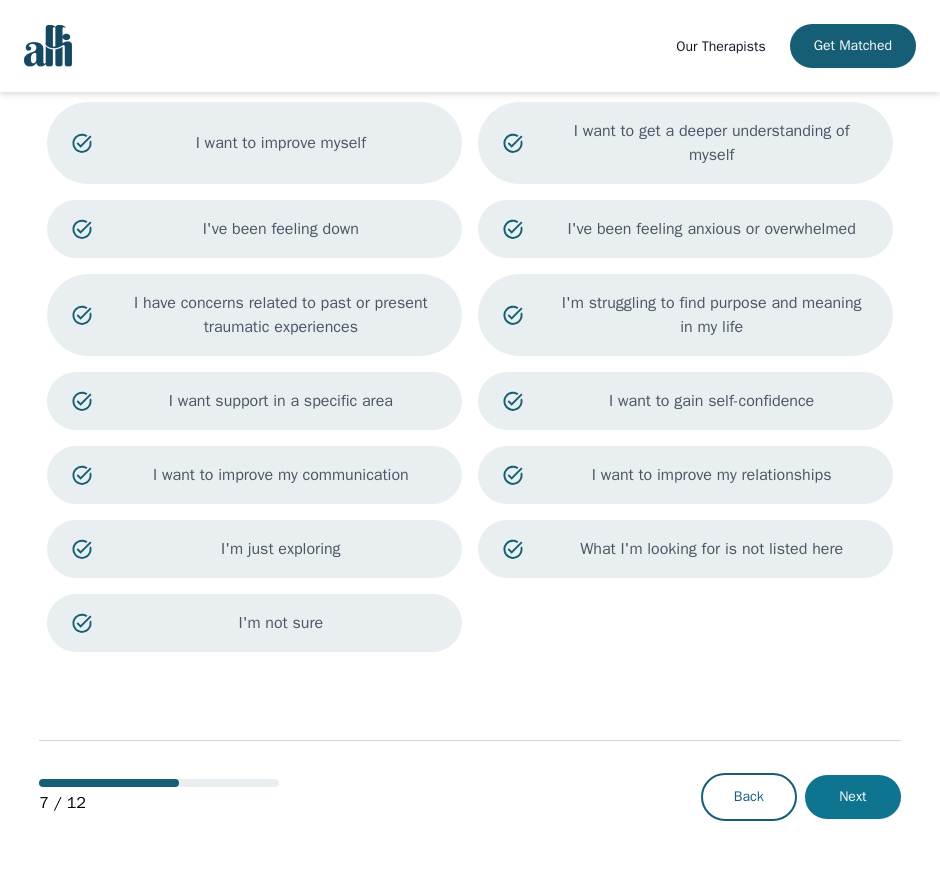 click on "Next" at bounding box center (853, 797) 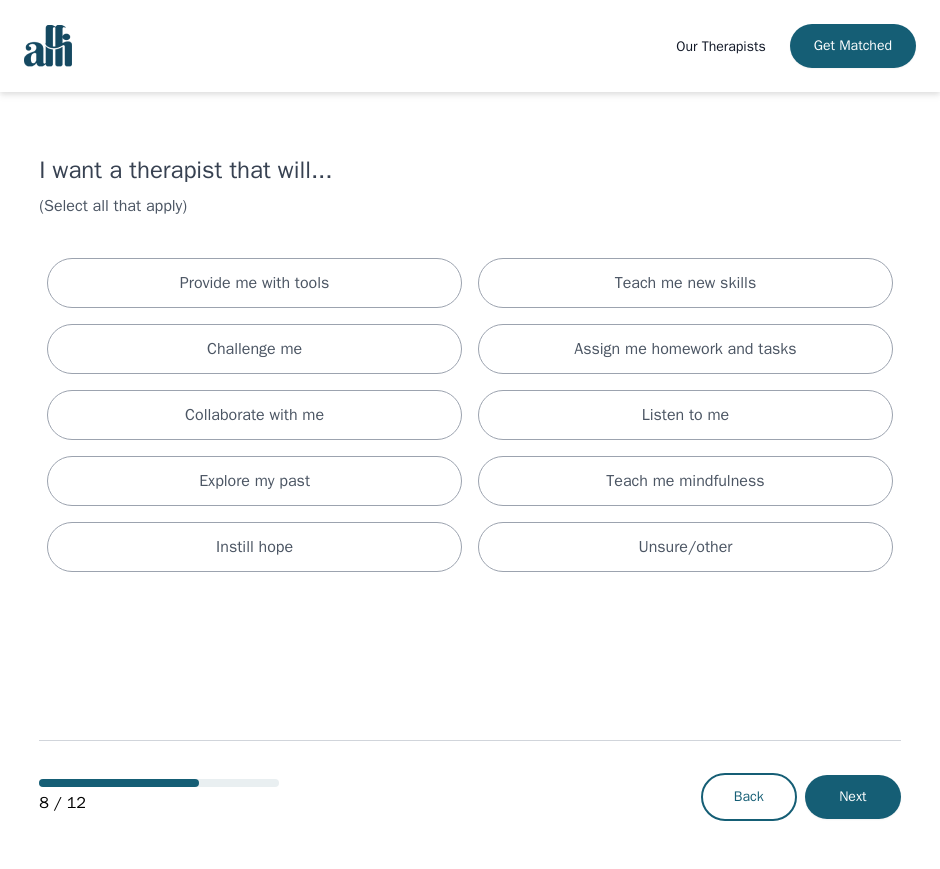 scroll, scrollTop: 0, scrollLeft: 0, axis: both 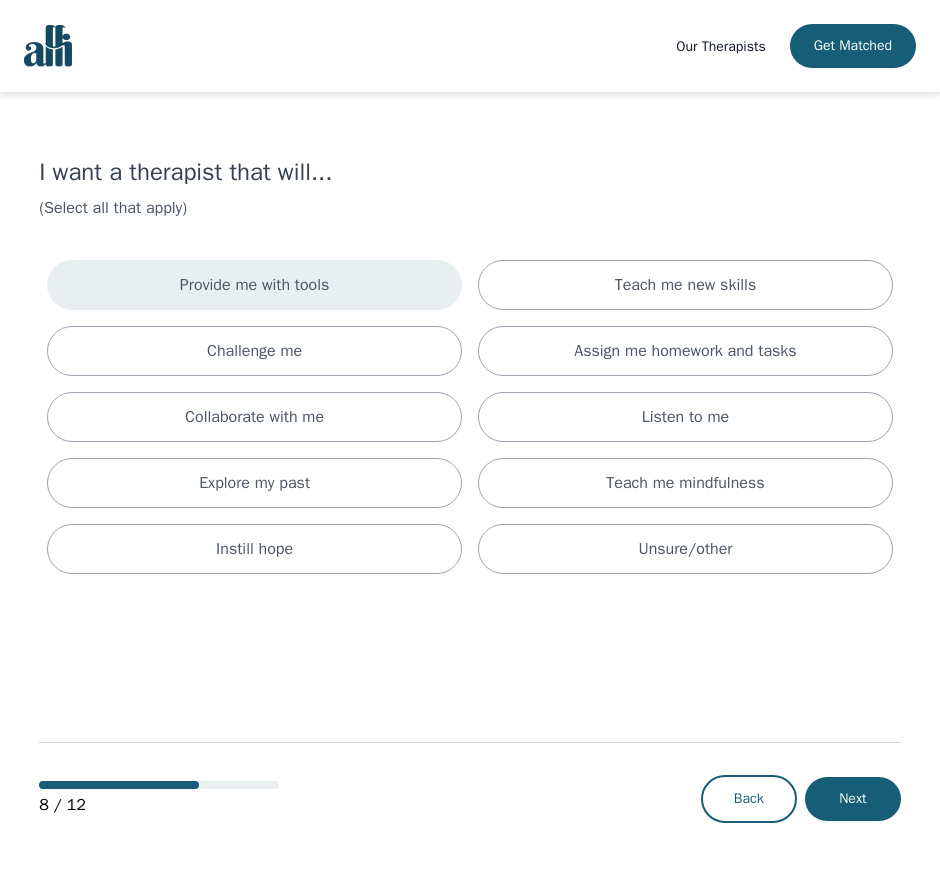 click on "Provide me with tools" at bounding box center (255, 285) 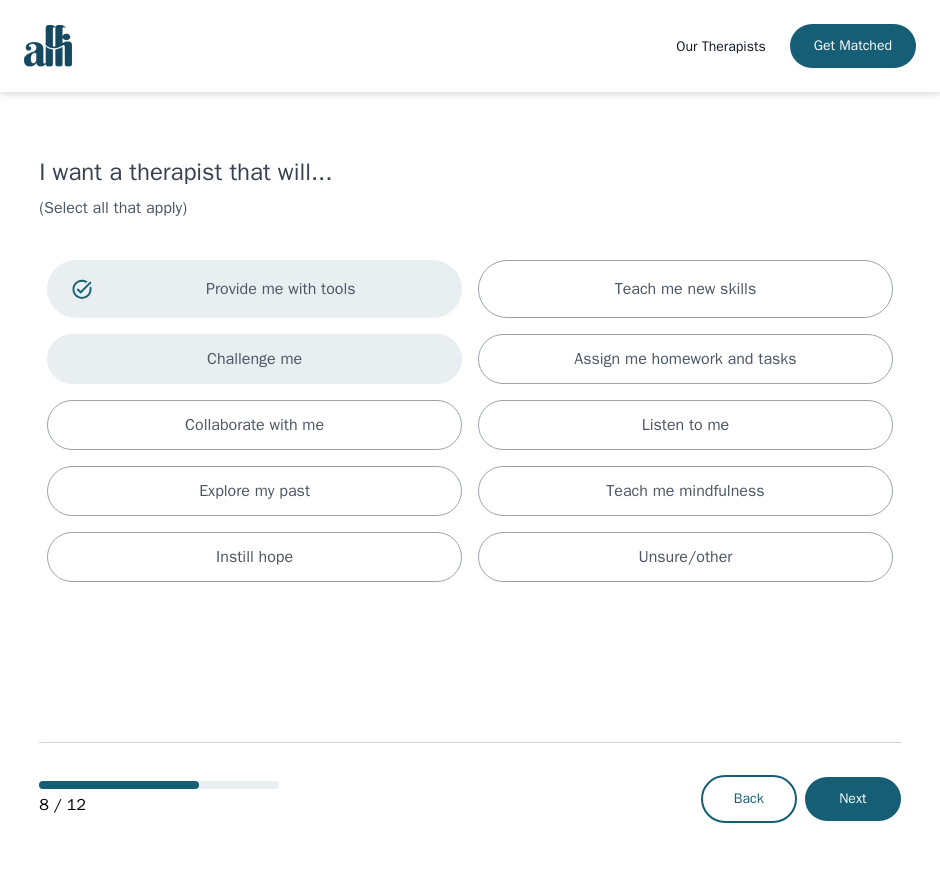 click on "Challenge me" at bounding box center [254, 359] 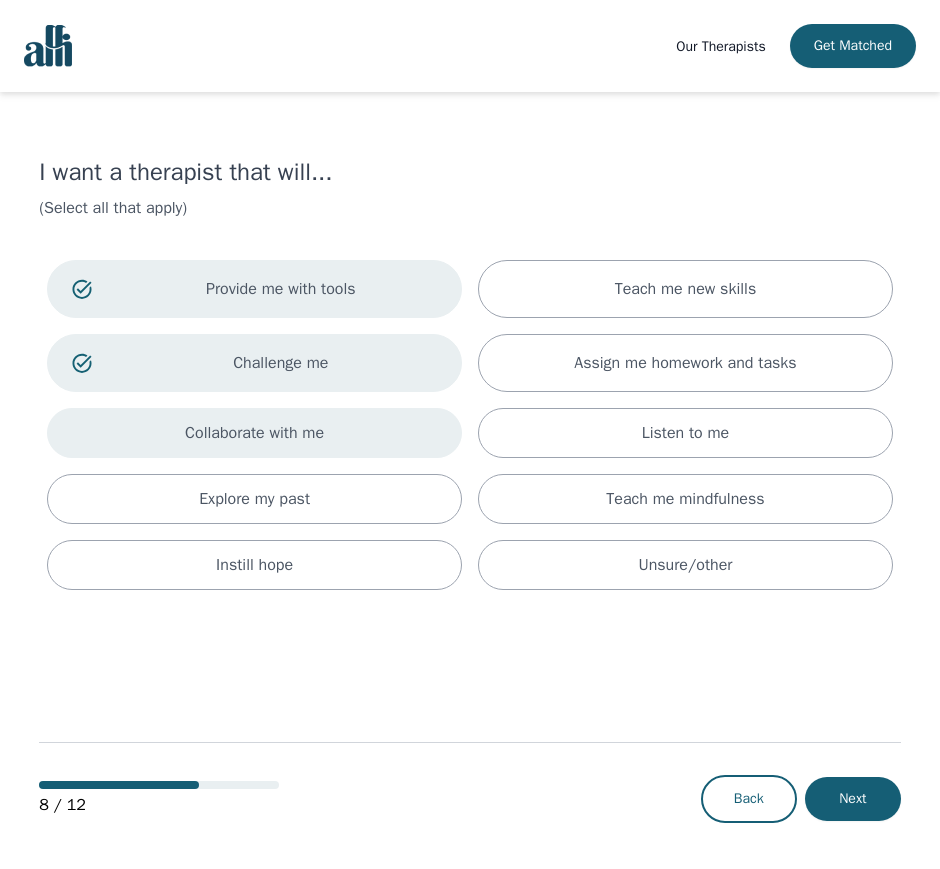 click on "Collaborate with me" at bounding box center (254, 433) 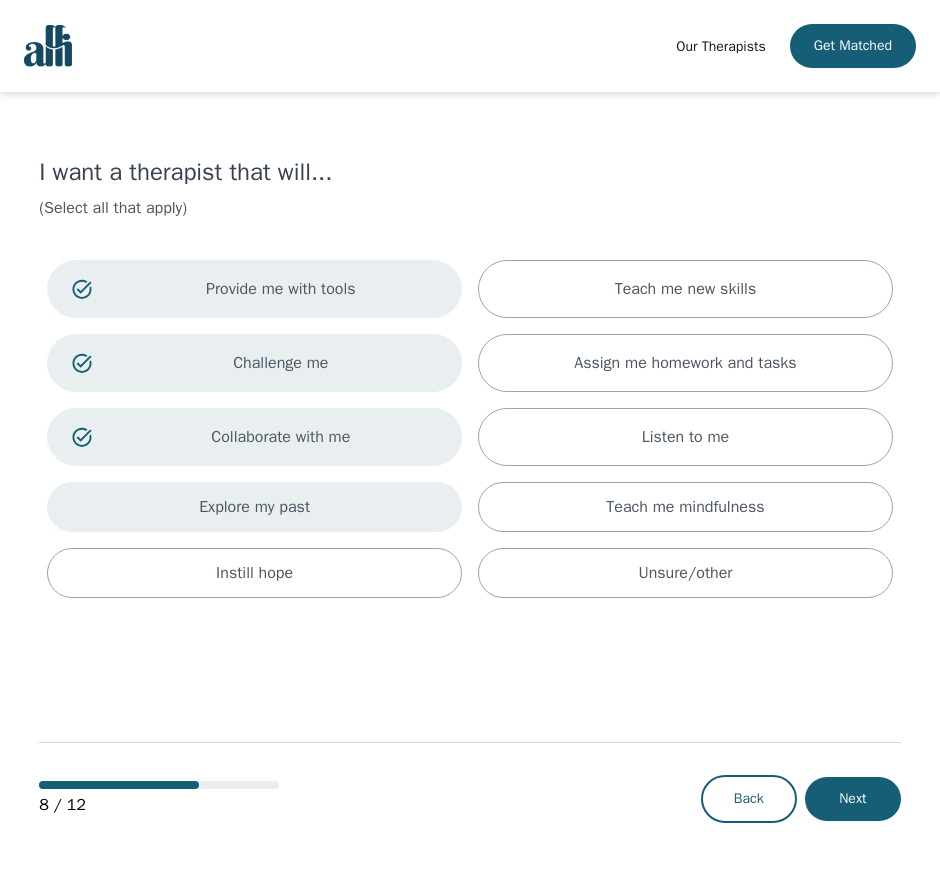 click on "Explore my past" at bounding box center (254, 507) 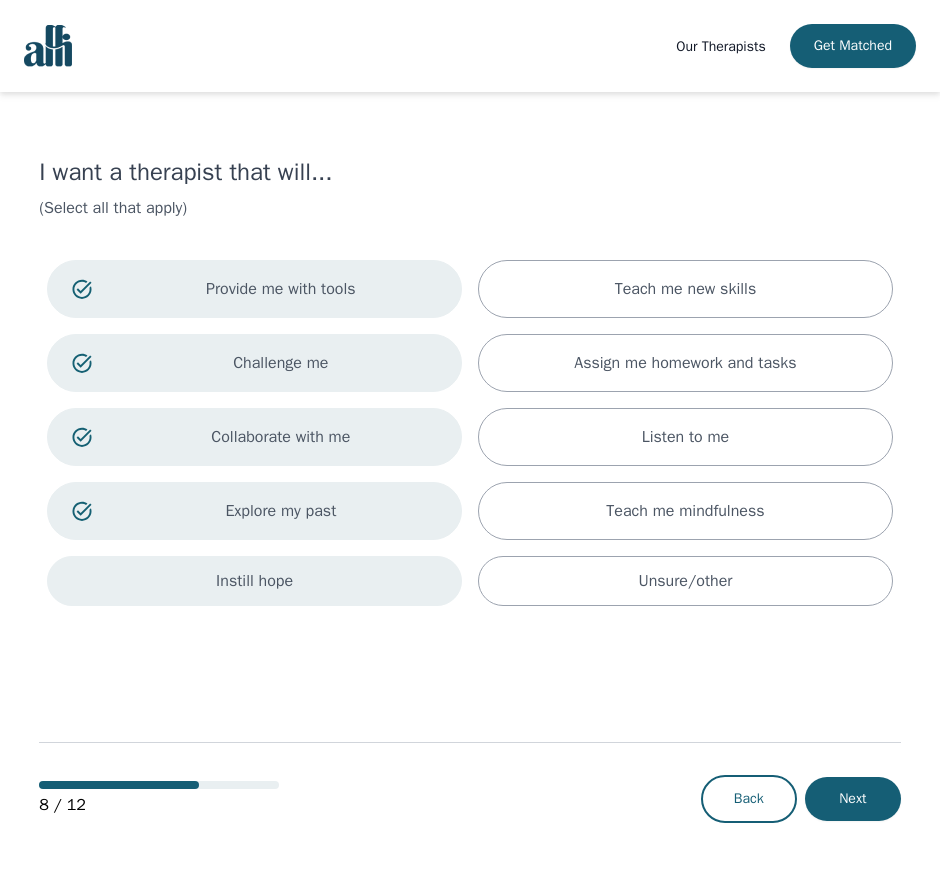 click on "Instill hope" at bounding box center [254, 581] 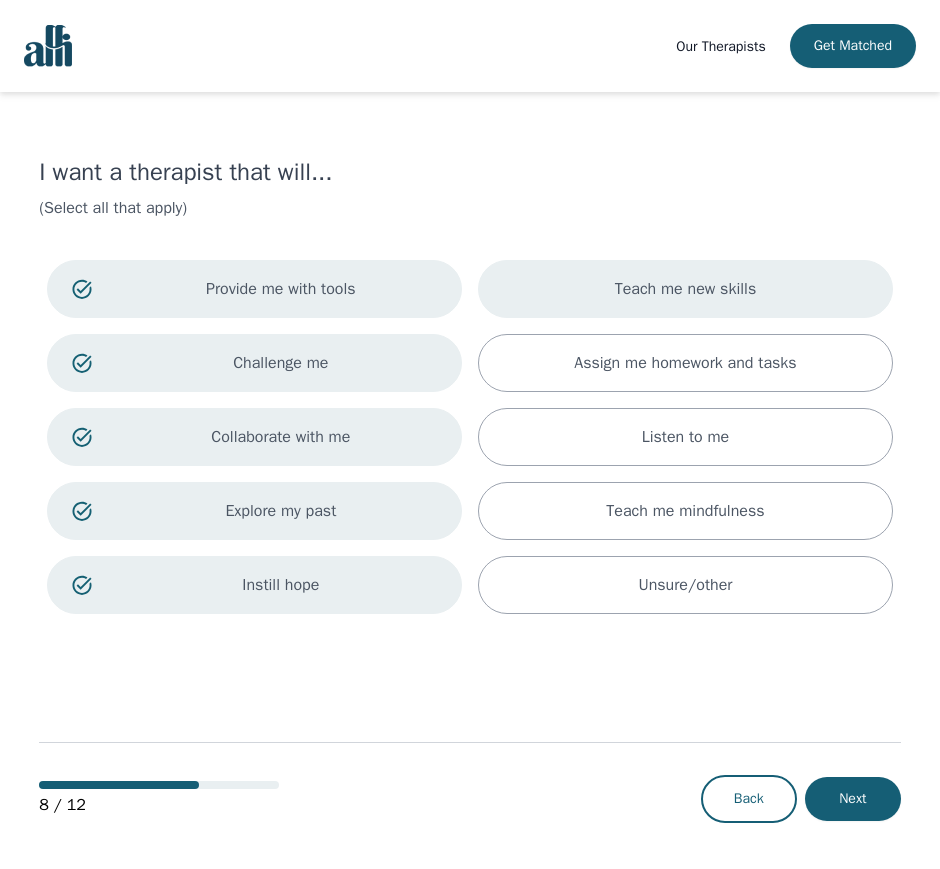 click on "Teach me new skills" at bounding box center (685, 289) 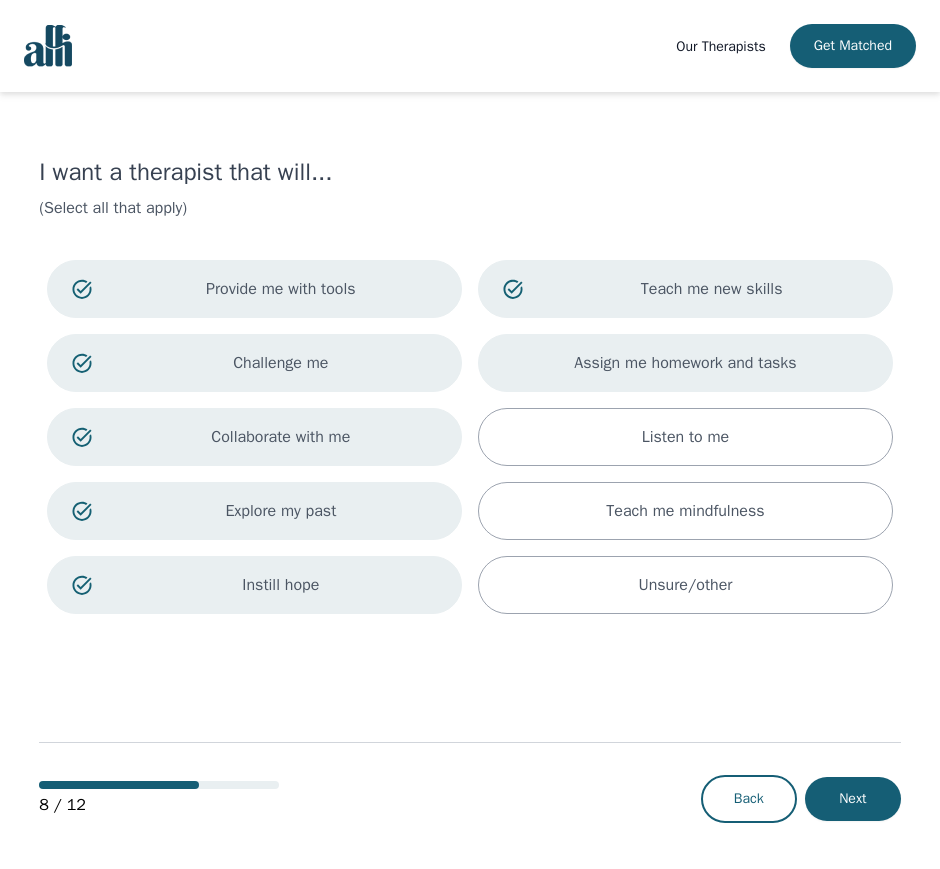 click on "Assign me homework and tasks" at bounding box center (685, 363) 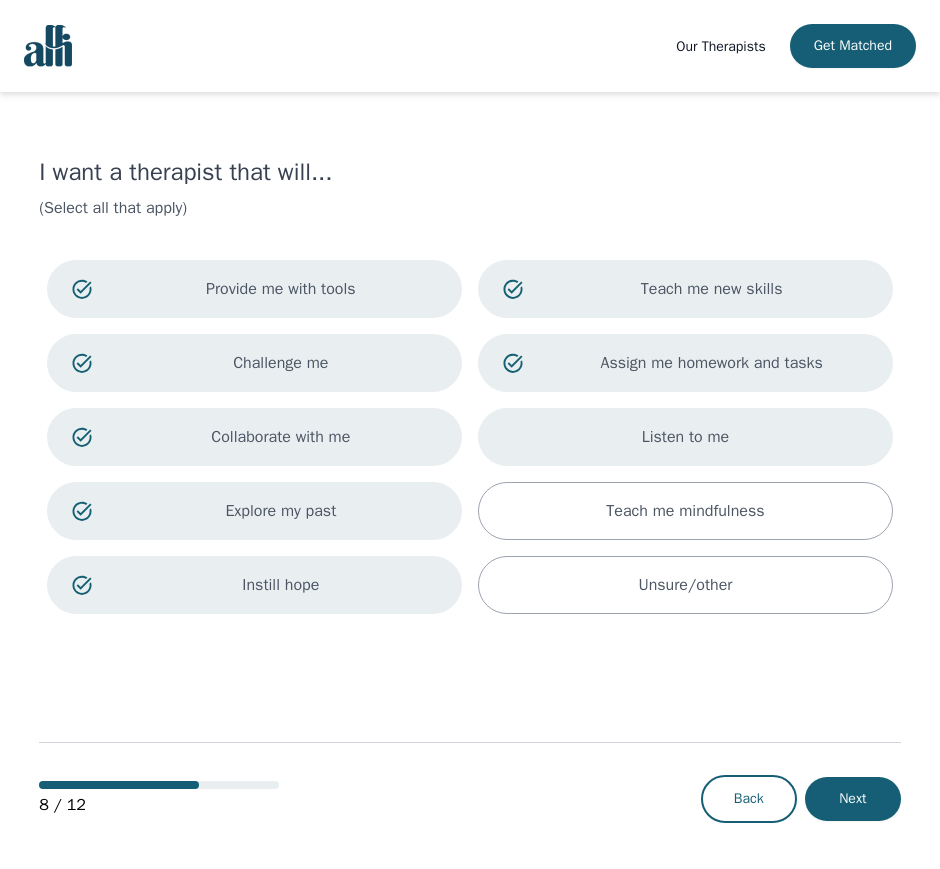 click on "Listen to me" at bounding box center [686, 437] 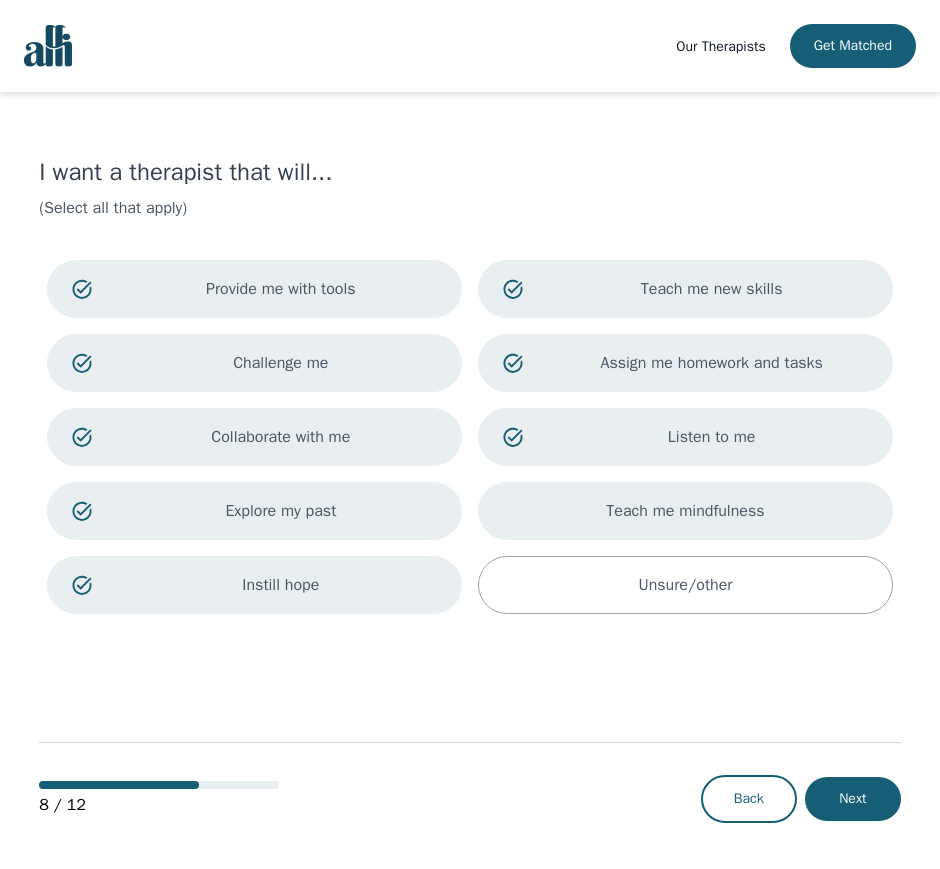 click on "Teach me mindfulness" at bounding box center [685, 511] 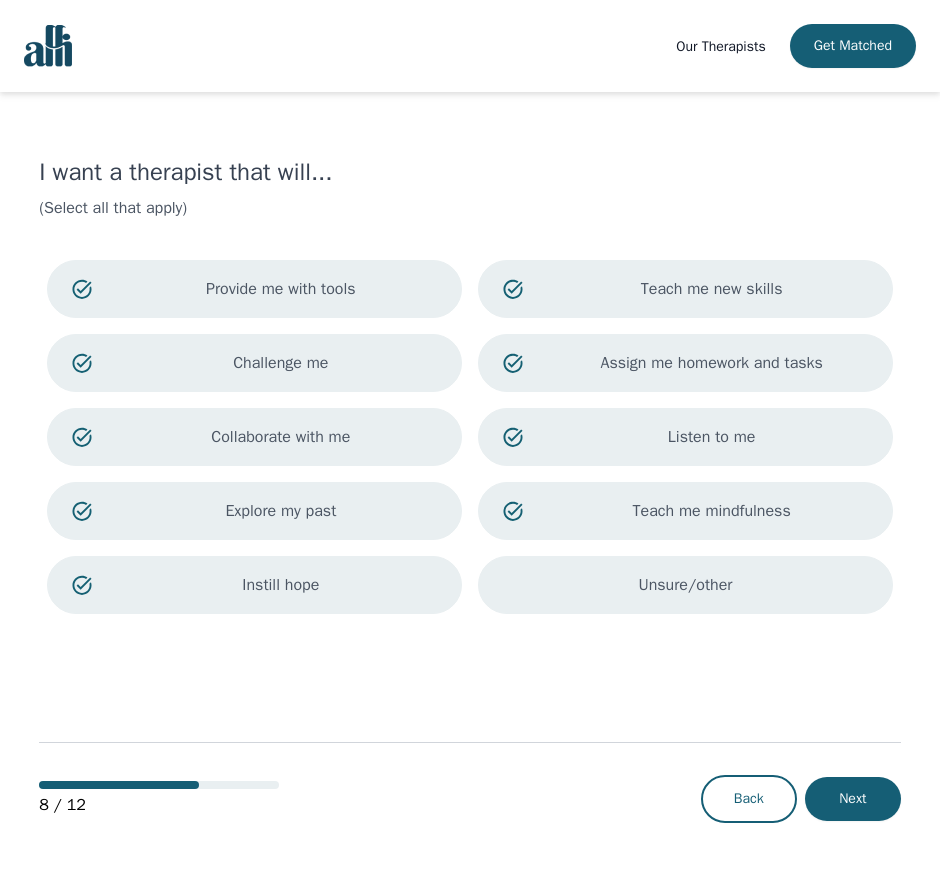 click on "Unsure/other" at bounding box center (685, 585) 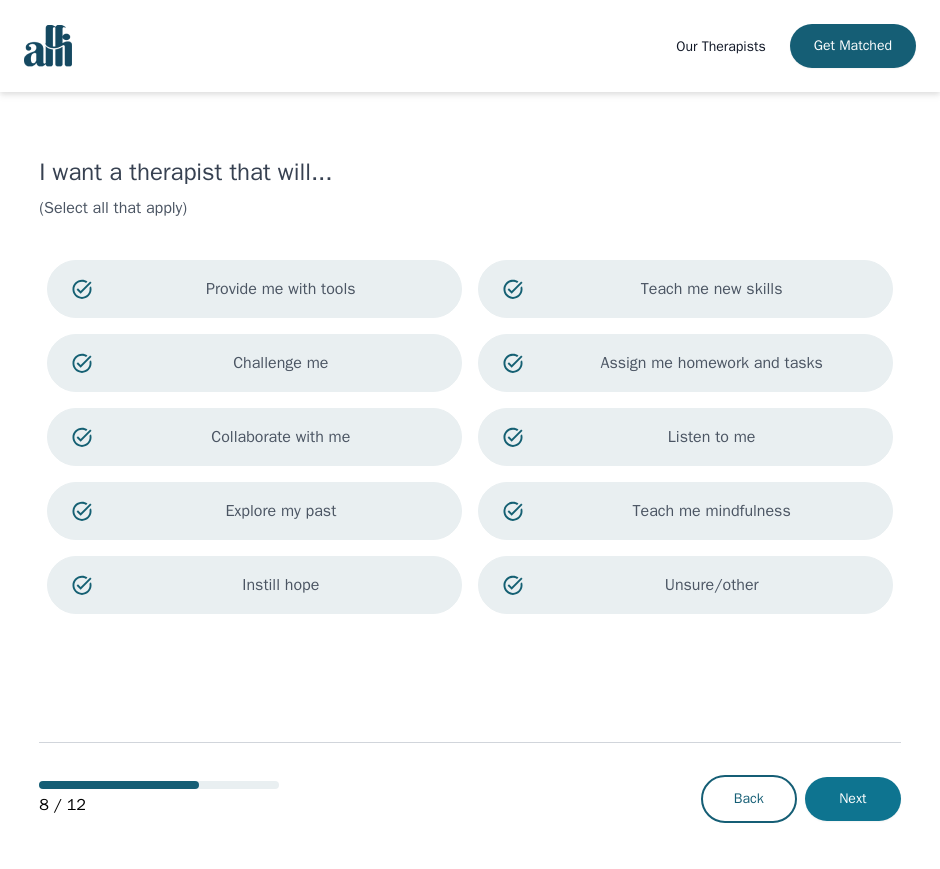 click on "Next" at bounding box center (853, 799) 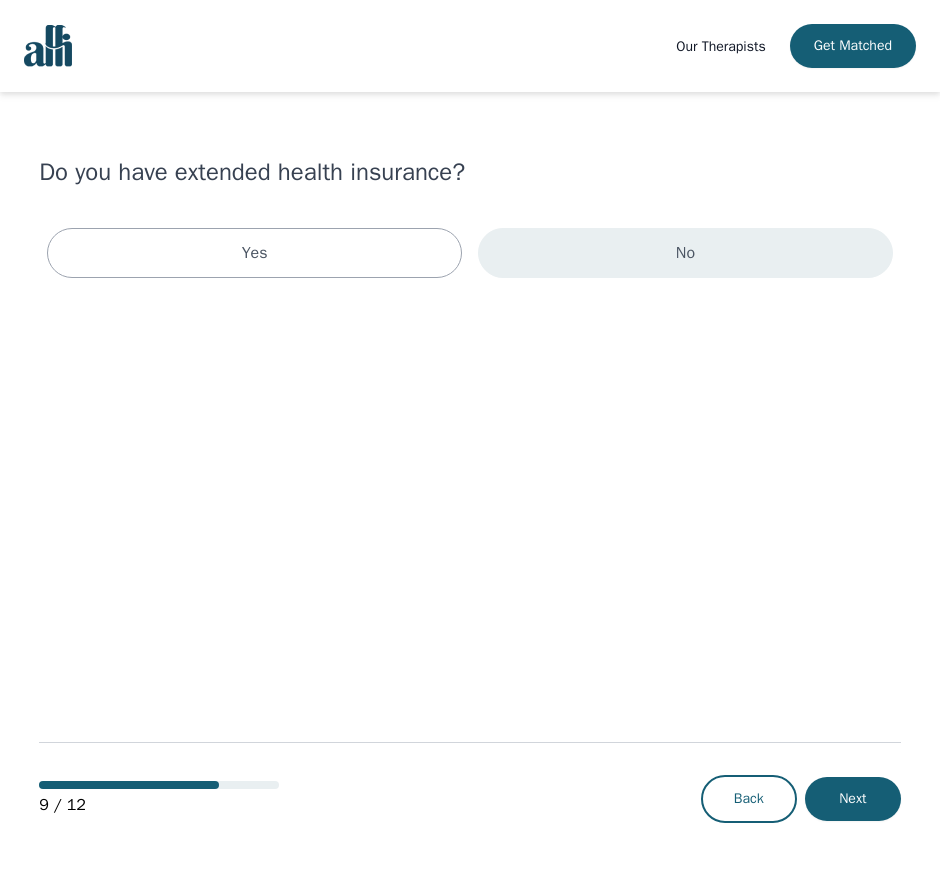 click on "No" at bounding box center [685, 253] 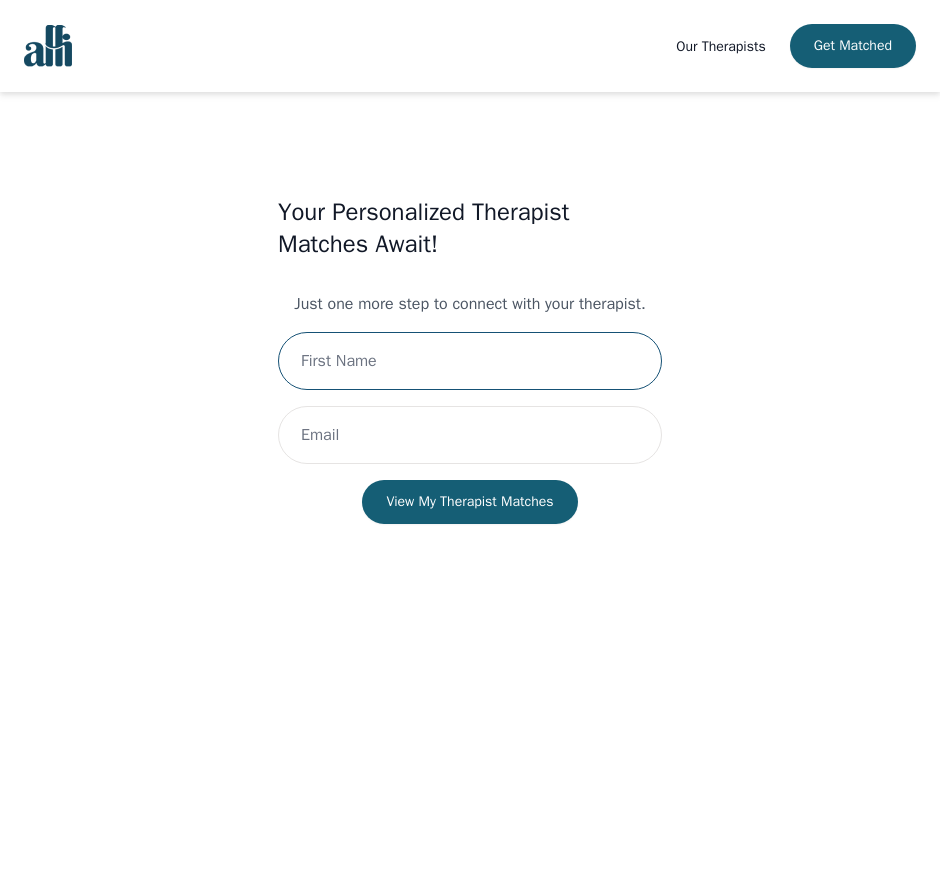 click at bounding box center [470, 361] 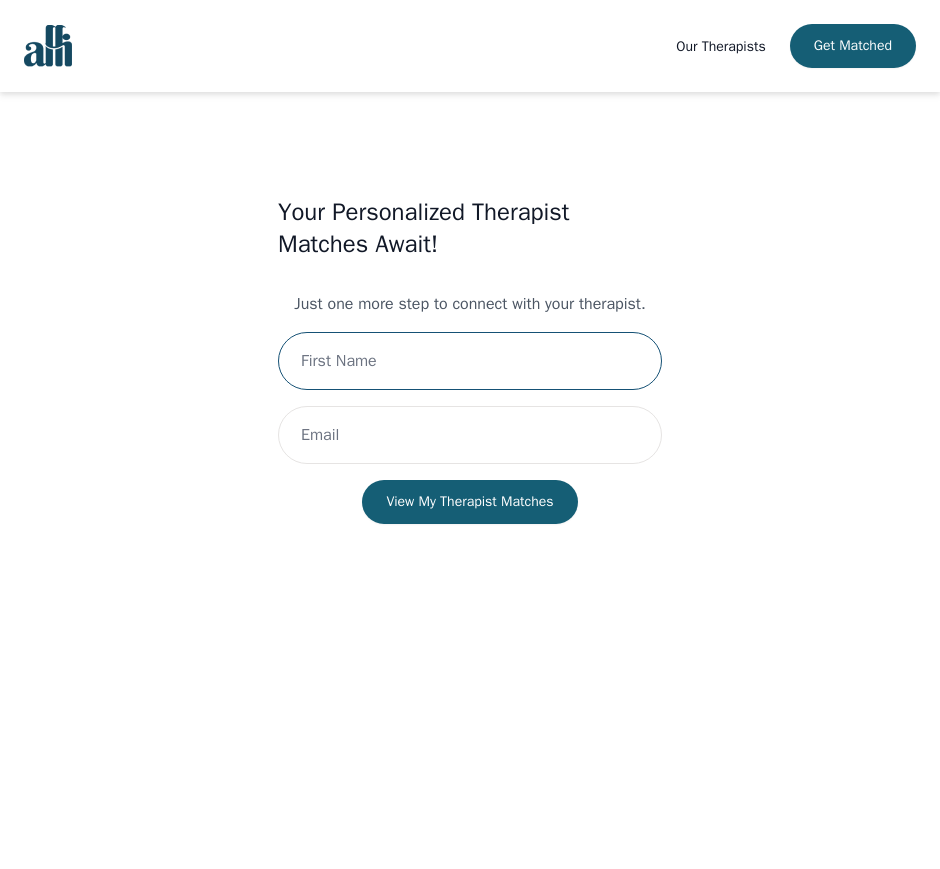 type on "Angela" 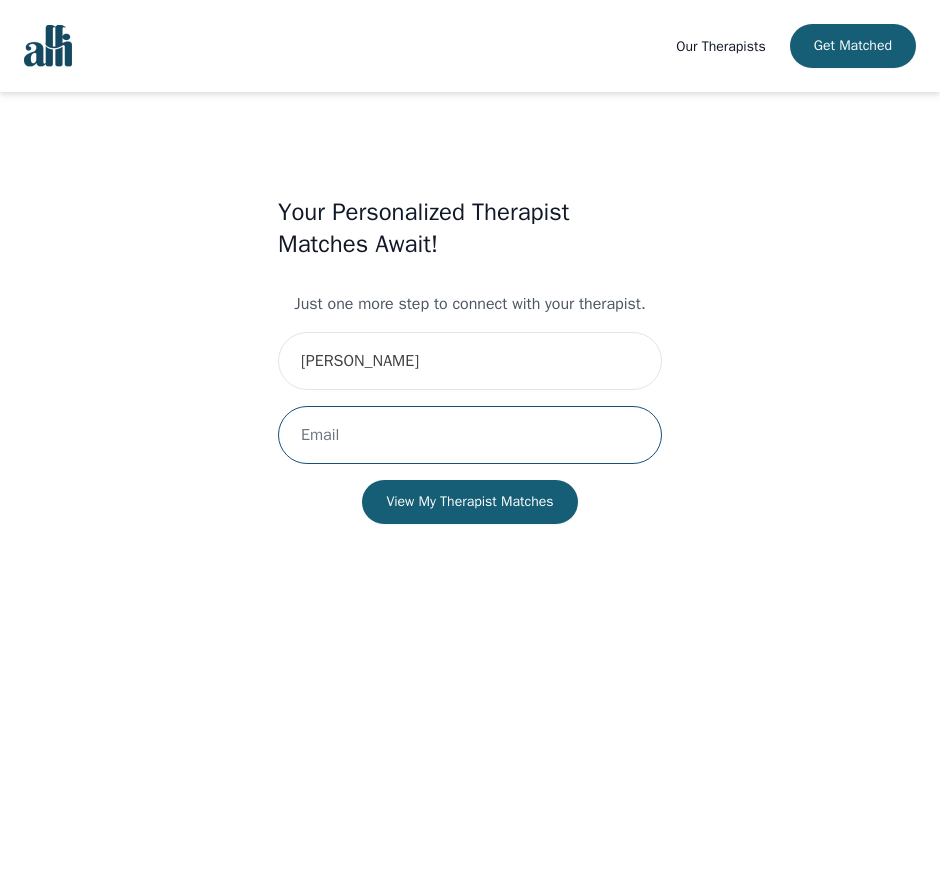 click at bounding box center [470, 435] 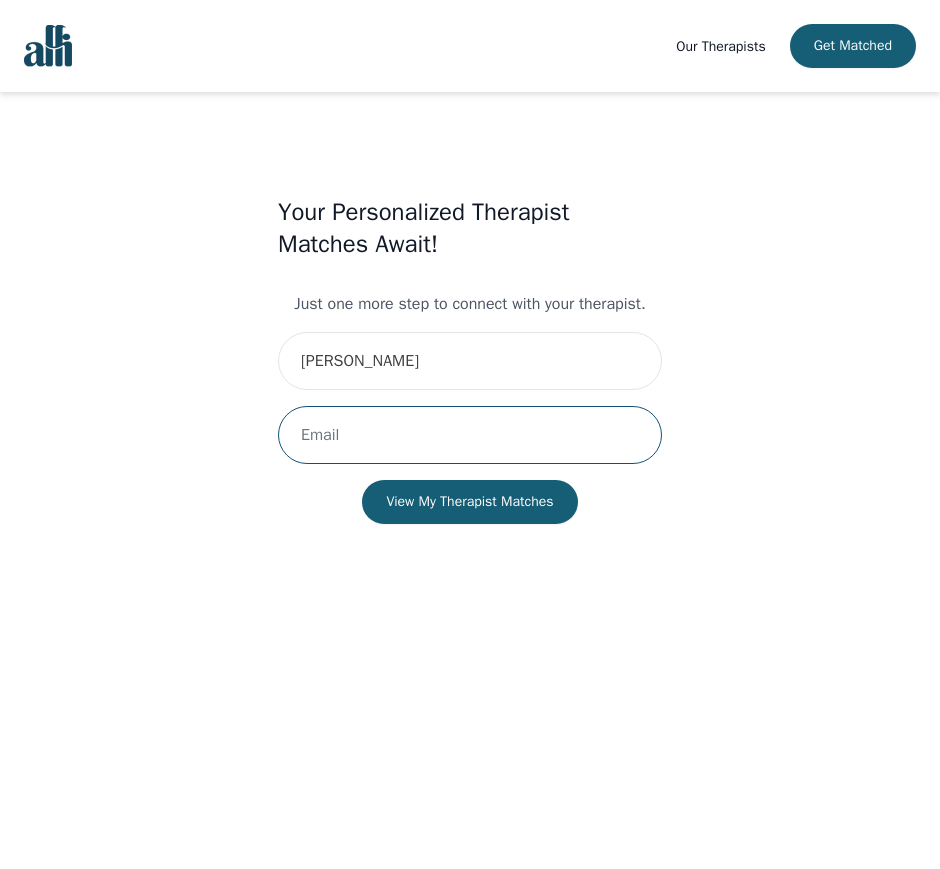 type on "grieveangela@hotmail.com" 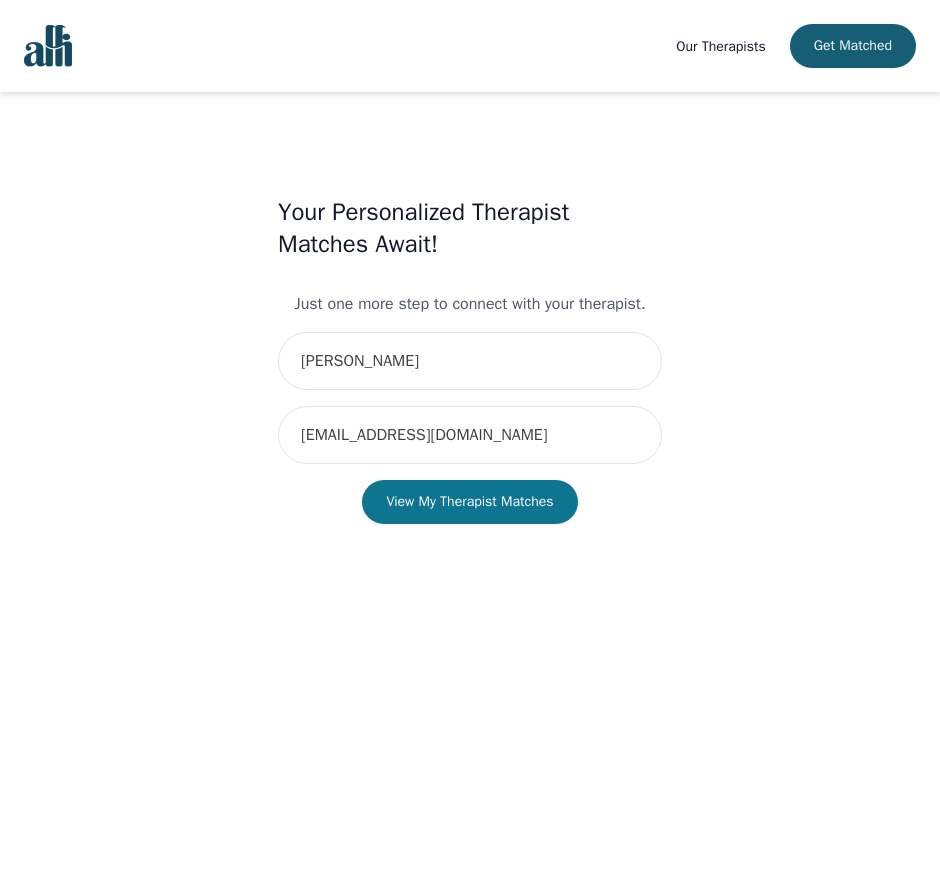 click on "View My Therapist Matches" at bounding box center [469, 502] 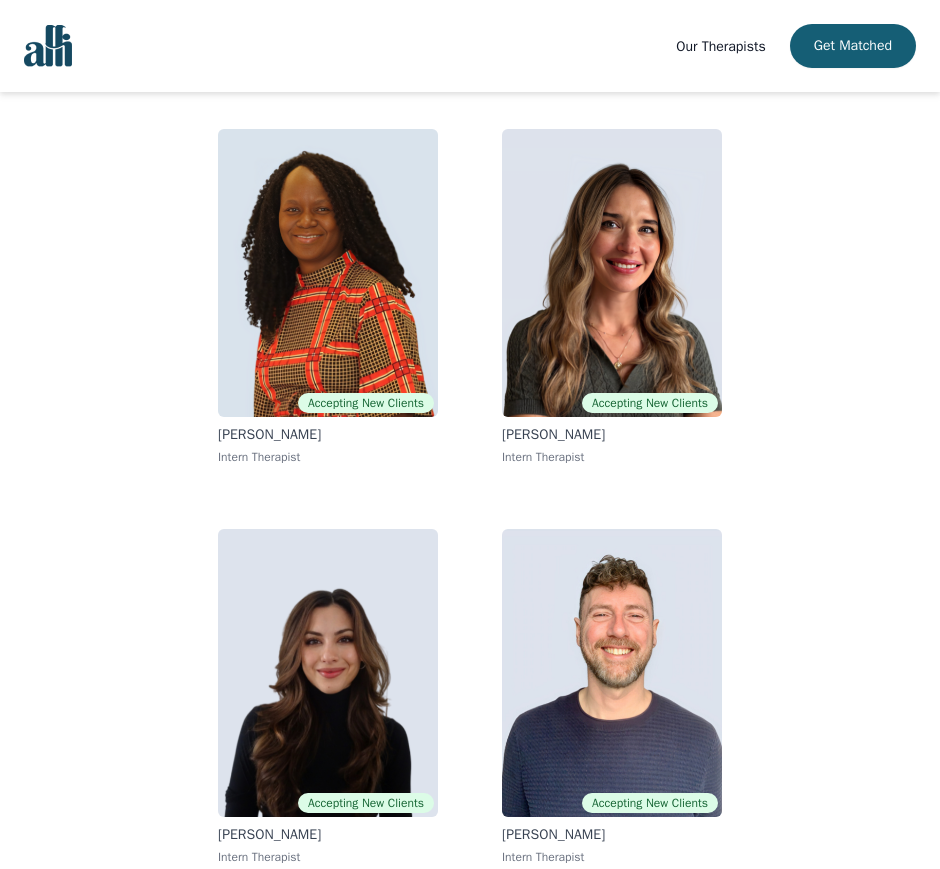 scroll, scrollTop: 175, scrollLeft: 0, axis: vertical 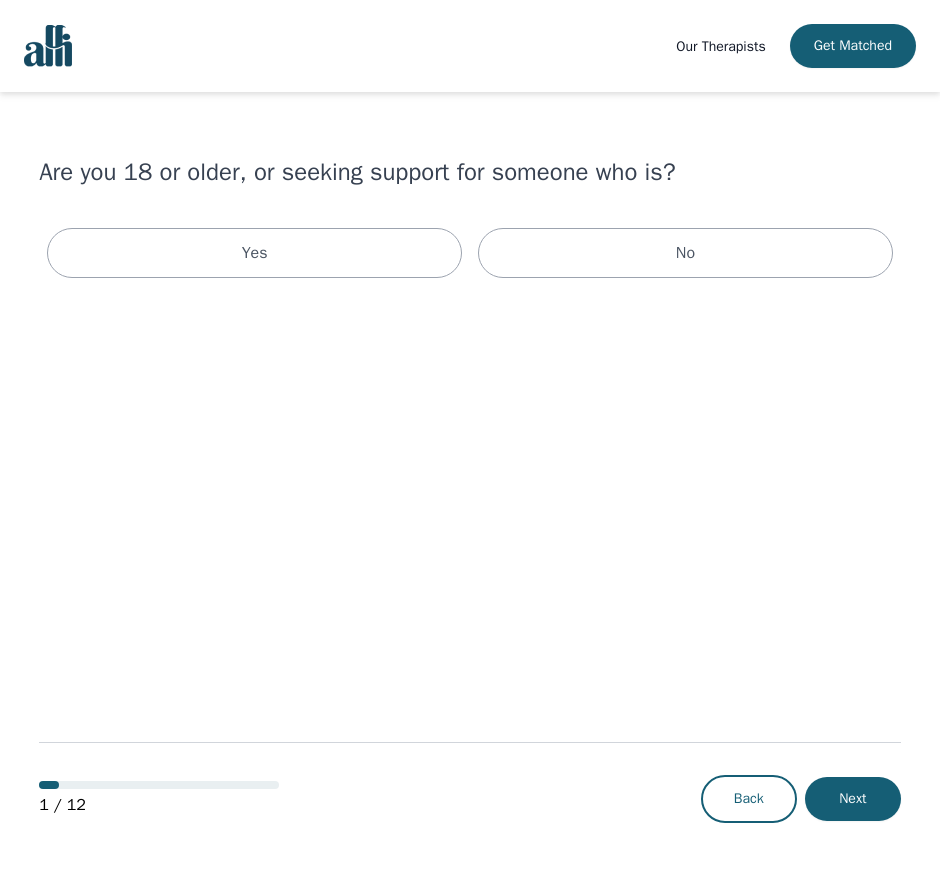 click on "Yes No" at bounding box center [470, 253] 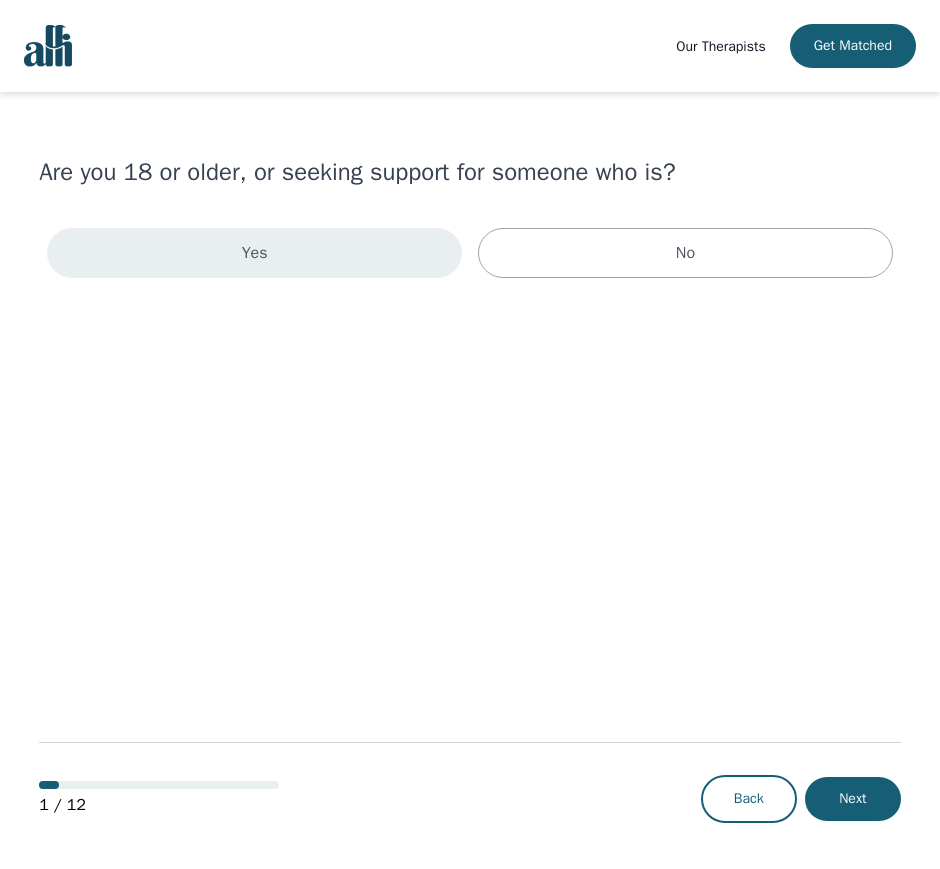 click on "Yes" at bounding box center [254, 253] 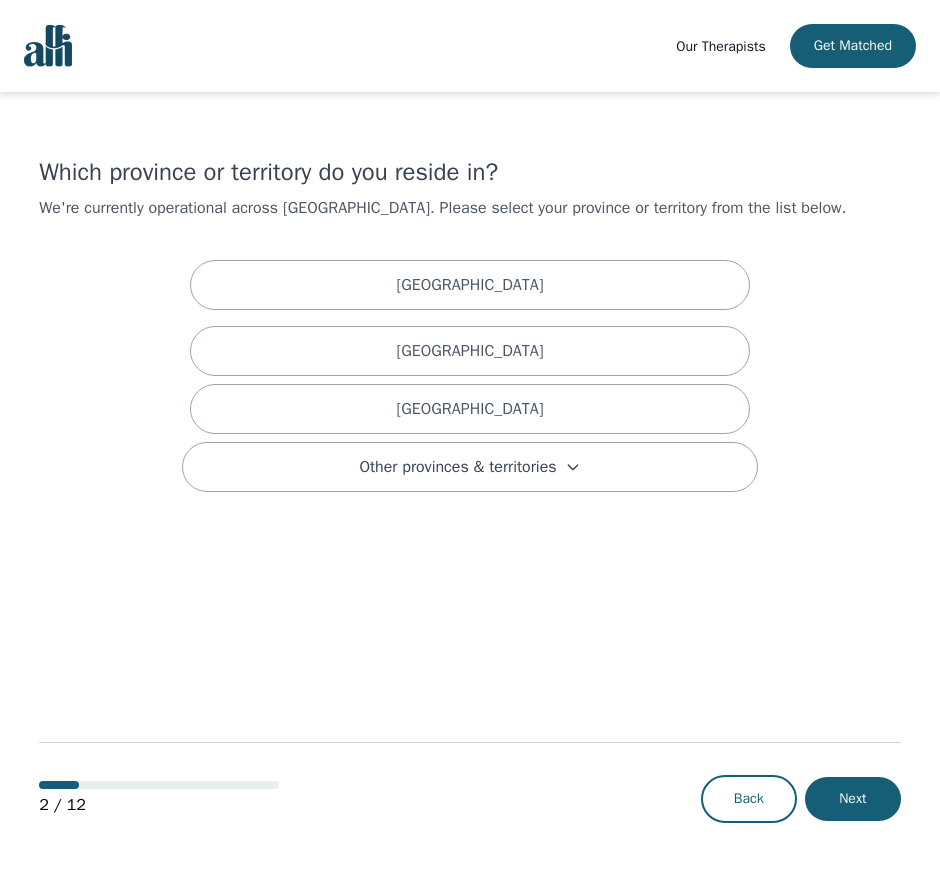 click on "Which province or territory do you reside in? We're currently operational across Canada. Please select your province or territory from the list below. Alberta British Columbia Ontario Other provinces & territories" at bounding box center (470, 324) 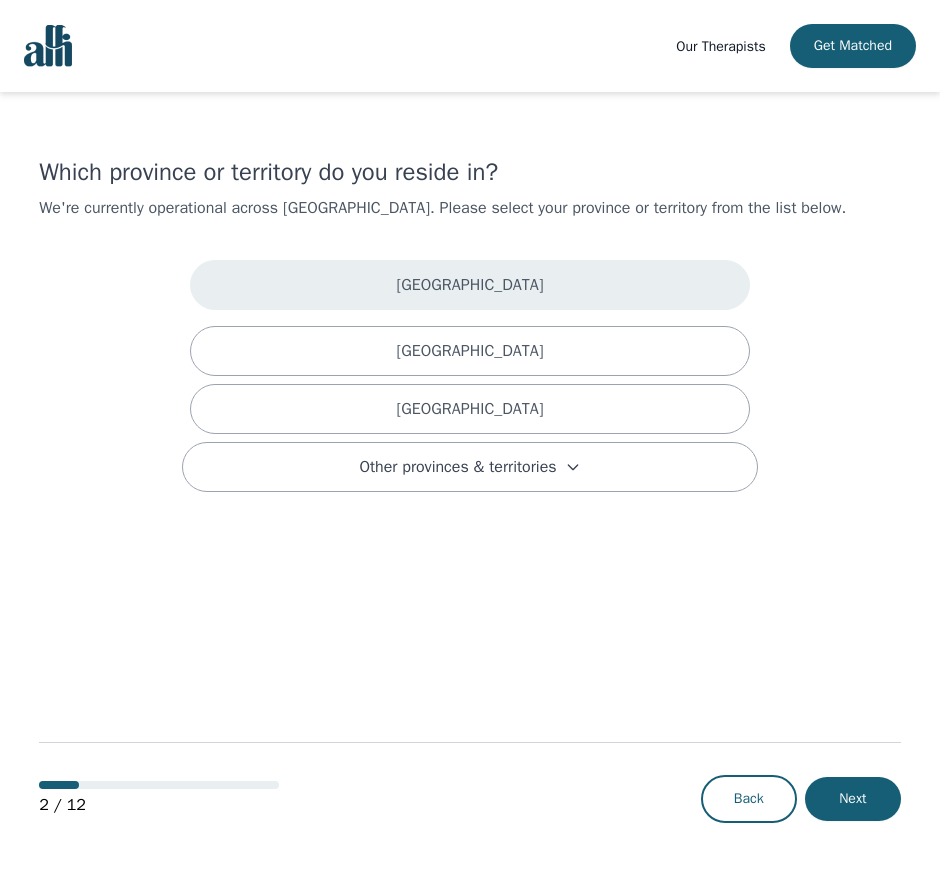 click on "[GEOGRAPHIC_DATA]" at bounding box center [470, 285] 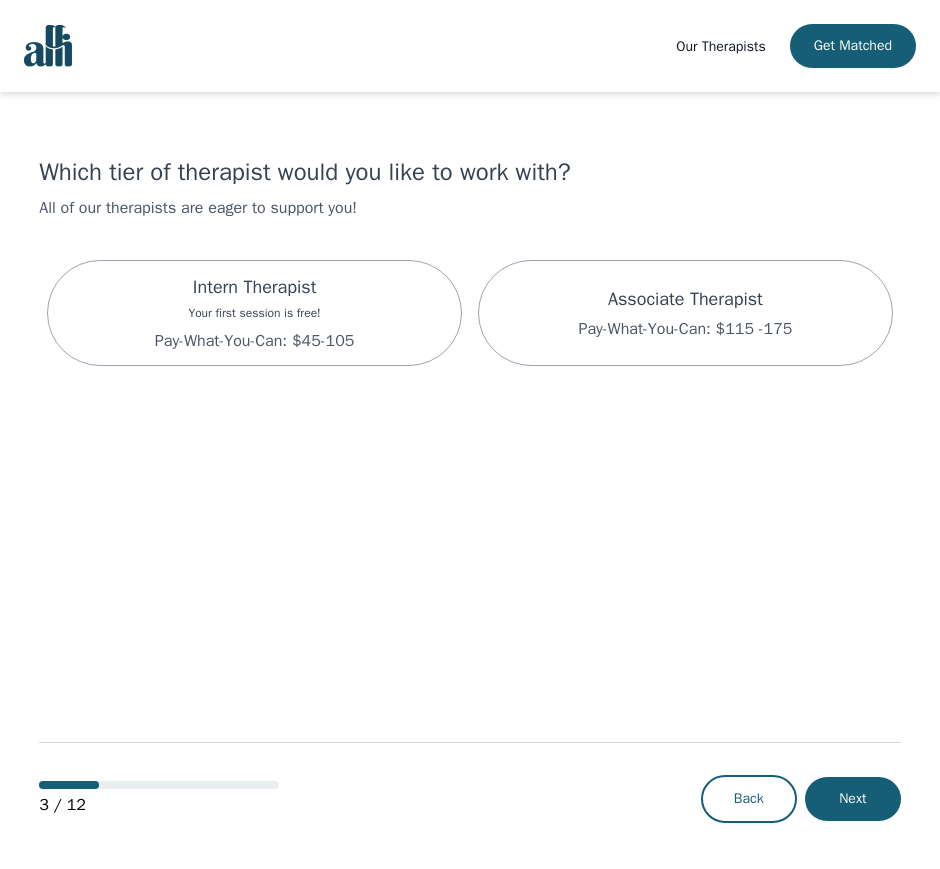 click on "Intern Therapist" at bounding box center [254, 287] 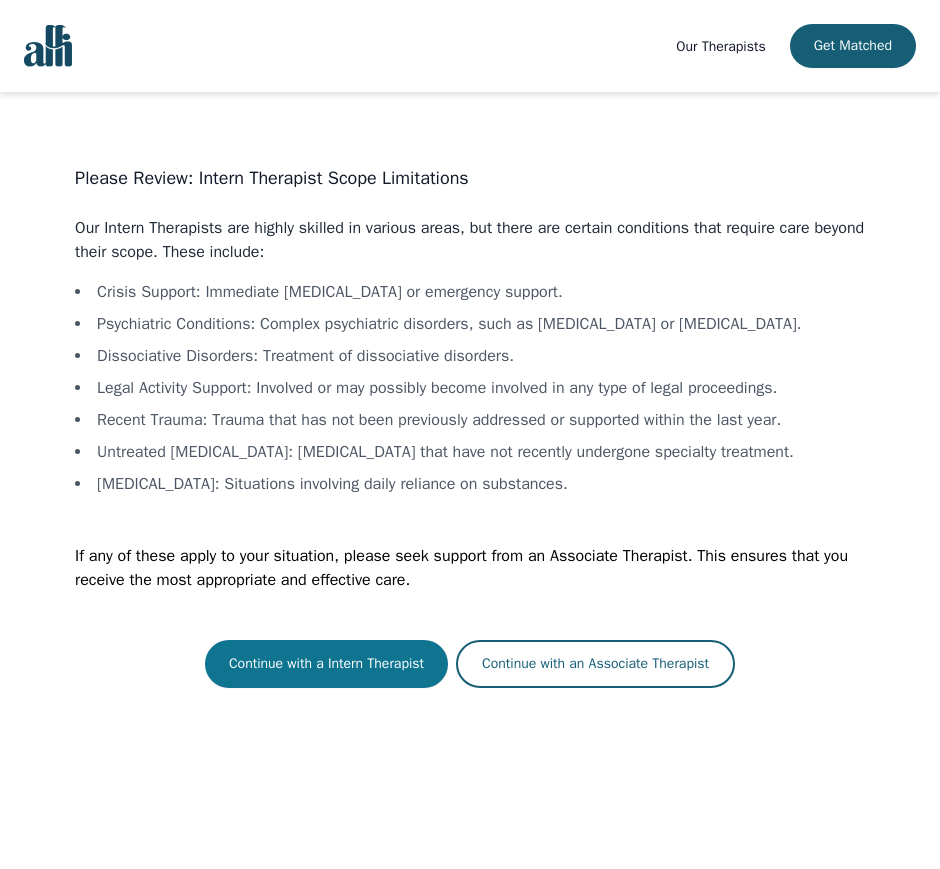click on "Continue with a Intern Therapist" at bounding box center (326, 664) 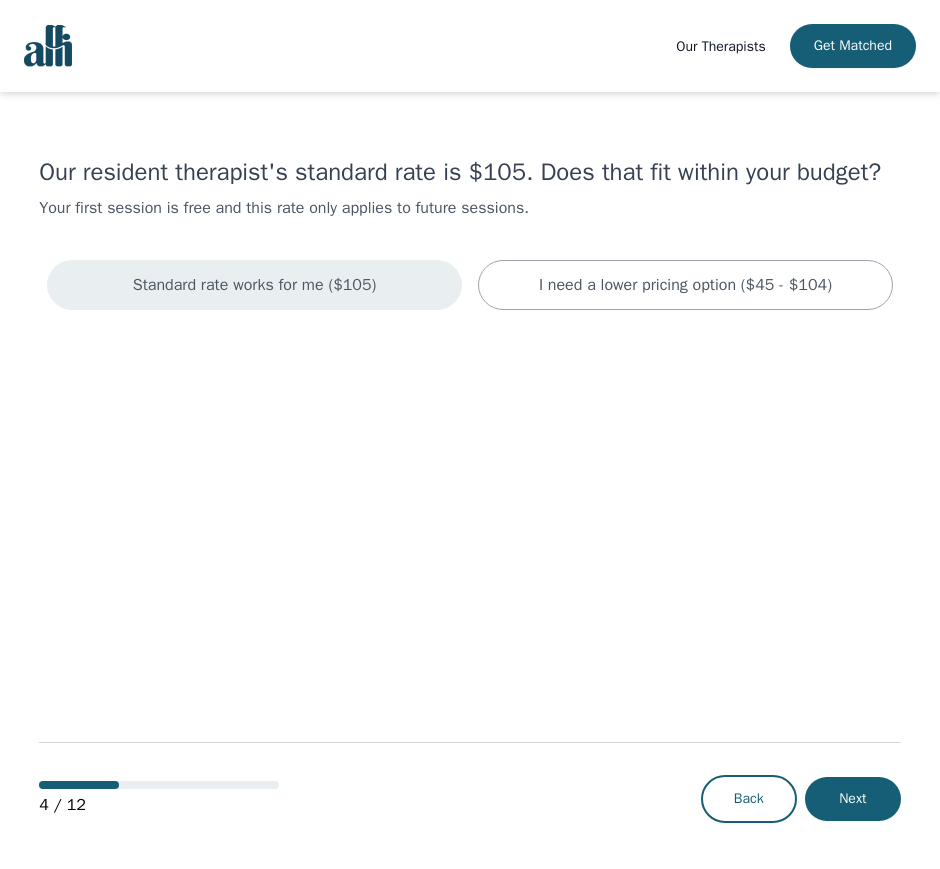 click on "Standard rate works for me ($105)" at bounding box center [255, 285] 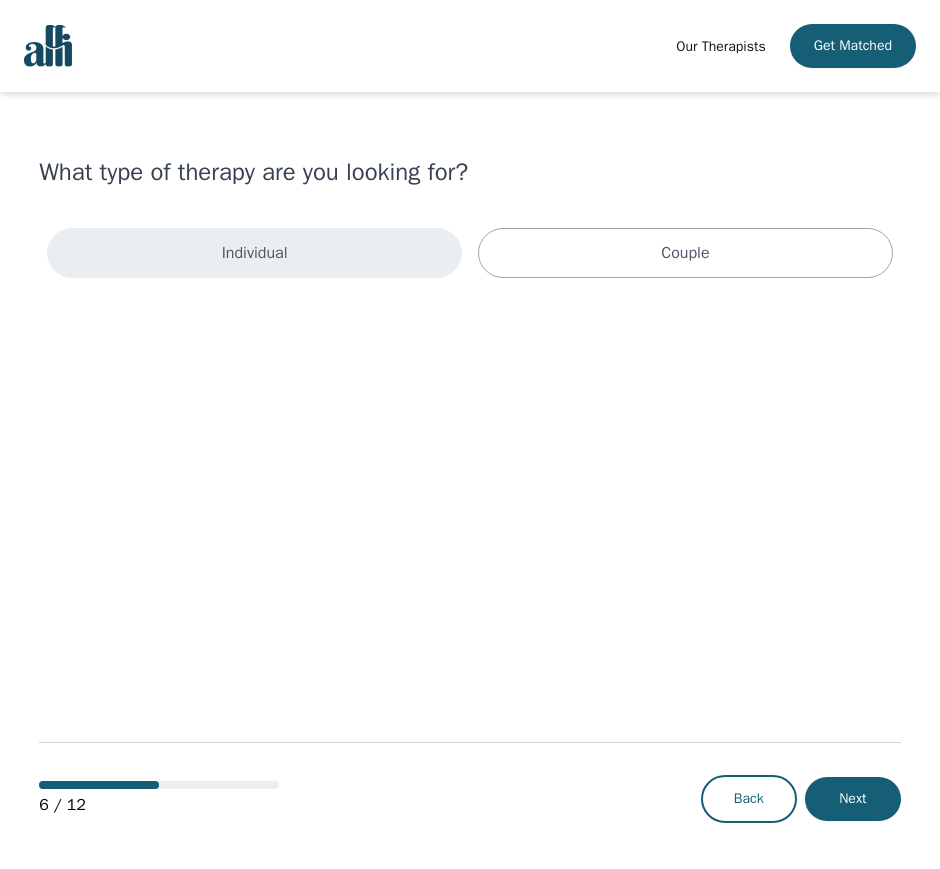 click on "Individual" at bounding box center (254, 253) 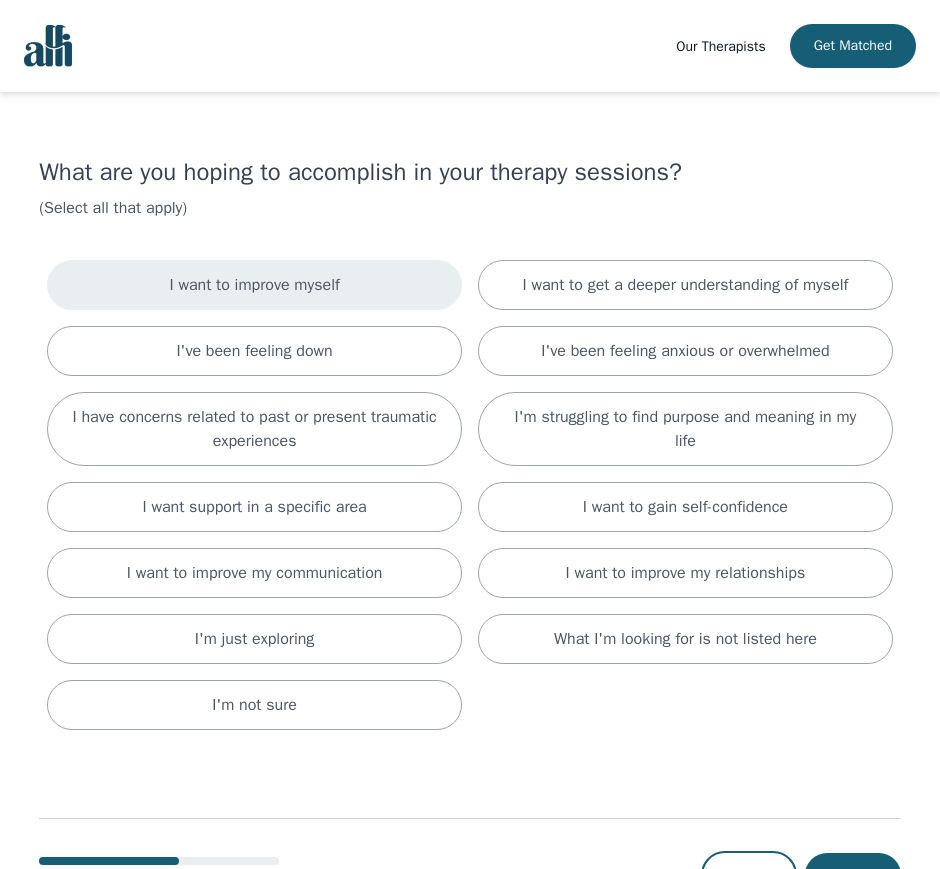 click on "I want to improve myself" at bounding box center [254, 285] 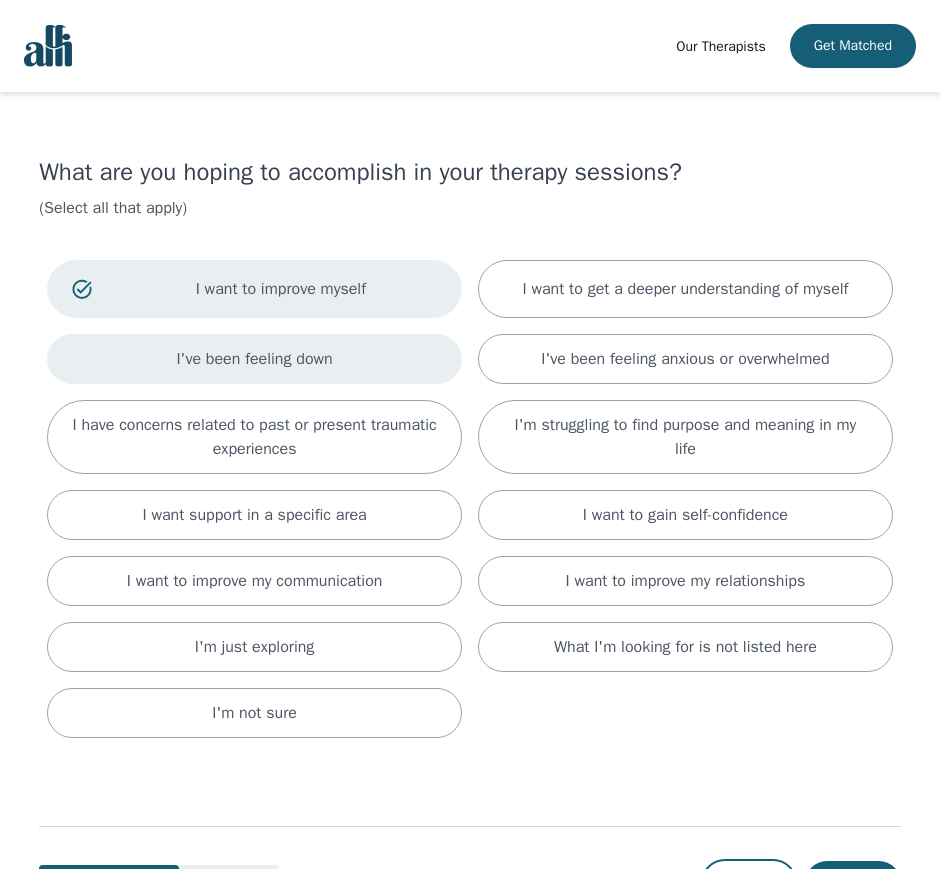 click on "I've been feeling down" at bounding box center [254, 359] 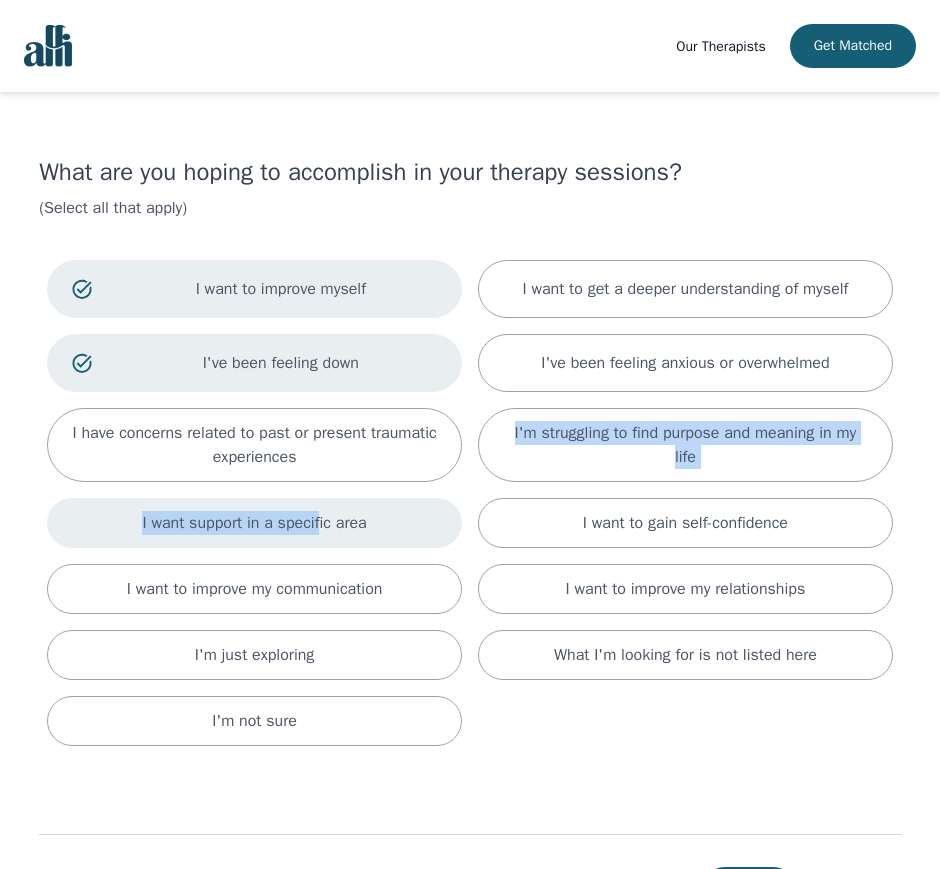 drag, startPoint x: 319, startPoint y: 448, endPoint x: 316, endPoint y: 517, distance: 69.065186 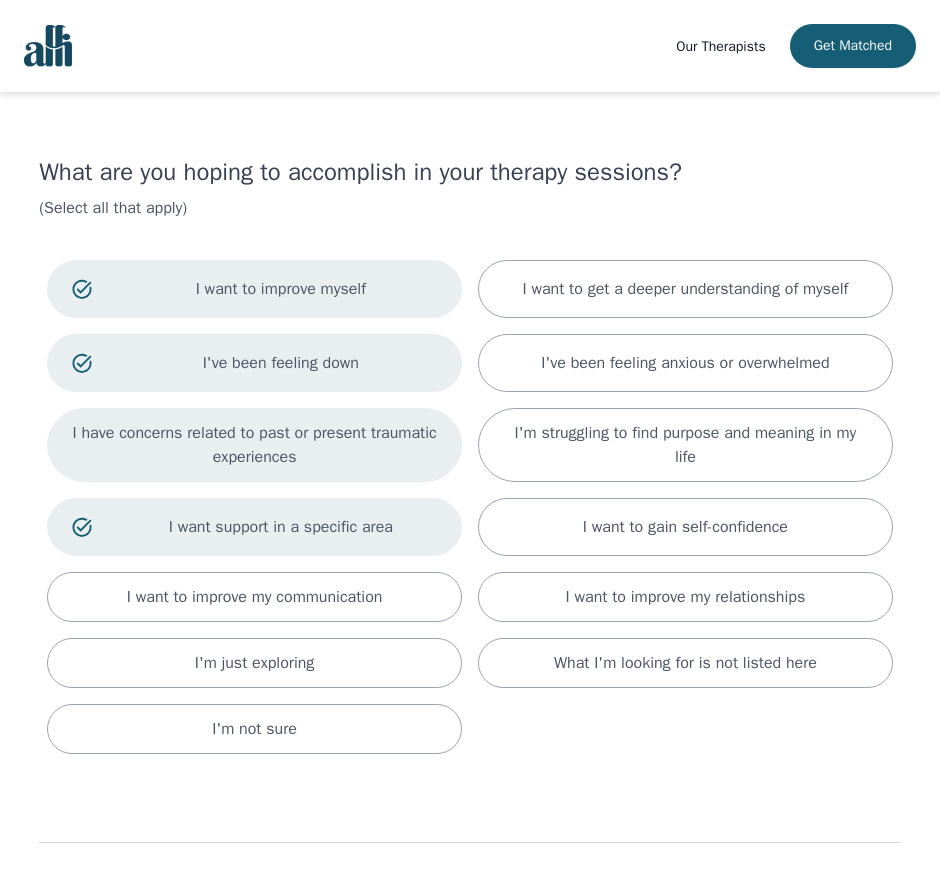 click on "I have concerns related to past or present traumatic experiences" at bounding box center (254, 445) 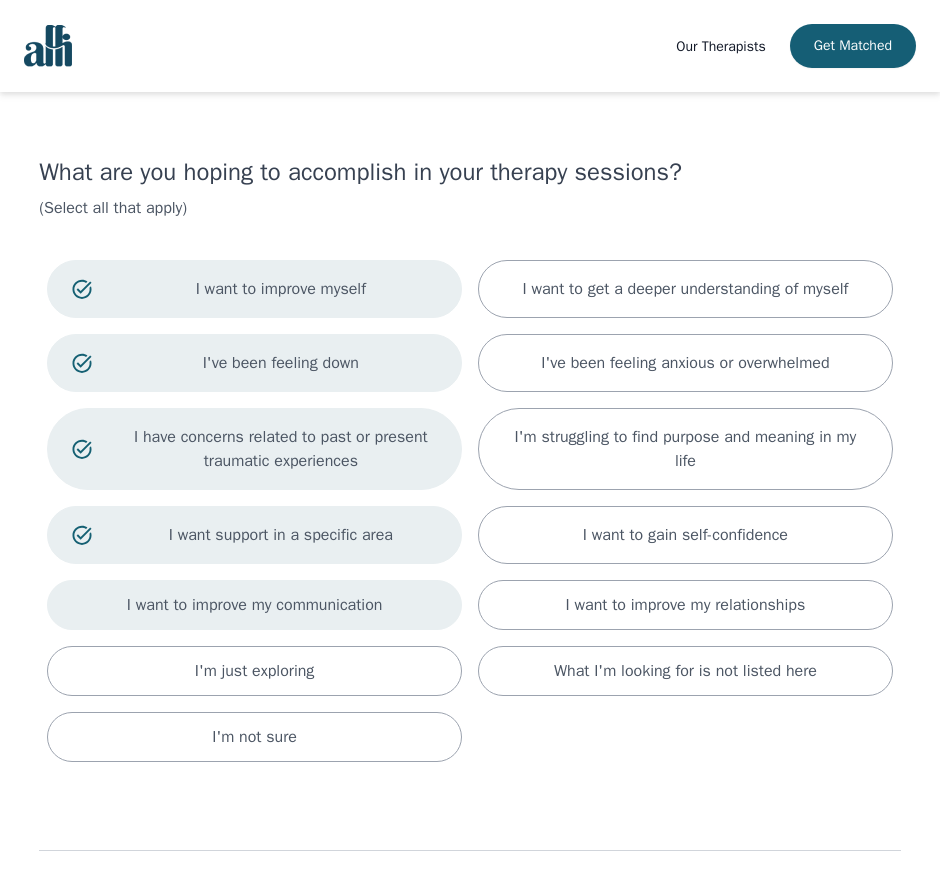 click on "I want to improve my communication" at bounding box center (255, 605) 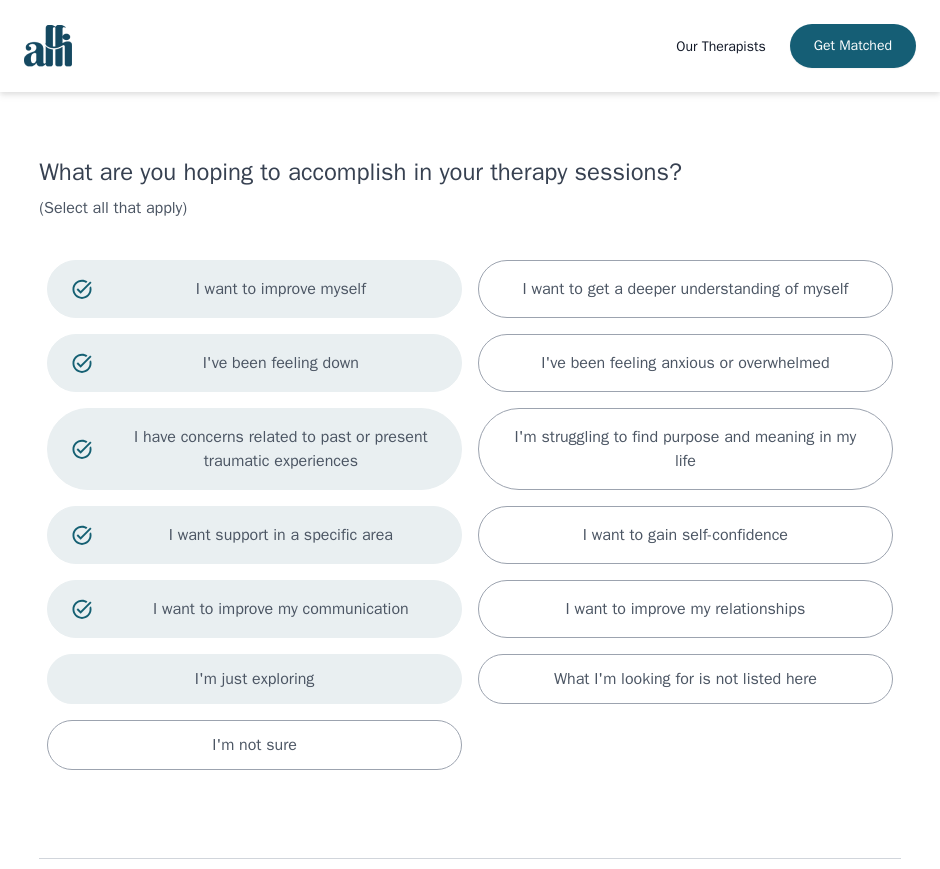 click on "I'm just exploring" at bounding box center (254, 679) 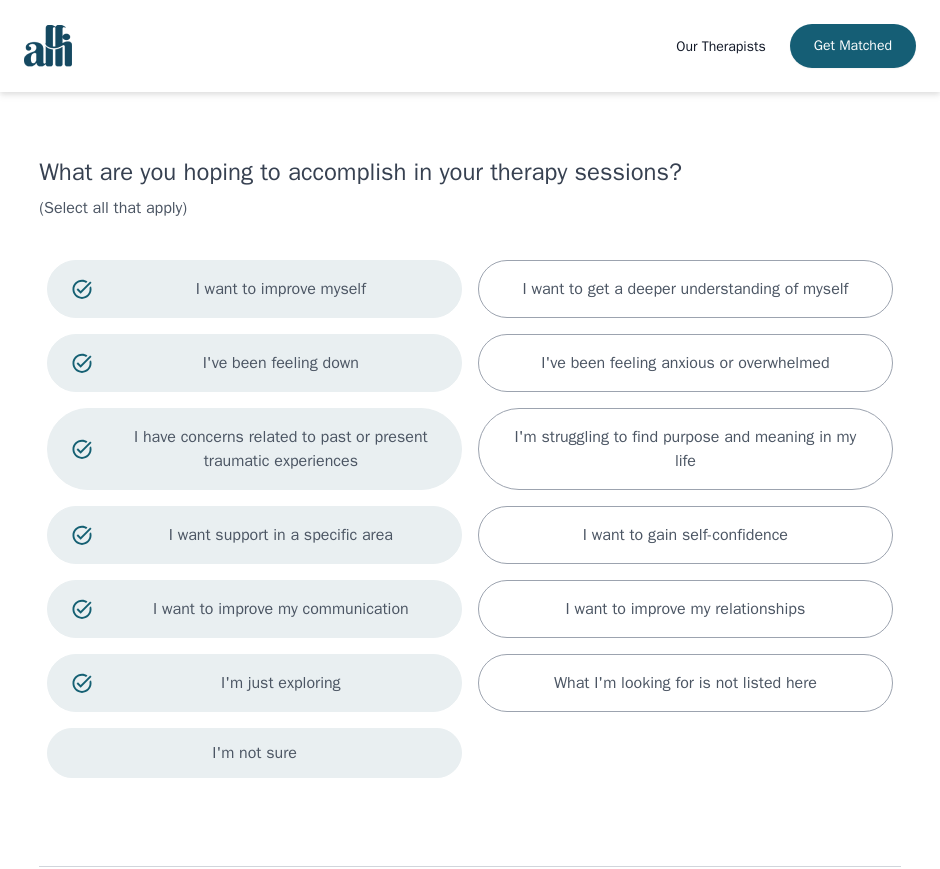 click on "I'm not sure" at bounding box center (254, 753) 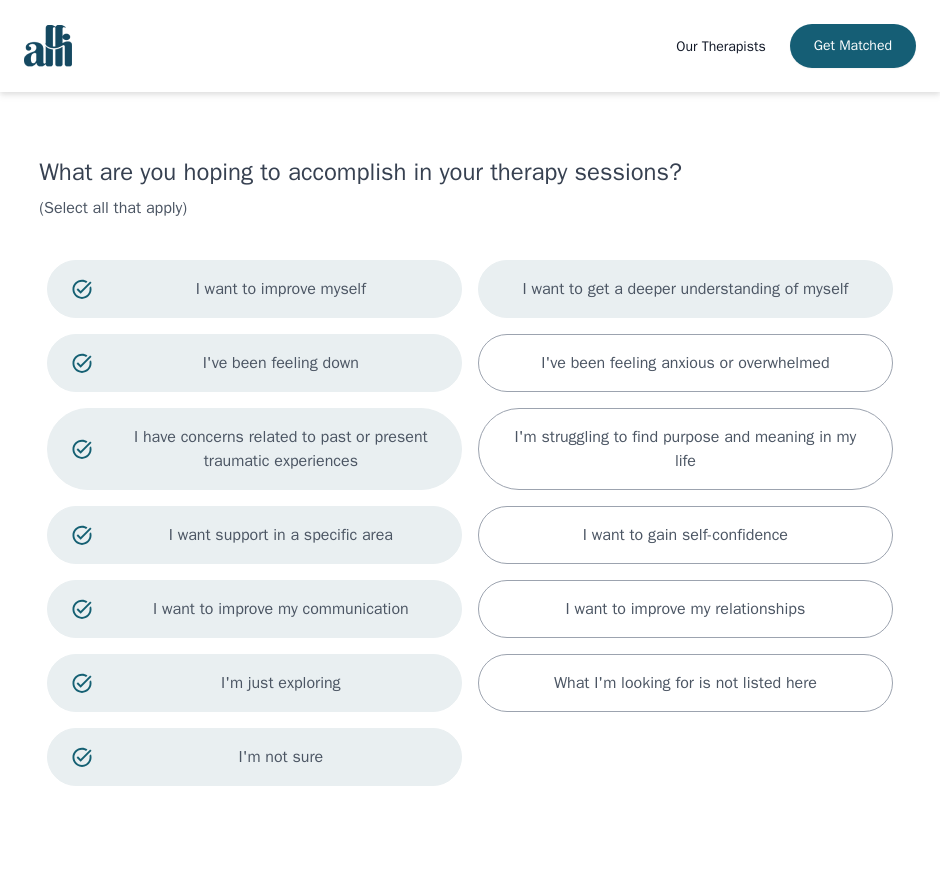 click on "I want to get a deeper understanding of myself" at bounding box center (685, 289) 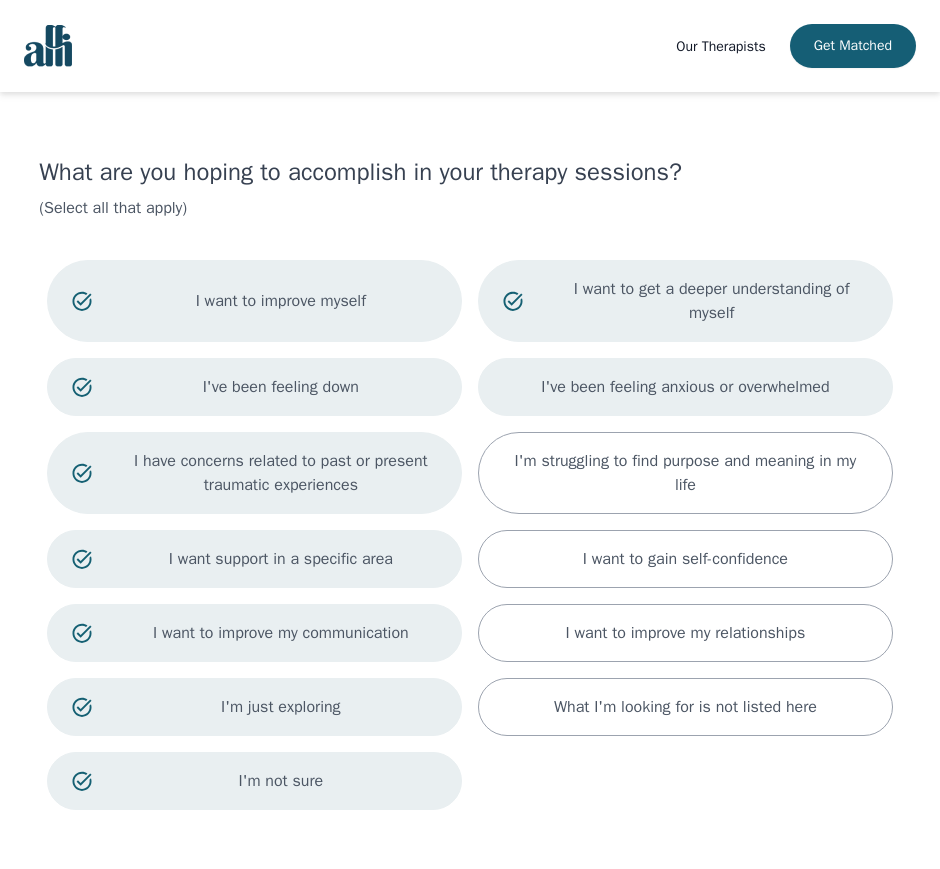 click on "I've been feeling anxious or overwhelmed" at bounding box center [685, 387] 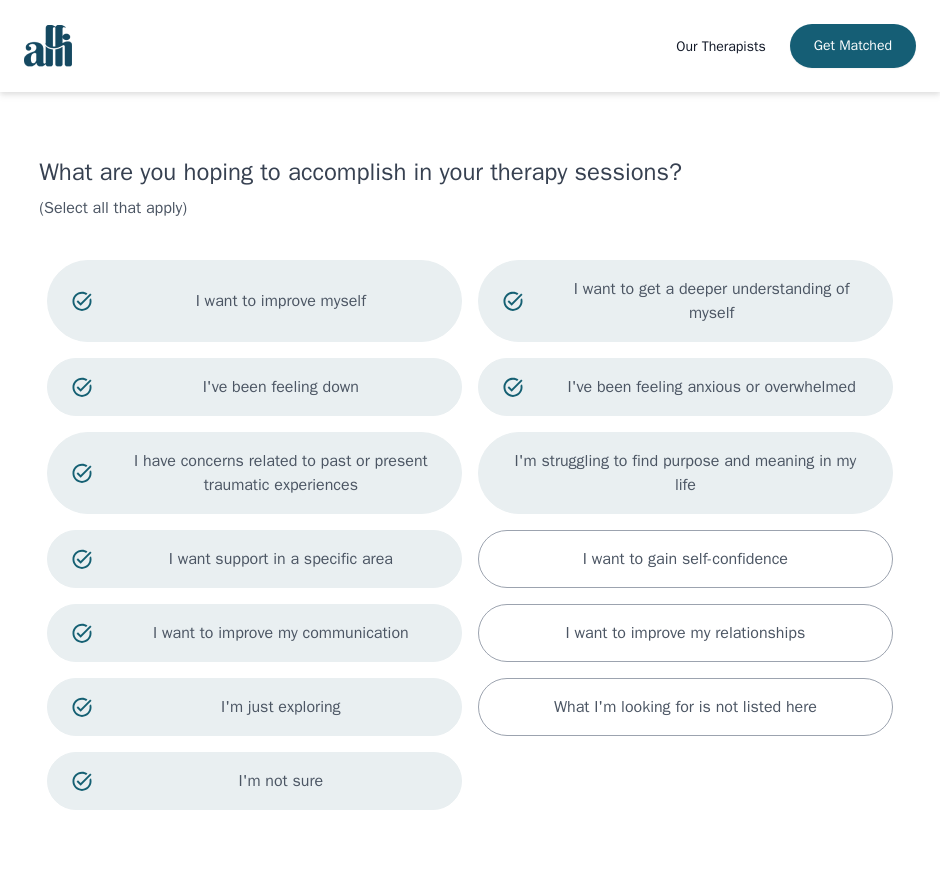 click on "I'm struggling to find purpose and meaning in my life" at bounding box center [685, 473] 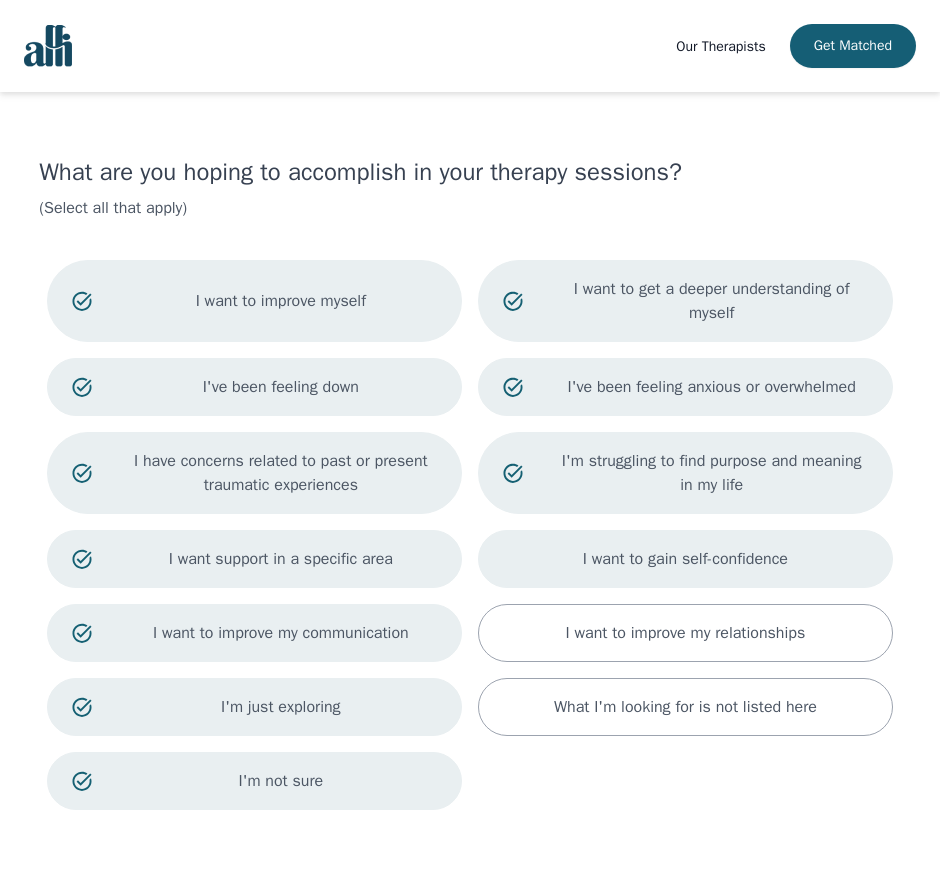click on "I want to gain self-confidence" at bounding box center (685, 559) 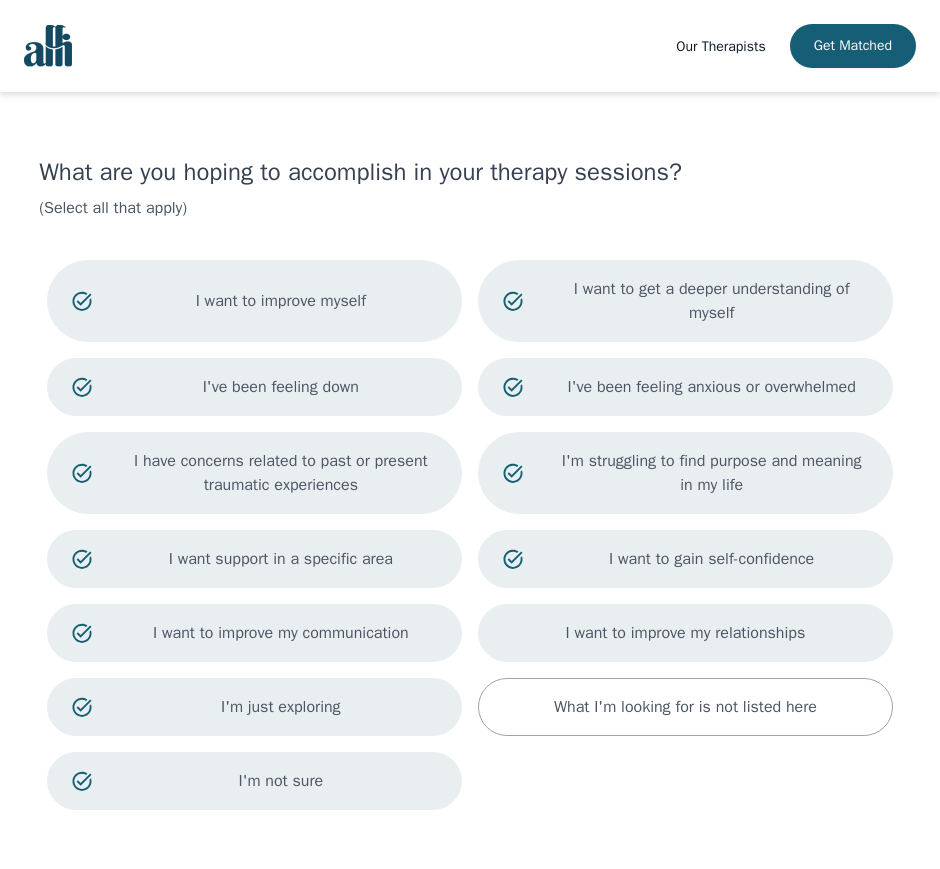click on "I want to improve my relationships" at bounding box center [685, 633] 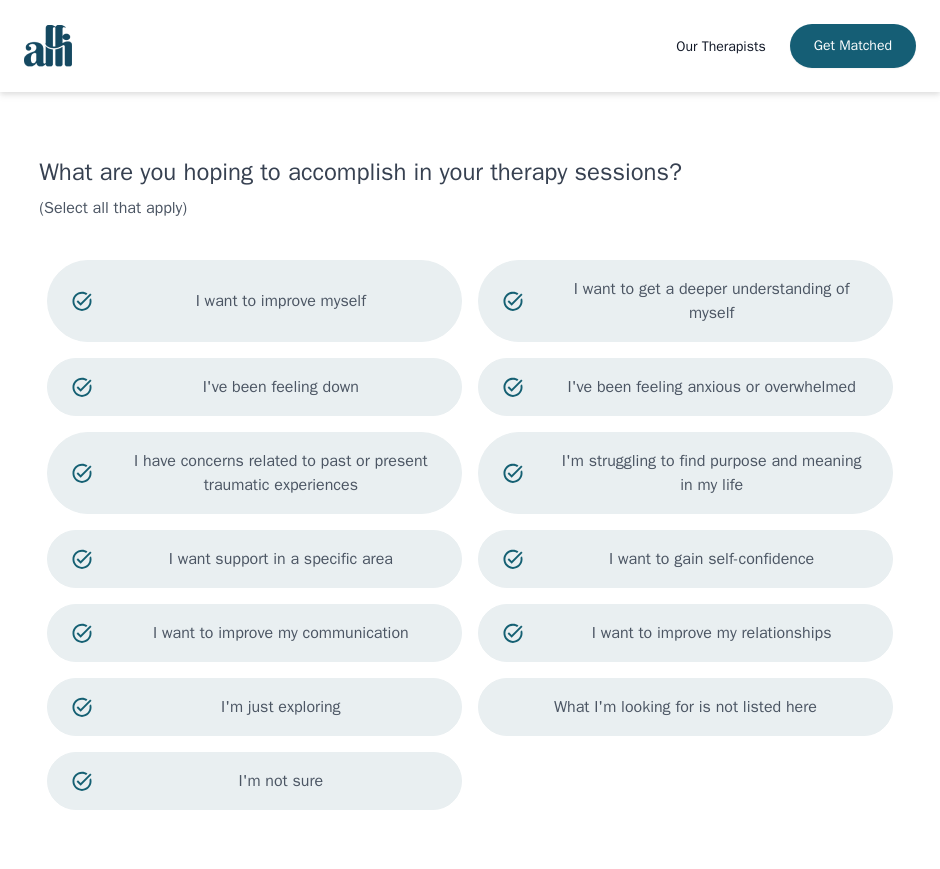 click on "What I'm looking for is not listed here" at bounding box center (685, 707) 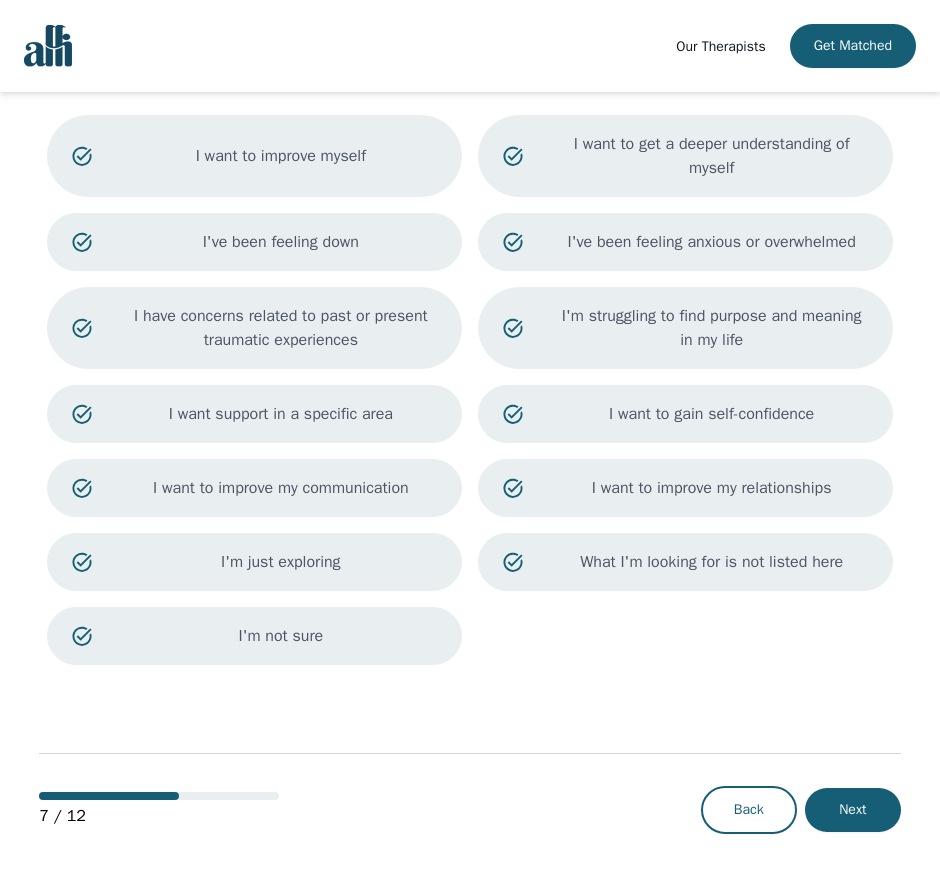 scroll, scrollTop: 158, scrollLeft: 0, axis: vertical 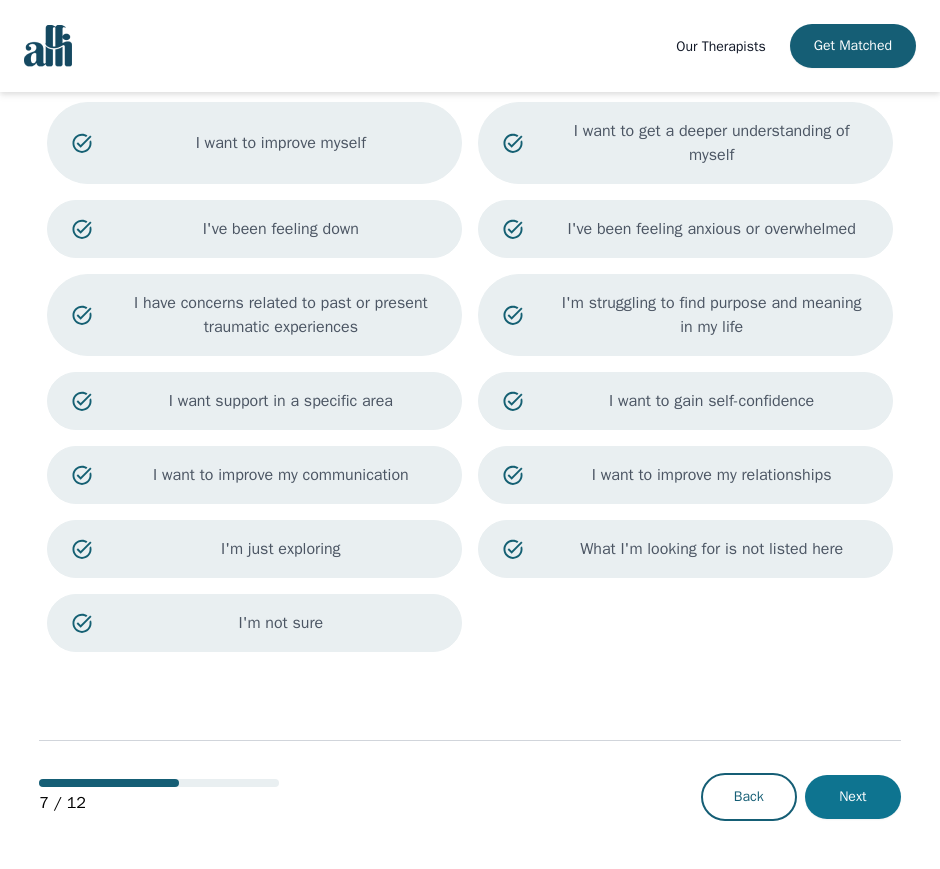 click on "Next" at bounding box center (853, 797) 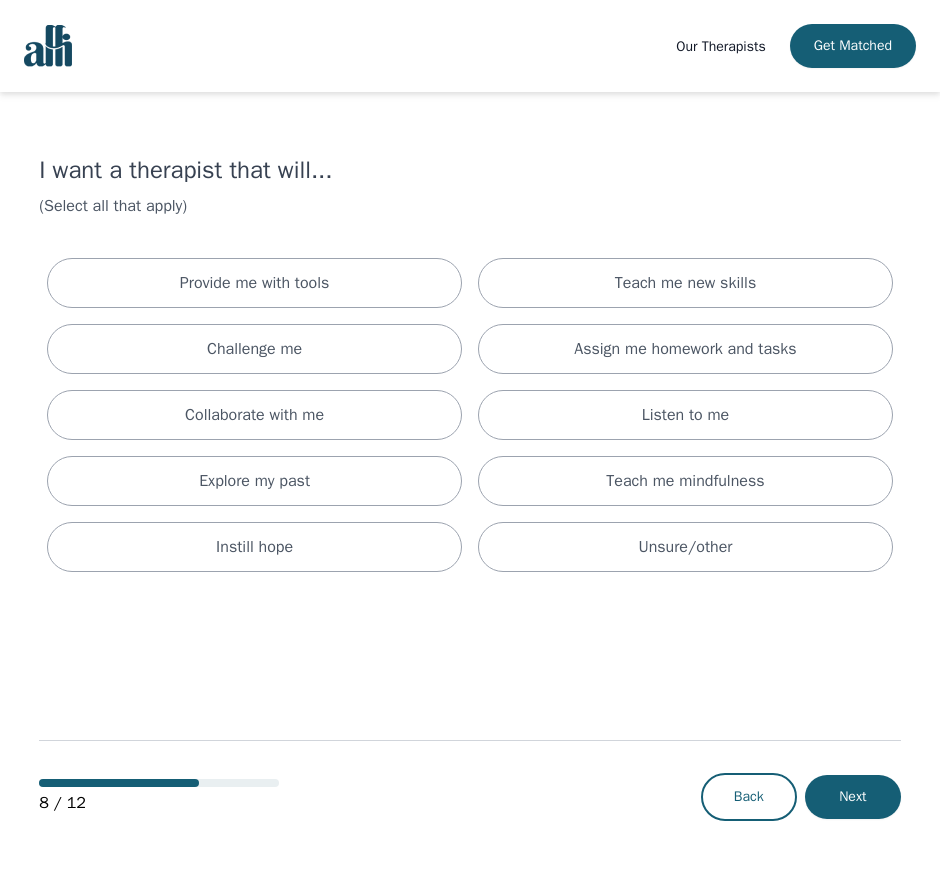 scroll, scrollTop: 0, scrollLeft: 0, axis: both 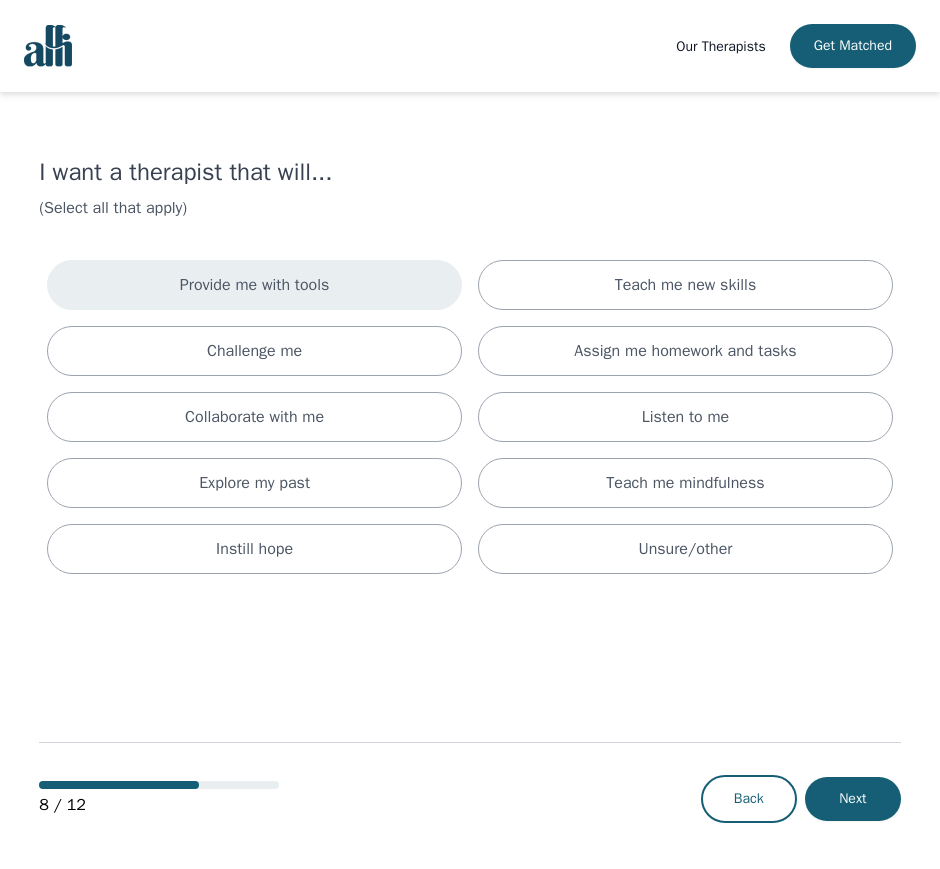 click on "Provide me with tools" at bounding box center (254, 285) 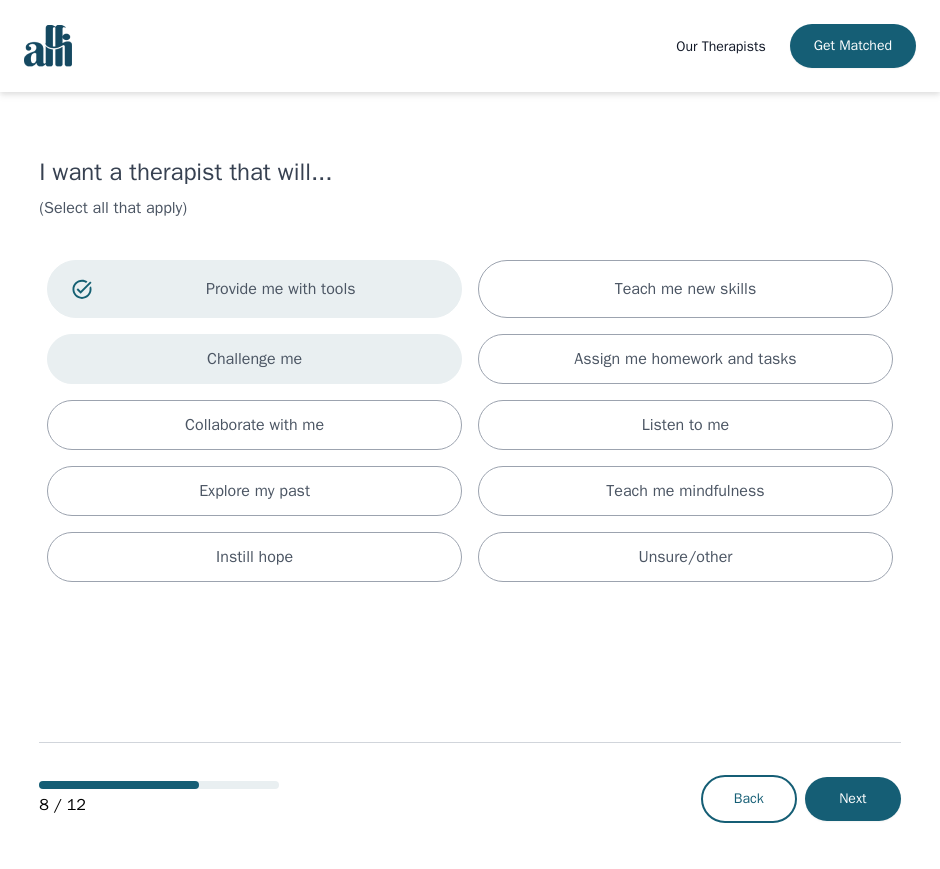 click on "Challenge me" at bounding box center [254, 359] 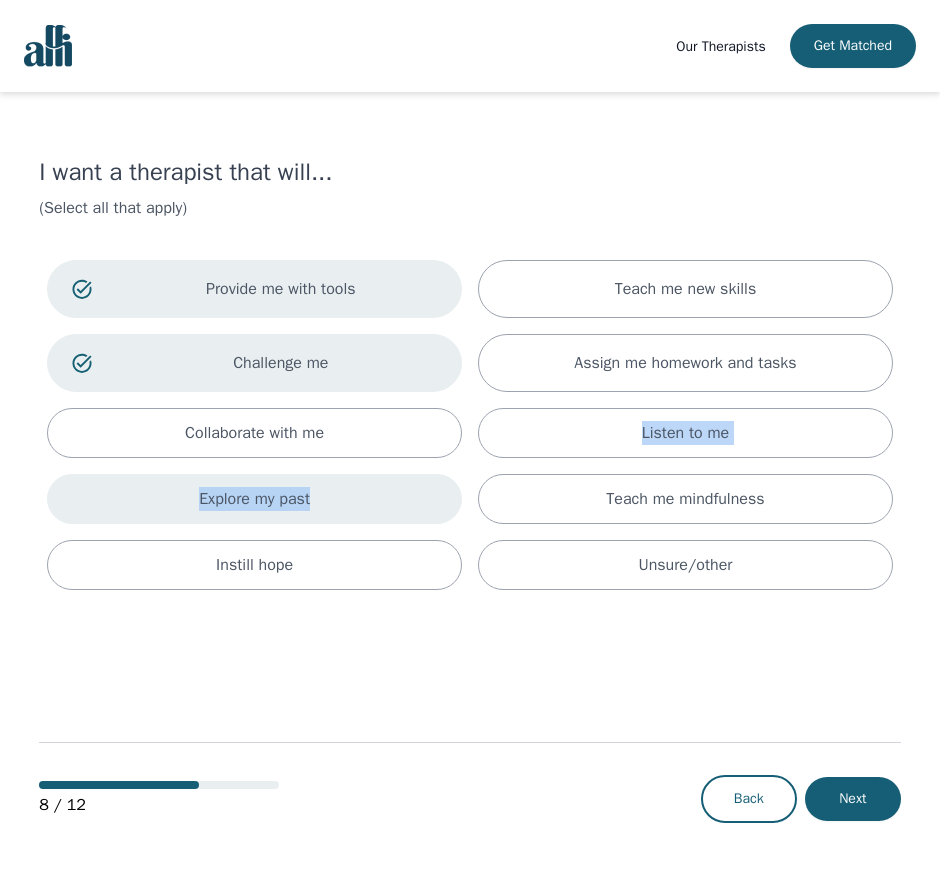 drag, startPoint x: 319, startPoint y: 425, endPoint x: 315, endPoint y: 492, distance: 67.11929 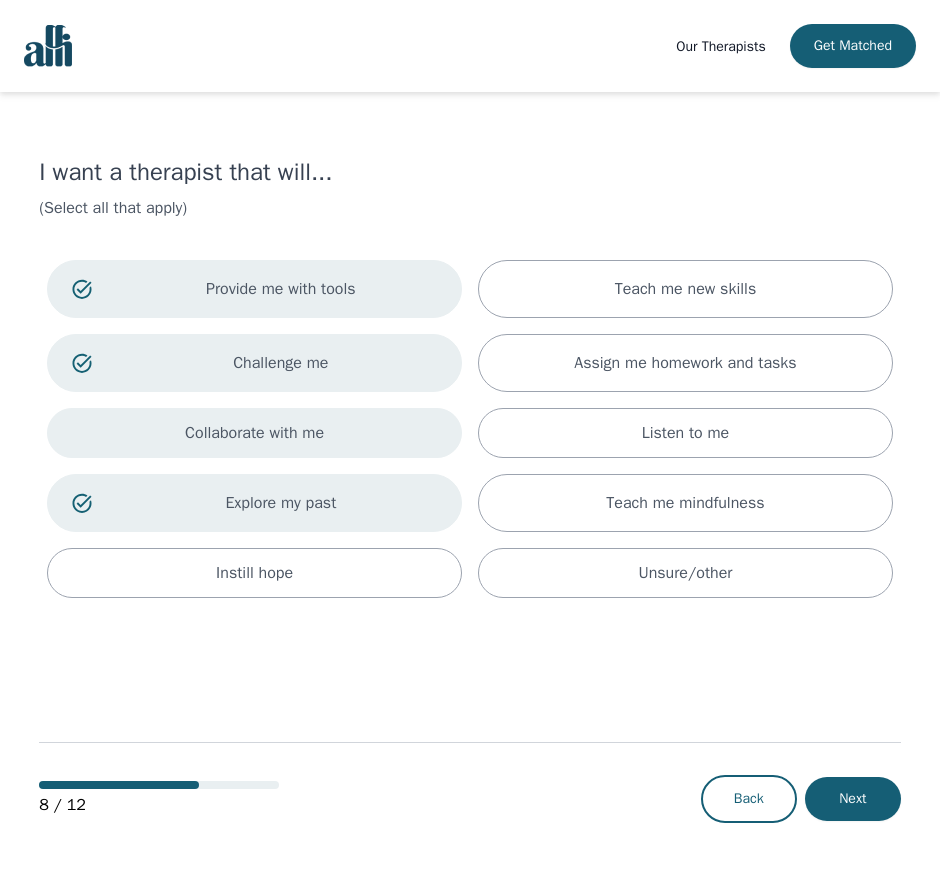 click on "Collaborate with me" at bounding box center [254, 433] 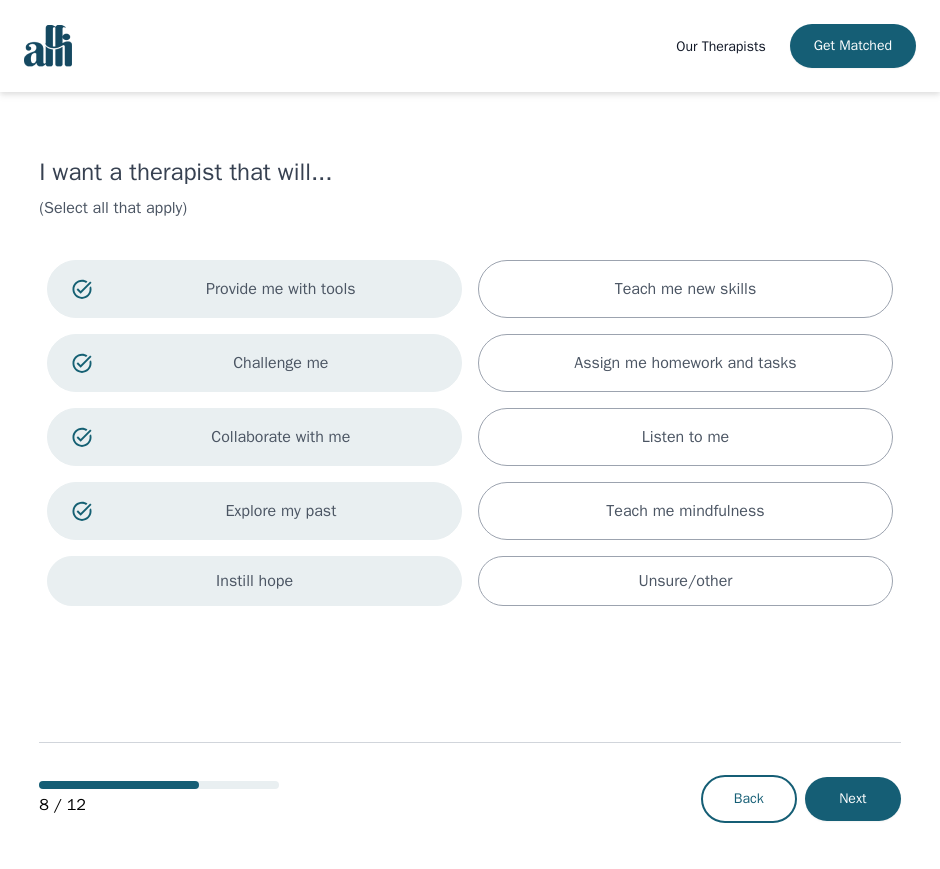 click on "Instill hope" at bounding box center (254, 581) 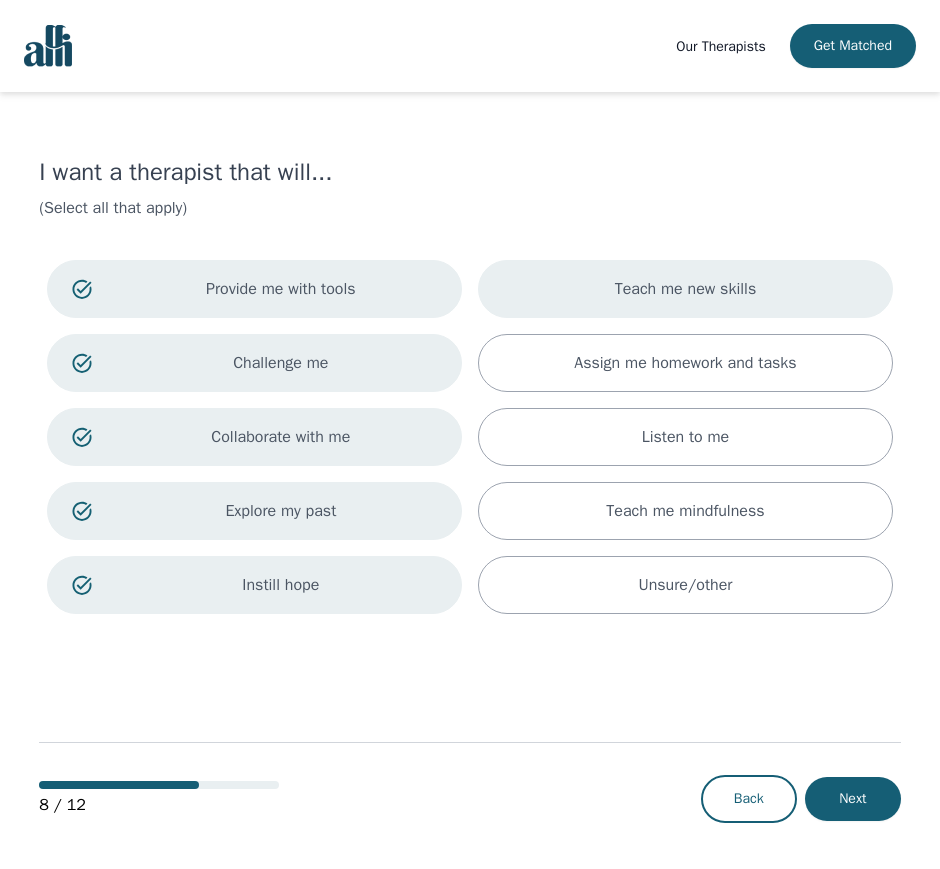 click on "Teach me new skills" at bounding box center (686, 289) 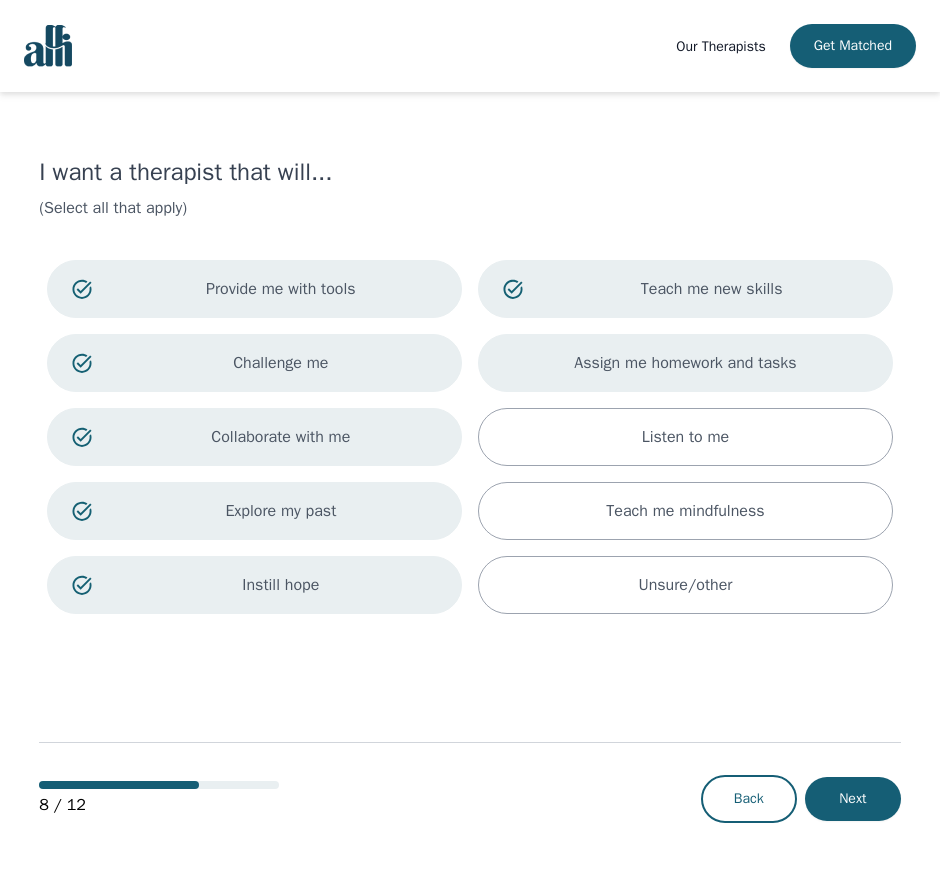 click on "Assign me homework and tasks" at bounding box center [685, 363] 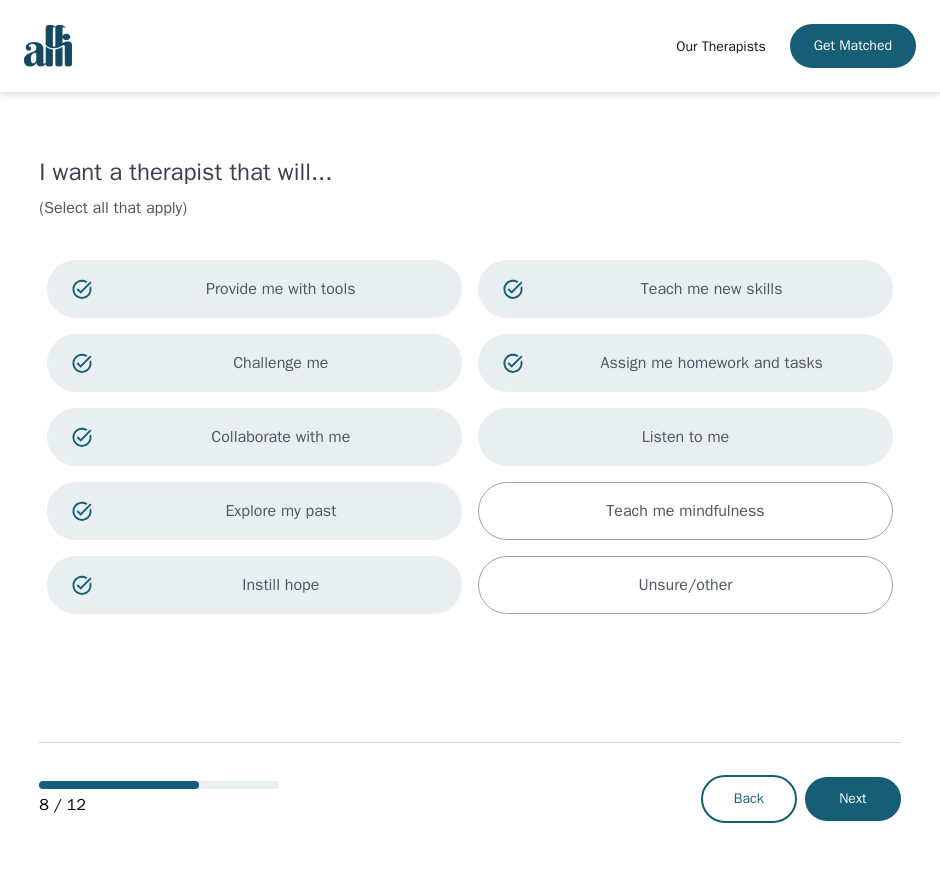click on "Listen to me" at bounding box center [686, 437] 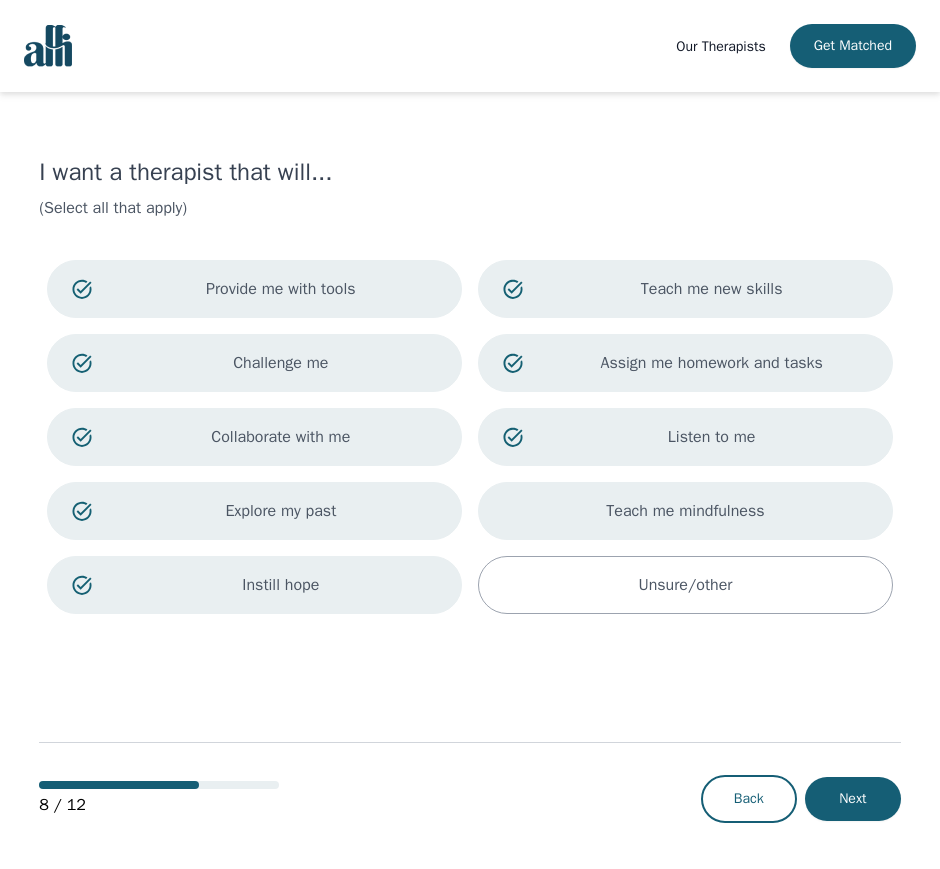 click on "Teach me mindfulness" at bounding box center [685, 511] 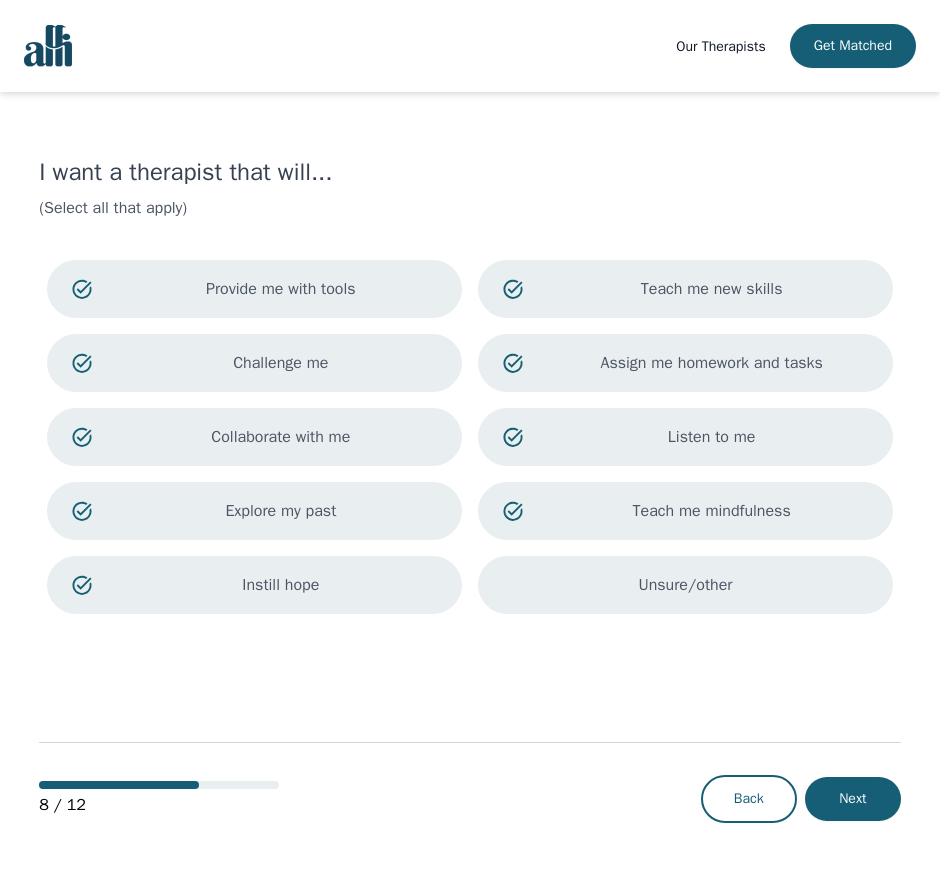 click on "Unsure/other" at bounding box center [685, 585] 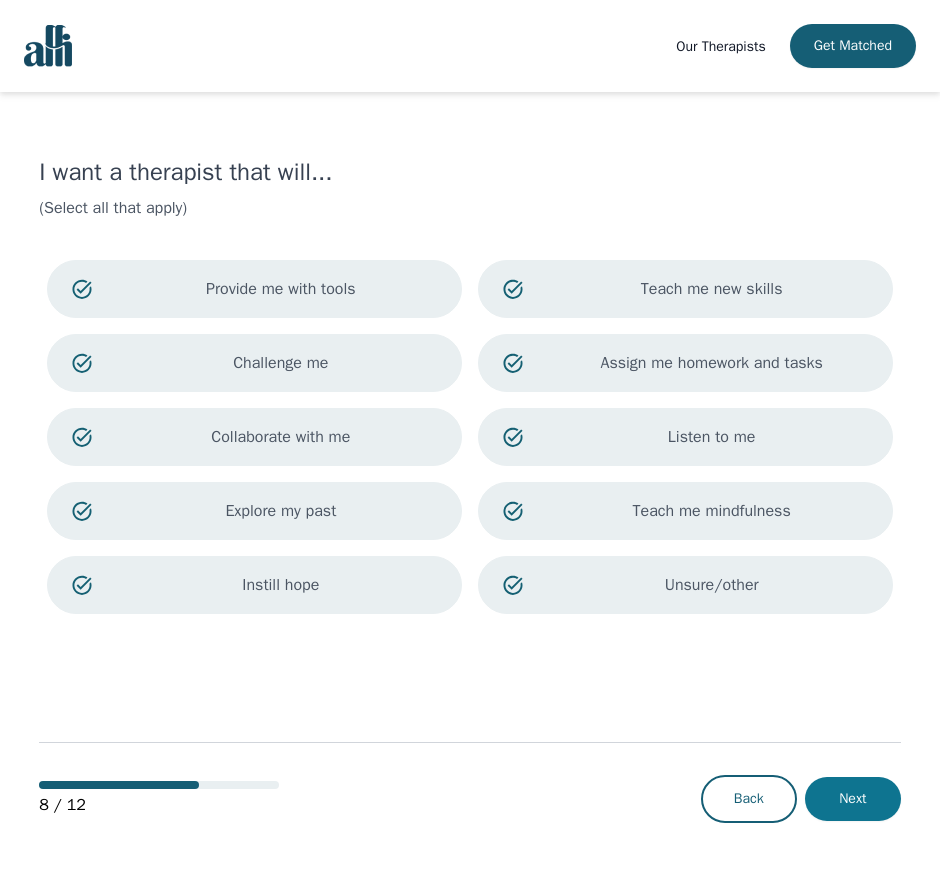 click on "Next" at bounding box center (853, 799) 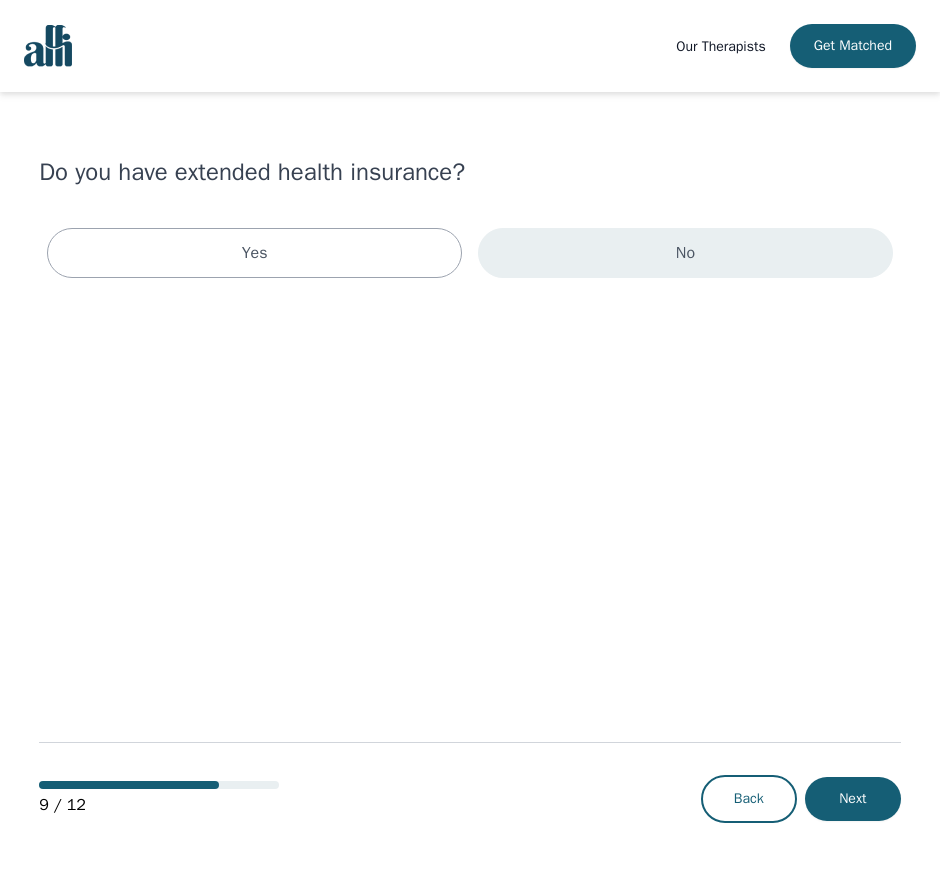 click on "No" at bounding box center [685, 253] 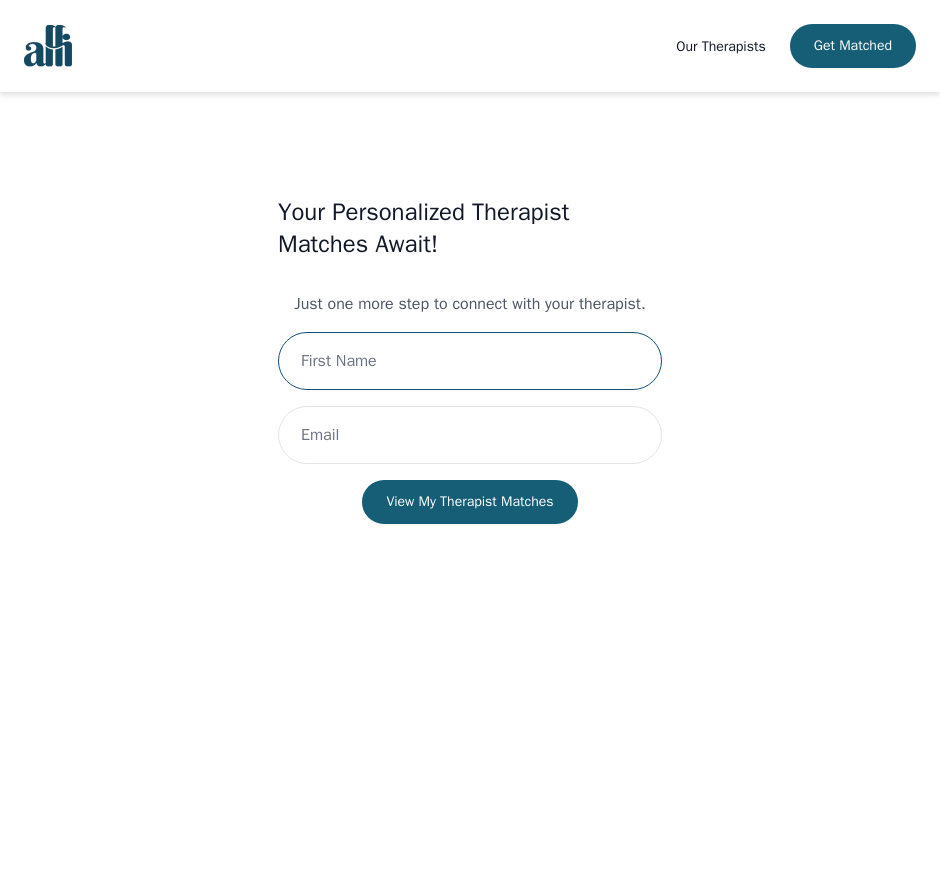 click at bounding box center [470, 361] 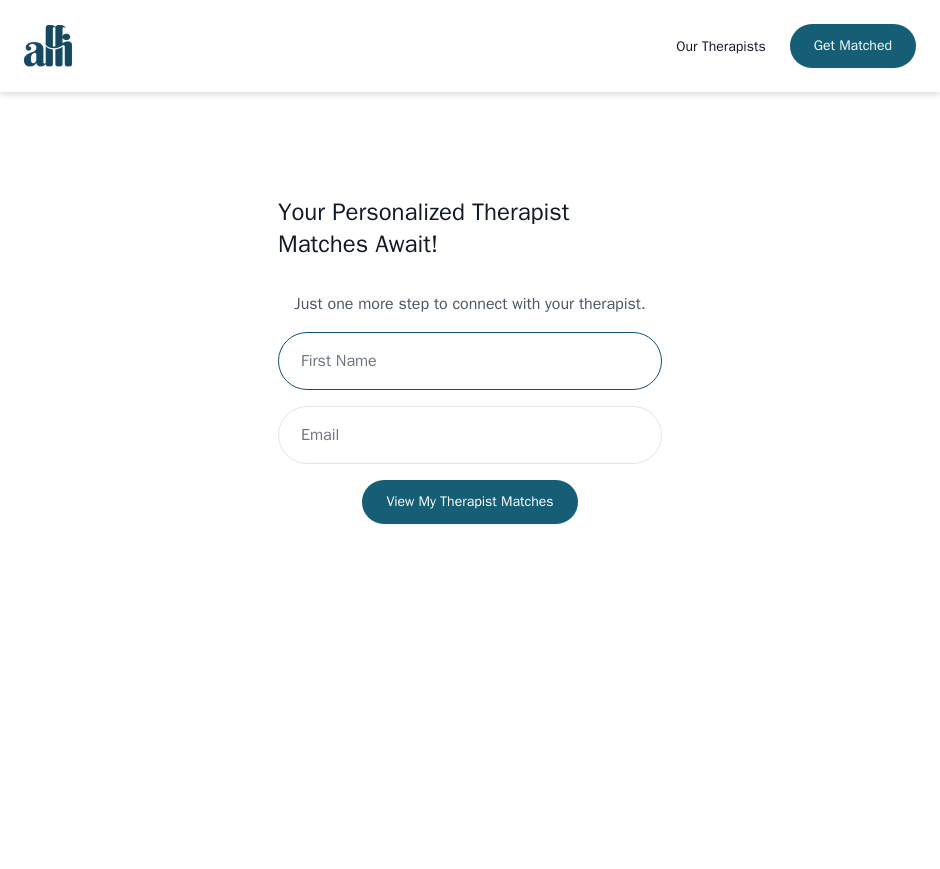 type on "[PERSON_NAME]" 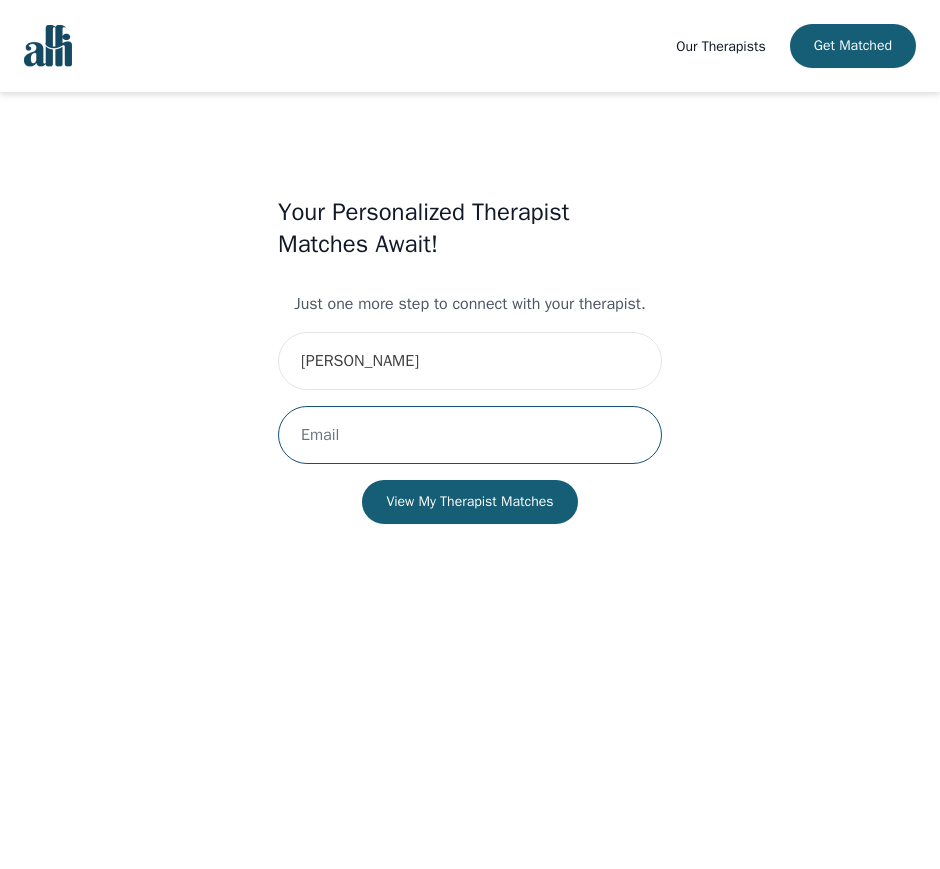 click at bounding box center (470, 435) 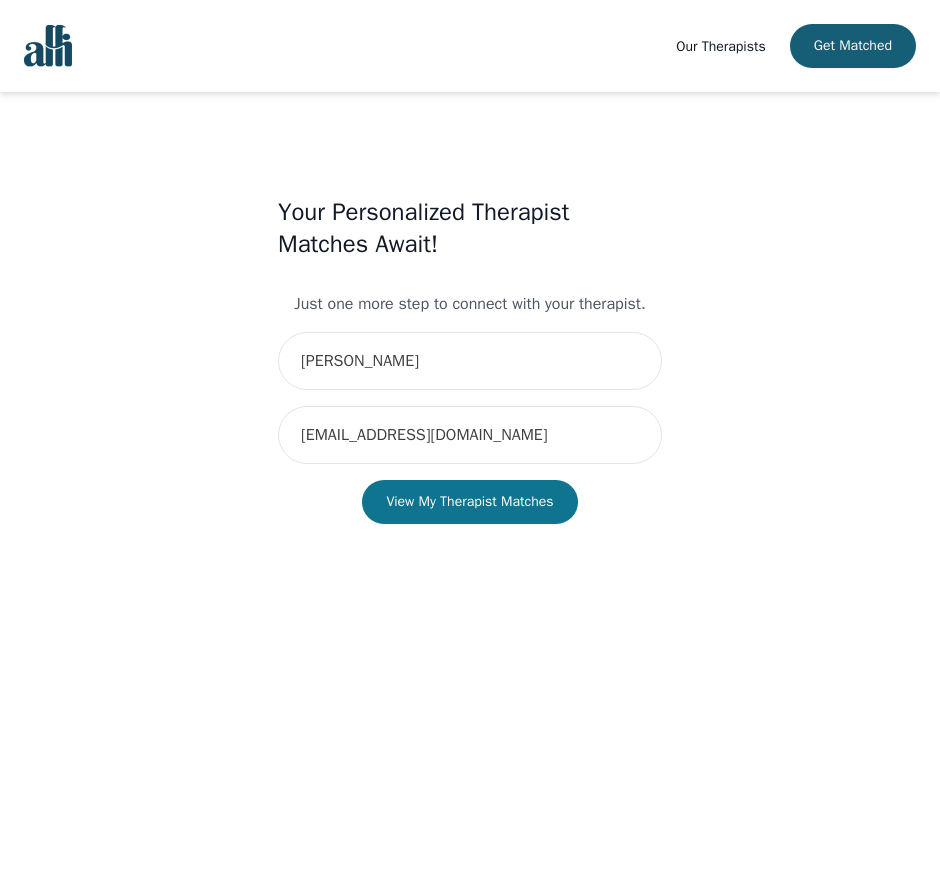 click on "View My Therapist Matches" at bounding box center [469, 502] 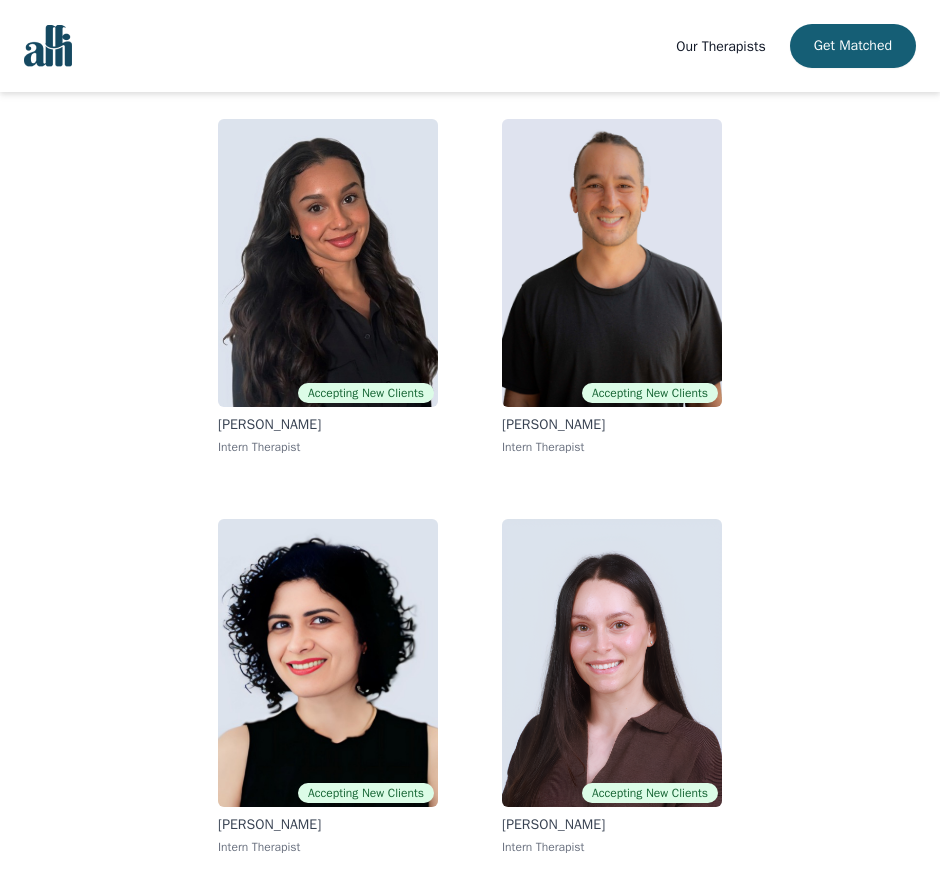 scroll, scrollTop: 175, scrollLeft: 0, axis: vertical 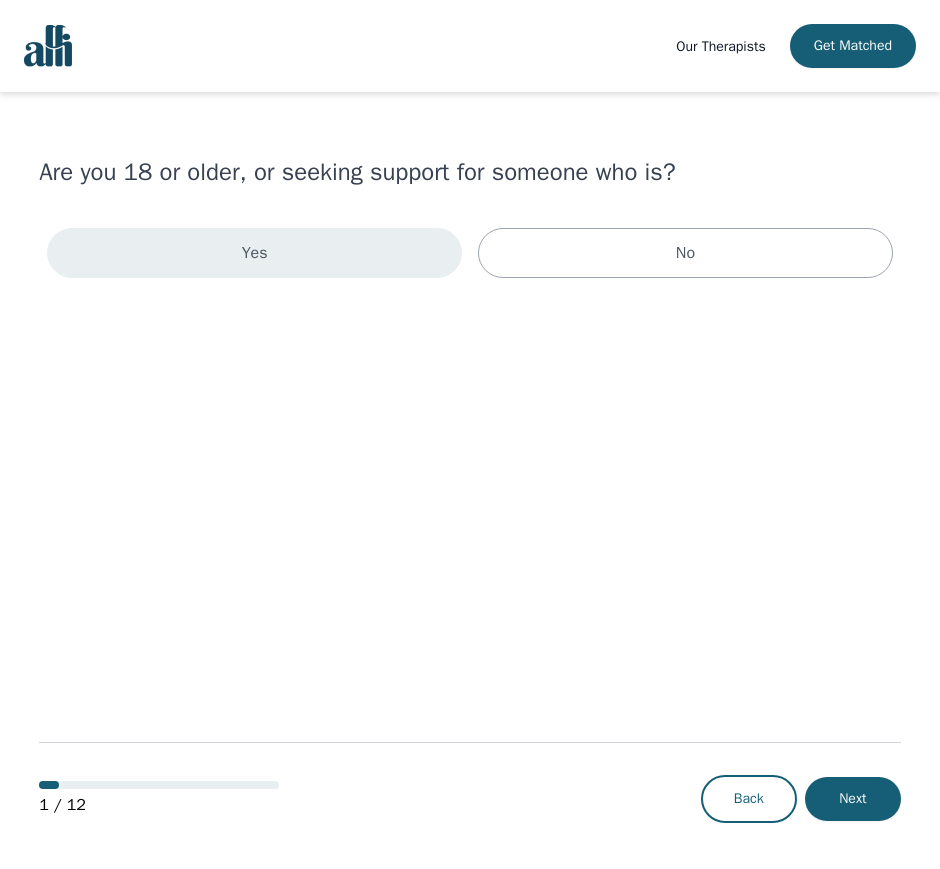 click on "Yes" at bounding box center [254, 253] 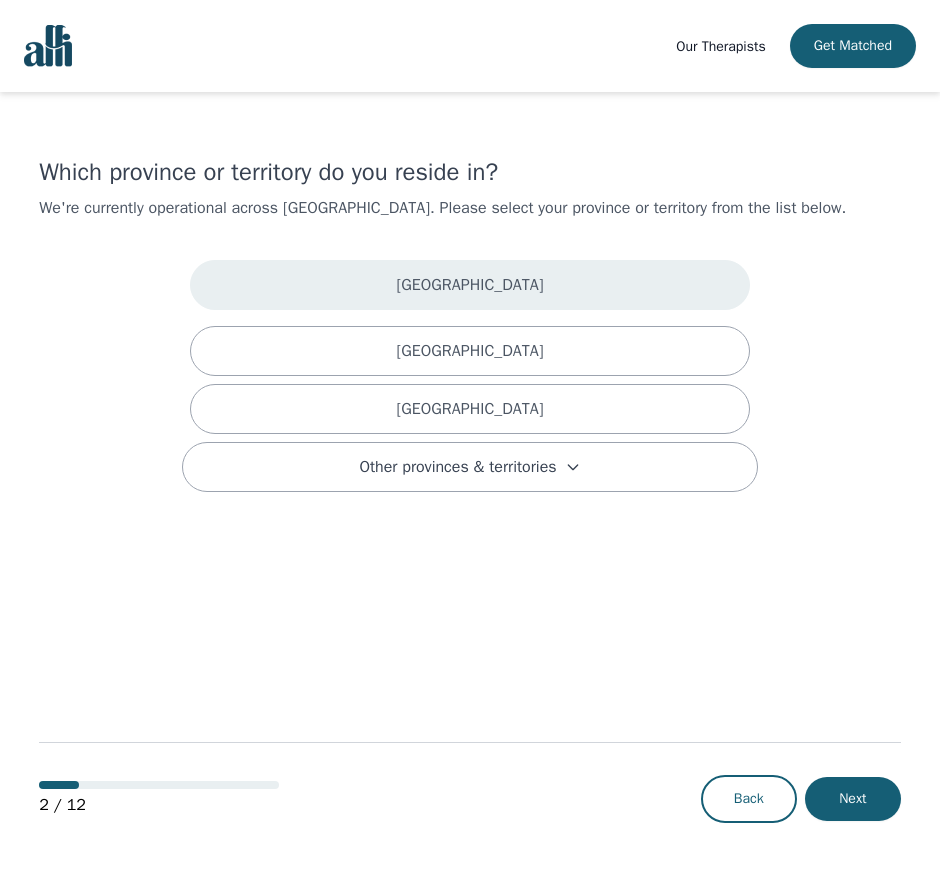 click on "[GEOGRAPHIC_DATA]" at bounding box center (470, 285) 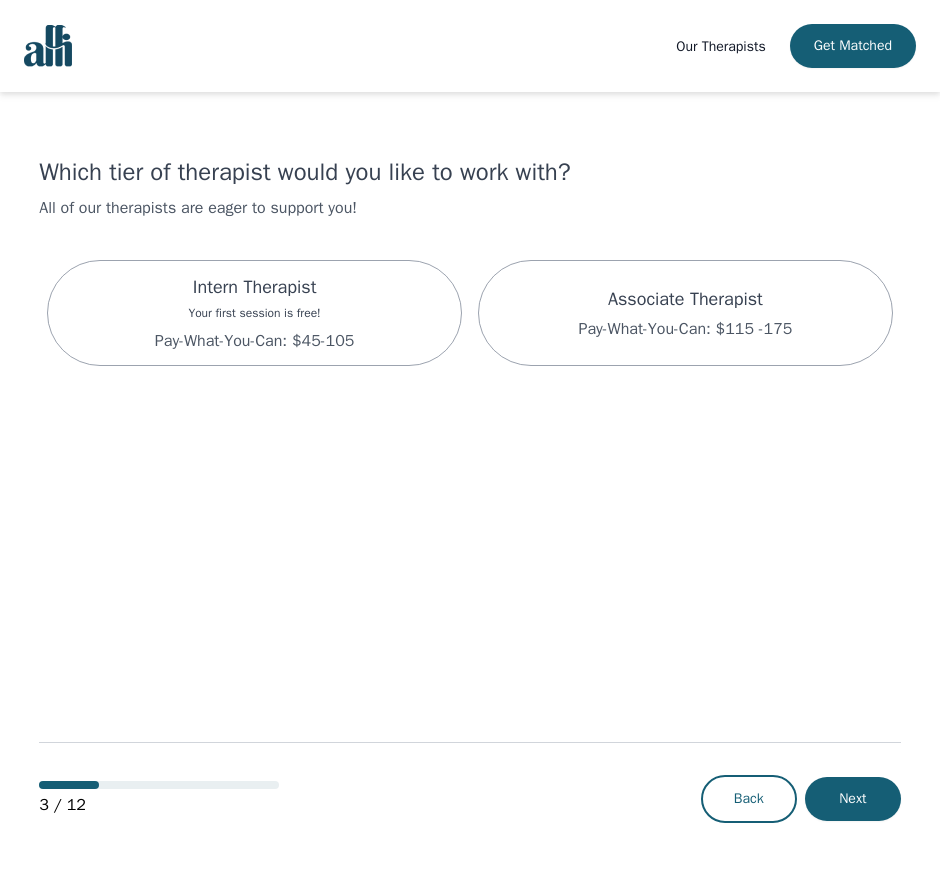 click on "Intern Therapist Your first session is free! Pay-What-You-Can: $45-105" at bounding box center [254, 313] 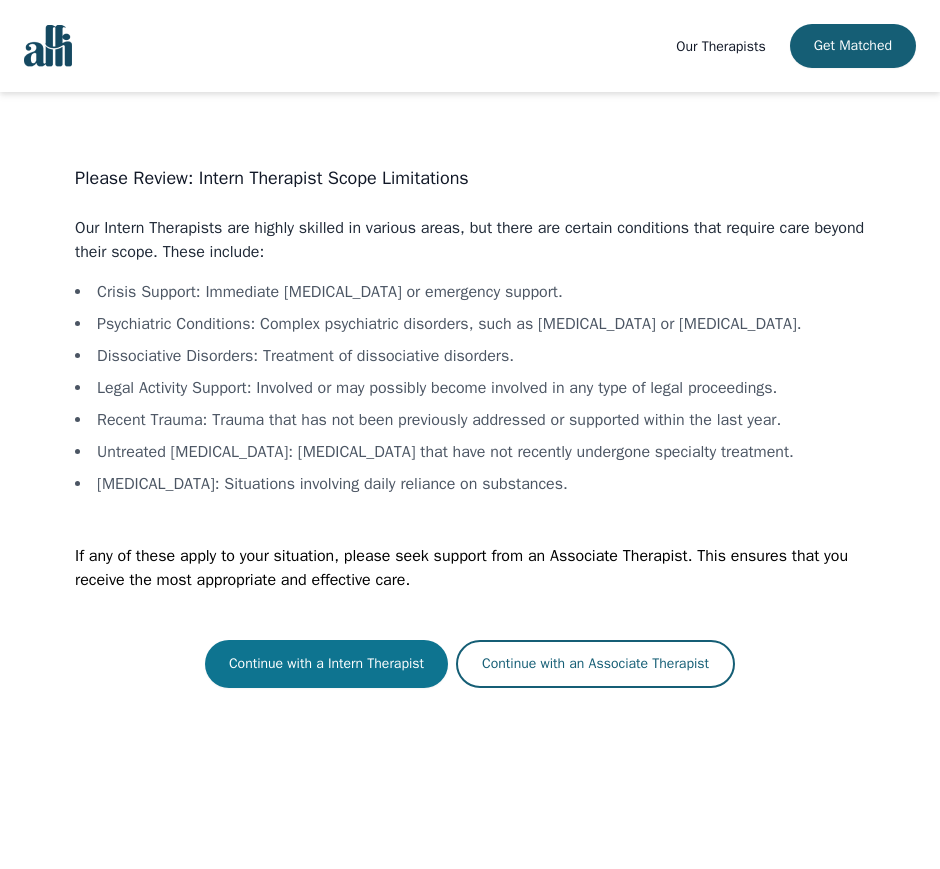click on "Continue with a Intern Therapist" at bounding box center (326, 664) 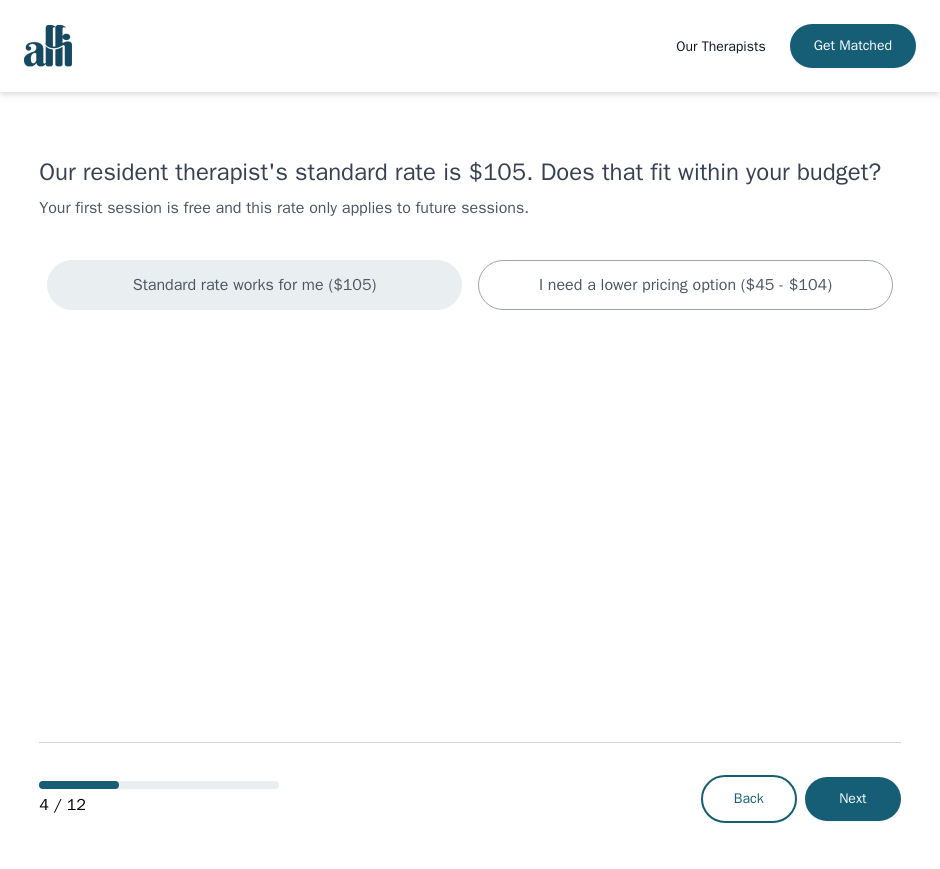 click on "Standard rate works for me ($105)" at bounding box center (255, 285) 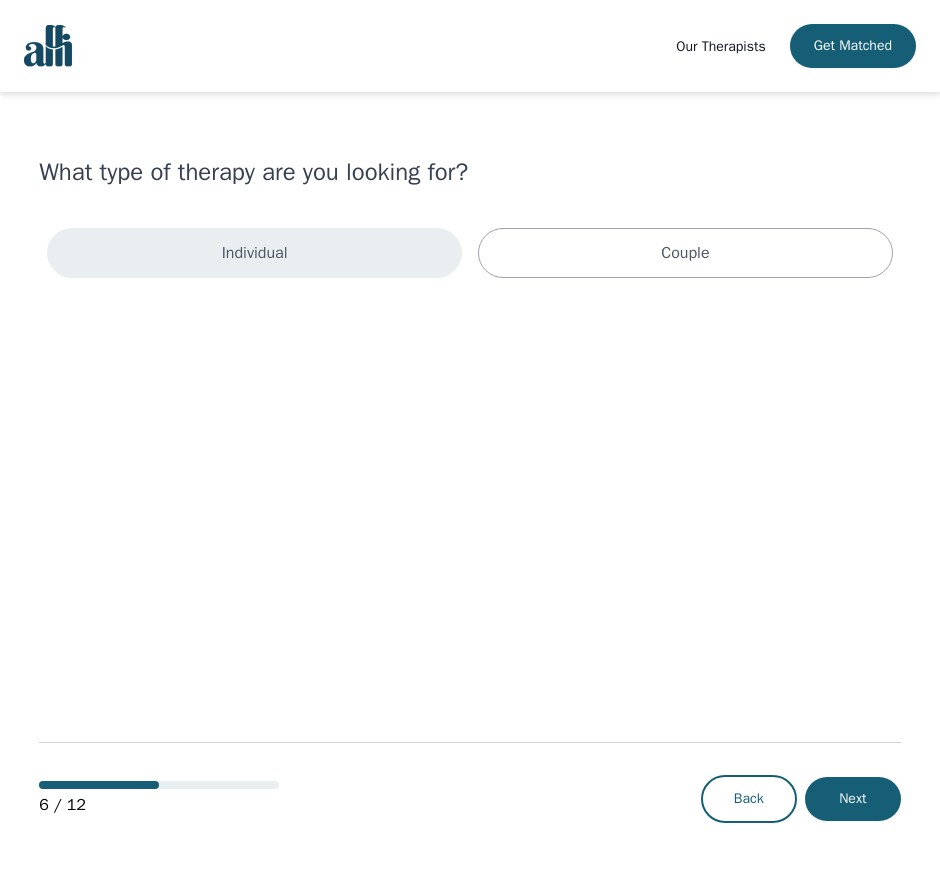 click on "Individual" at bounding box center [254, 253] 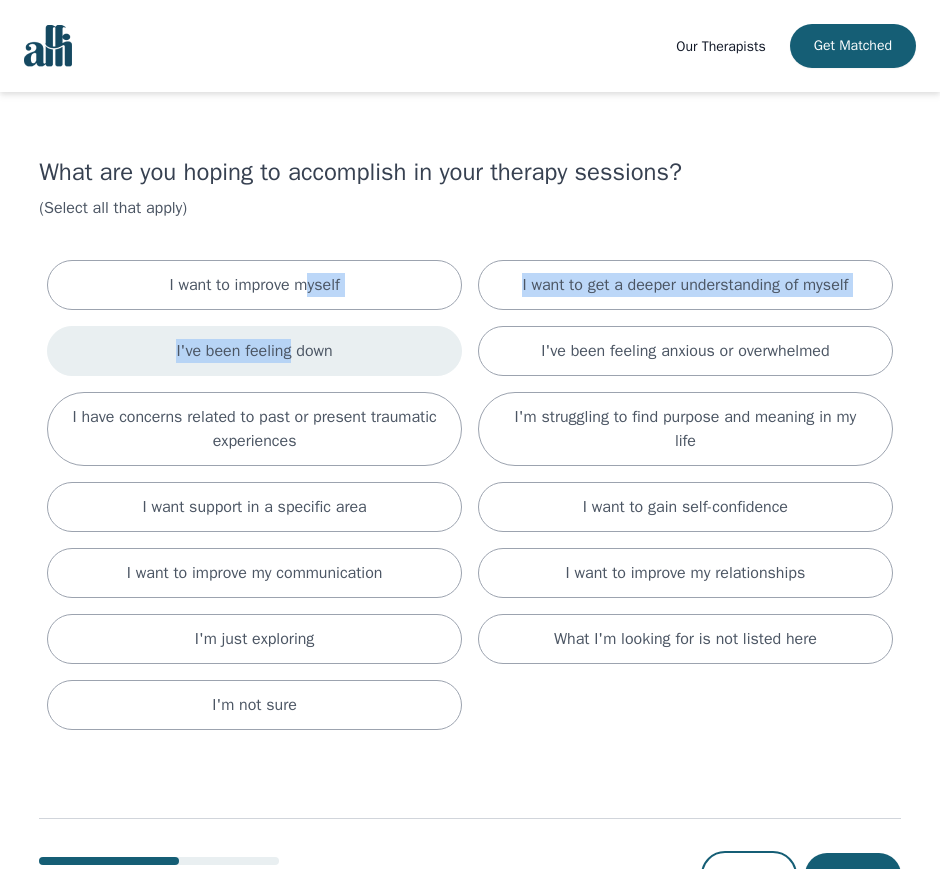 drag, startPoint x: 305, startPoint y: 267, endPoint x: 286, endPoint y: 370, distance: 104.73777 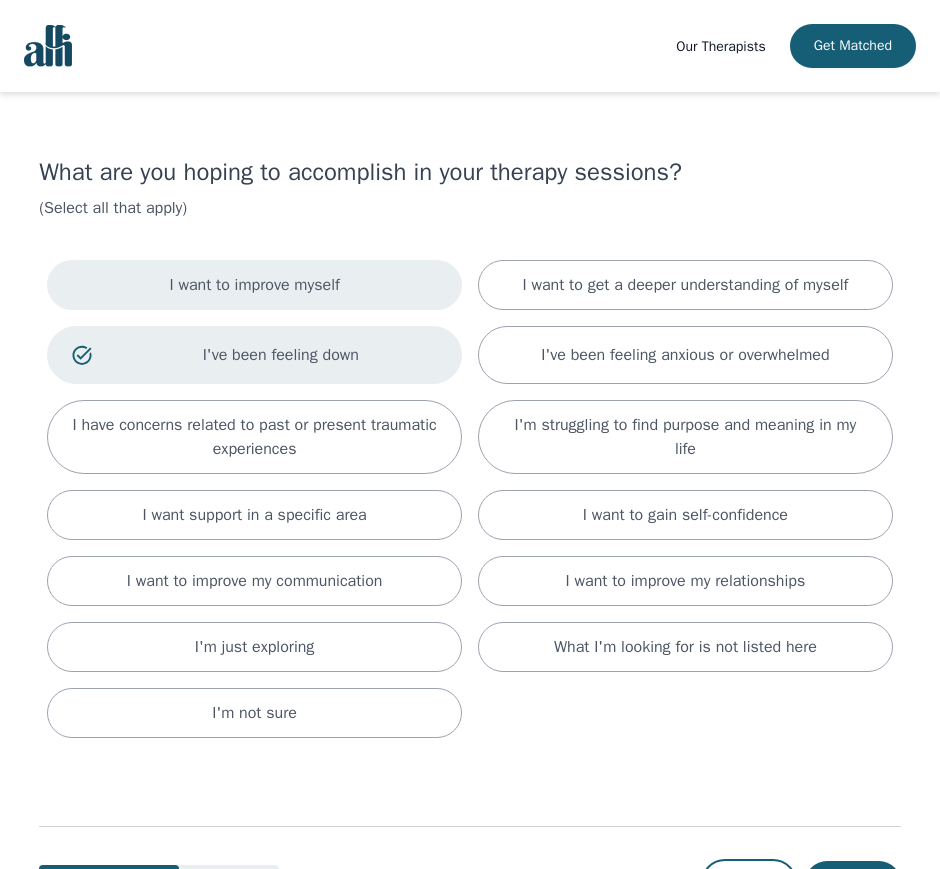click on "I want to improve myself" at bounding box center [254, 285] 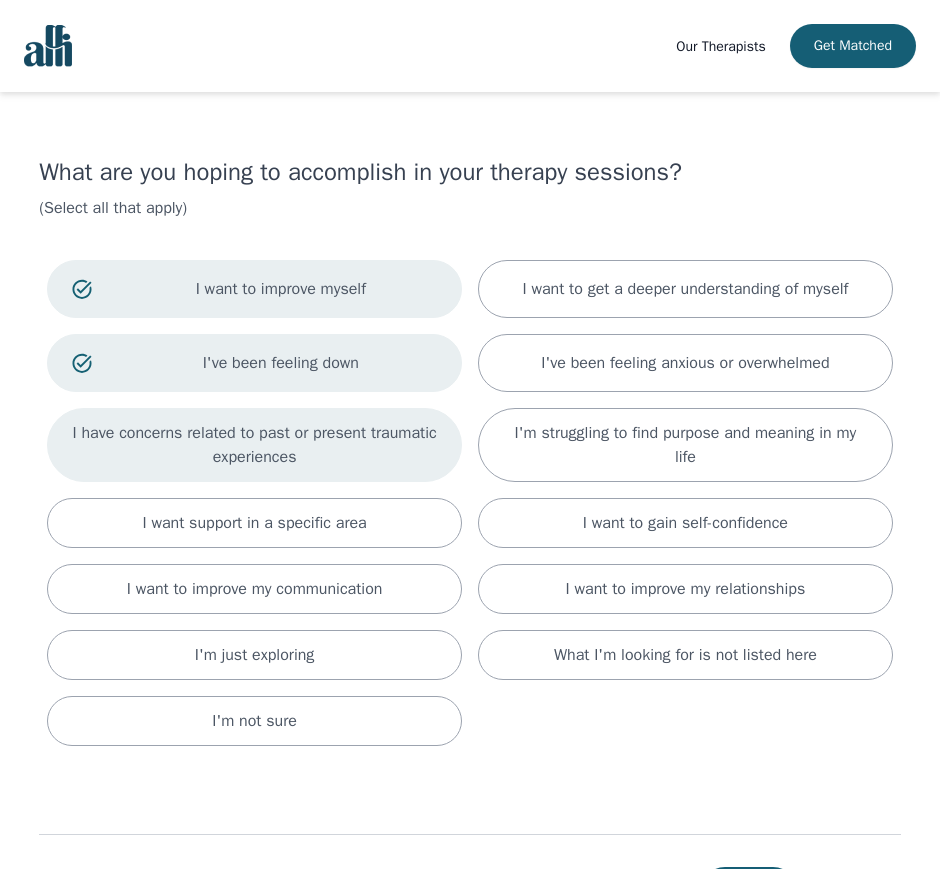 click on "I have concerns related to past or present traumatic experiences" at bounding box center (254, 445) 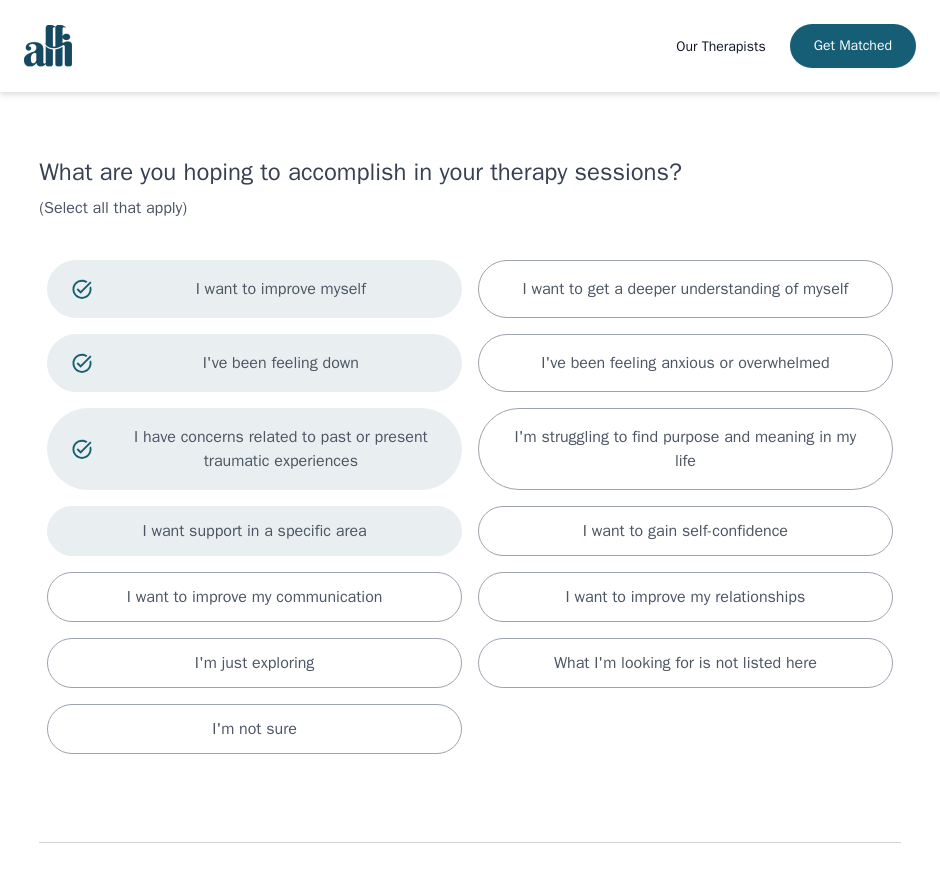 click on "I want support in a specific area" at bounding box center (254, 531) 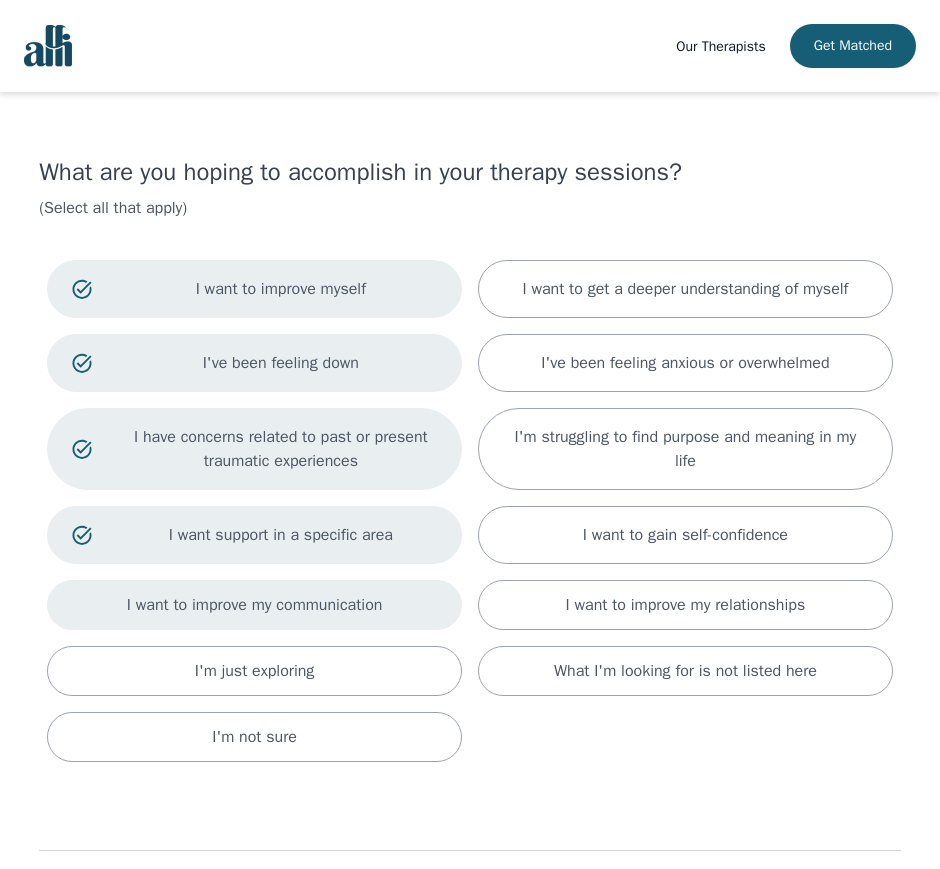 click on "I want to improve my communication" at bounding box center [254, 605] 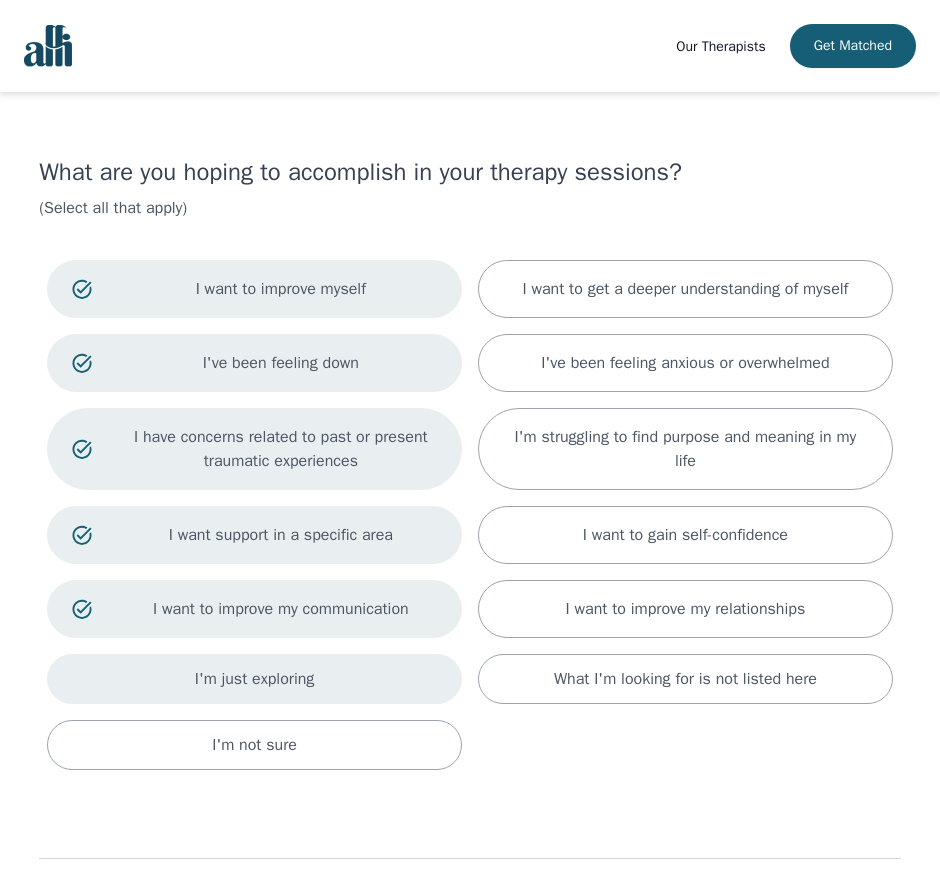 click on "I'm just exploring" at bounding box center (255, 679) 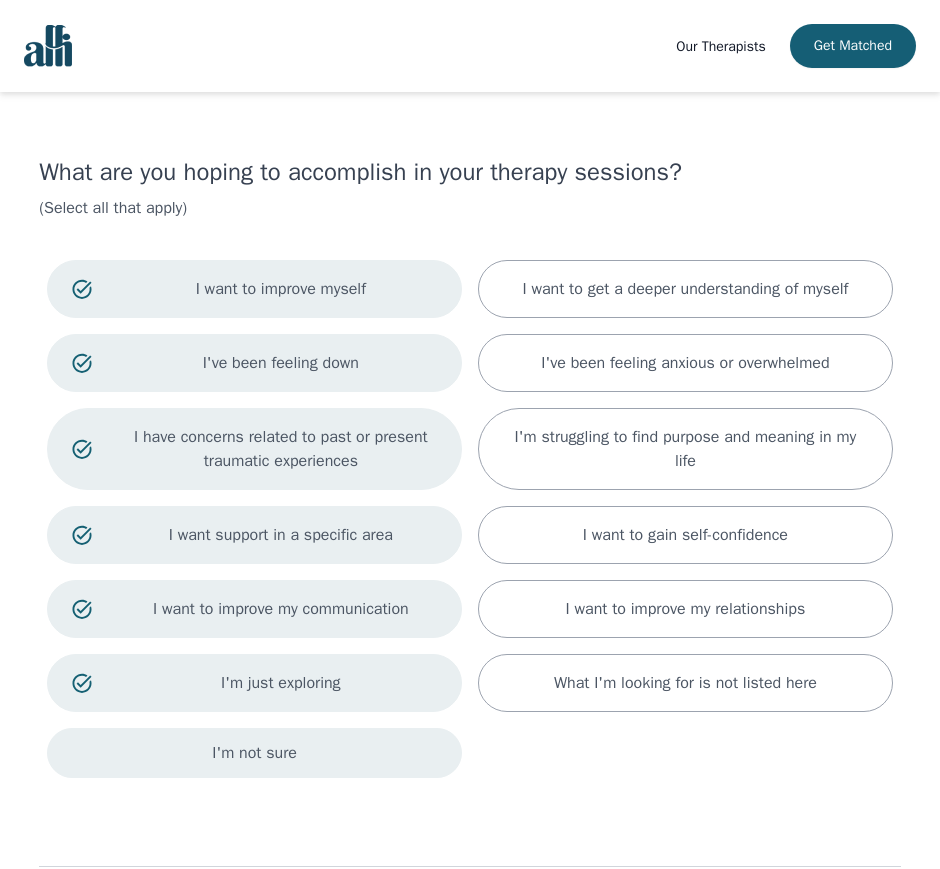 click on "I'm not sure" at bounding box center [254, 753] 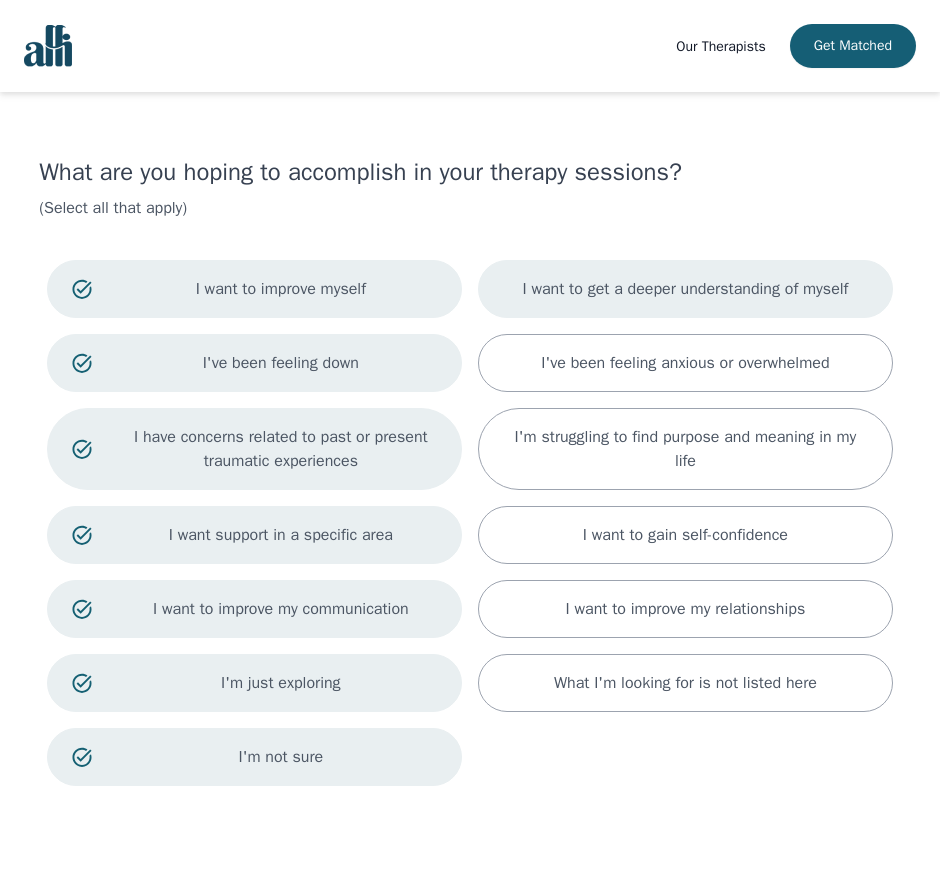 click on "I want to get a deeper understanding of myself" at bounding box center (685, 289) 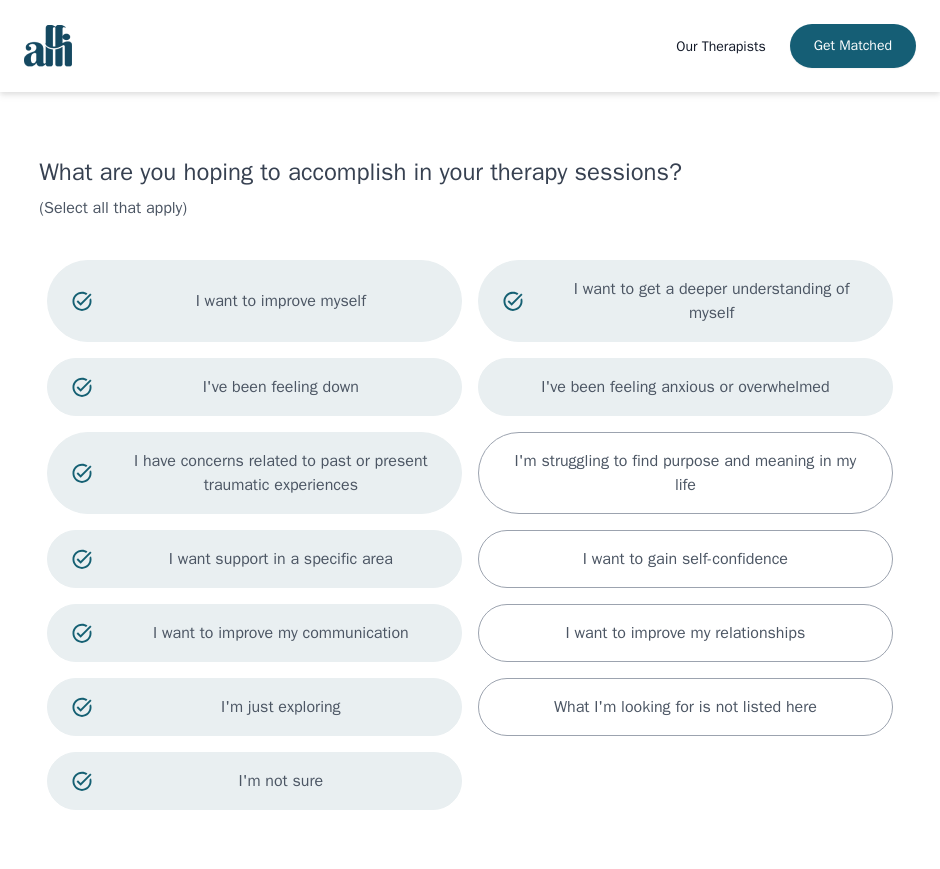 click on "I've been feeling anxious or overwhelmed" at bounding box center (685, 387) 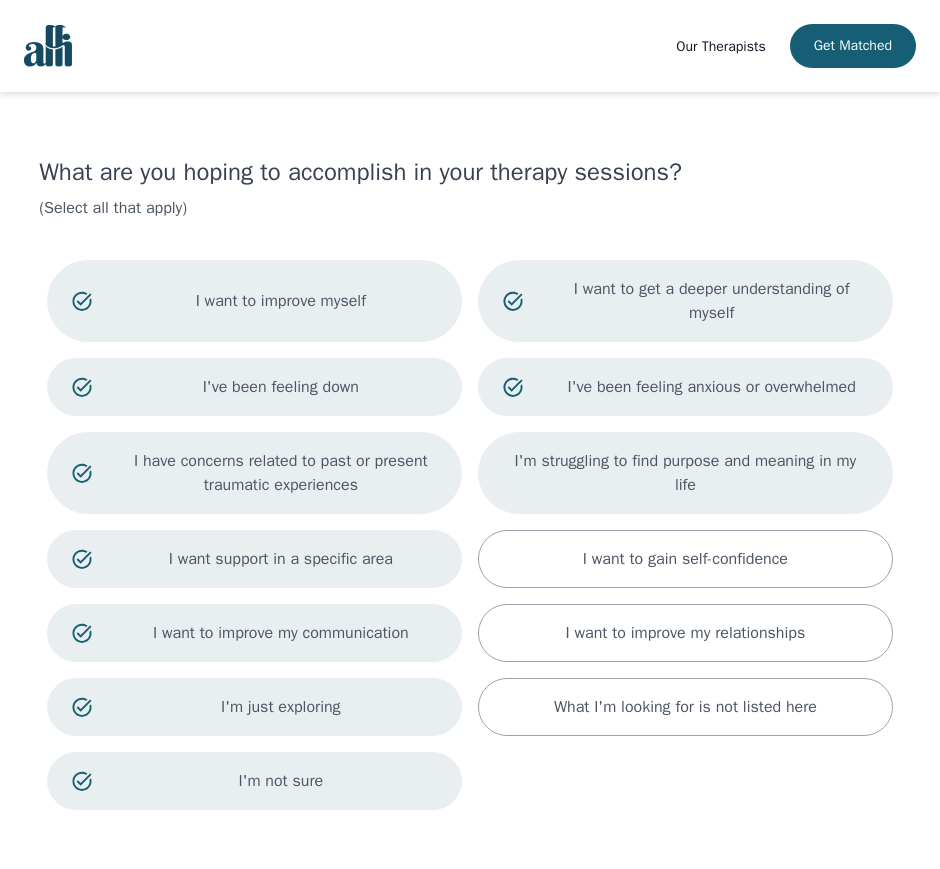 click on "I'm struggling to find purpose and meaning in my life" at bounding box center [685, 473] 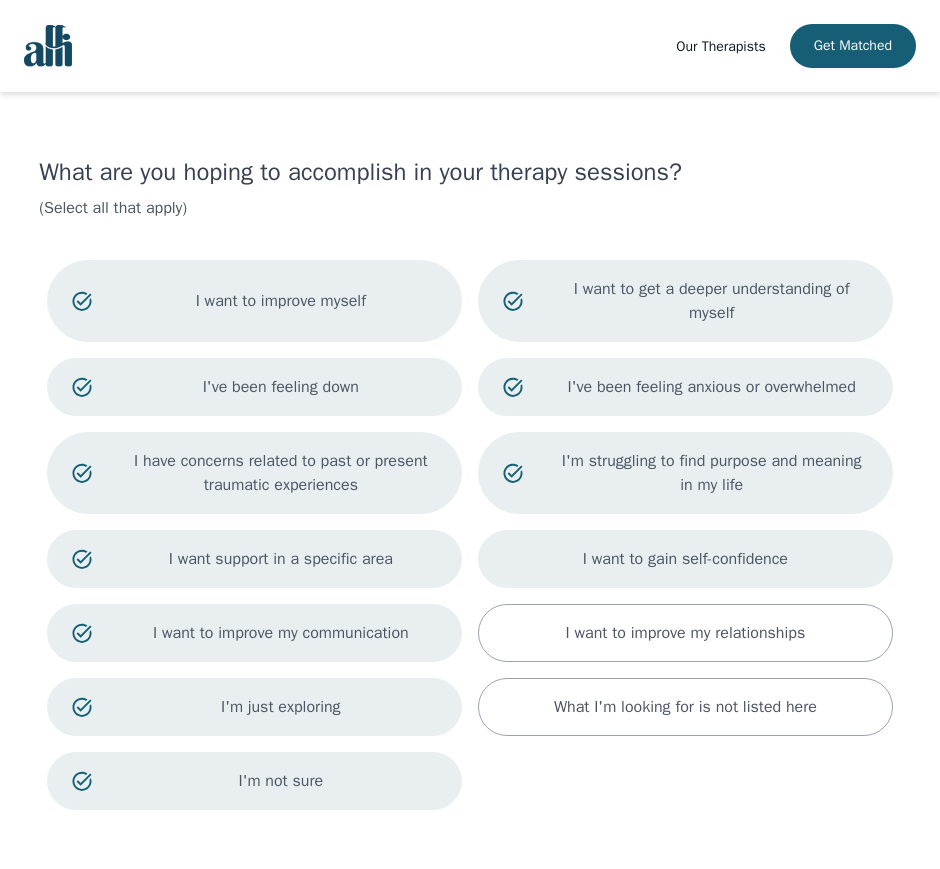 click on "I want to gain self-confidence" at bounding box center (685, 559) 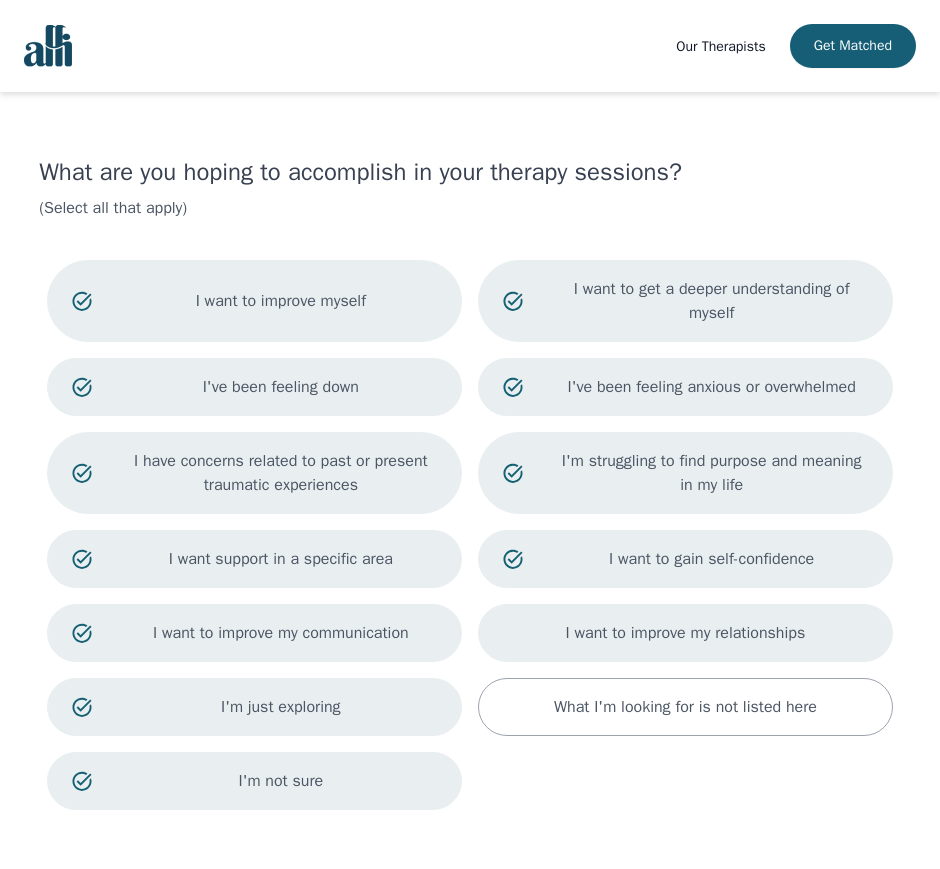 click on "I want to improve my relationships" at bounding box center [685, 633] 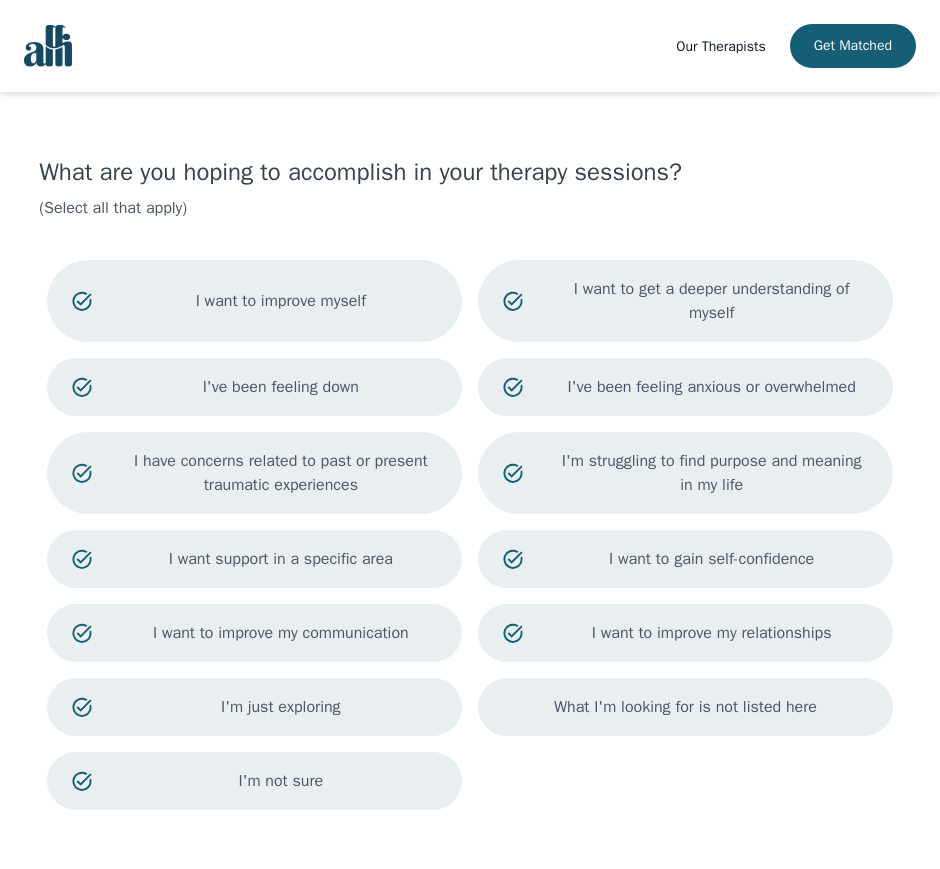 click on "What I'm looking for is not listed here" at bounding box center (685, 707) 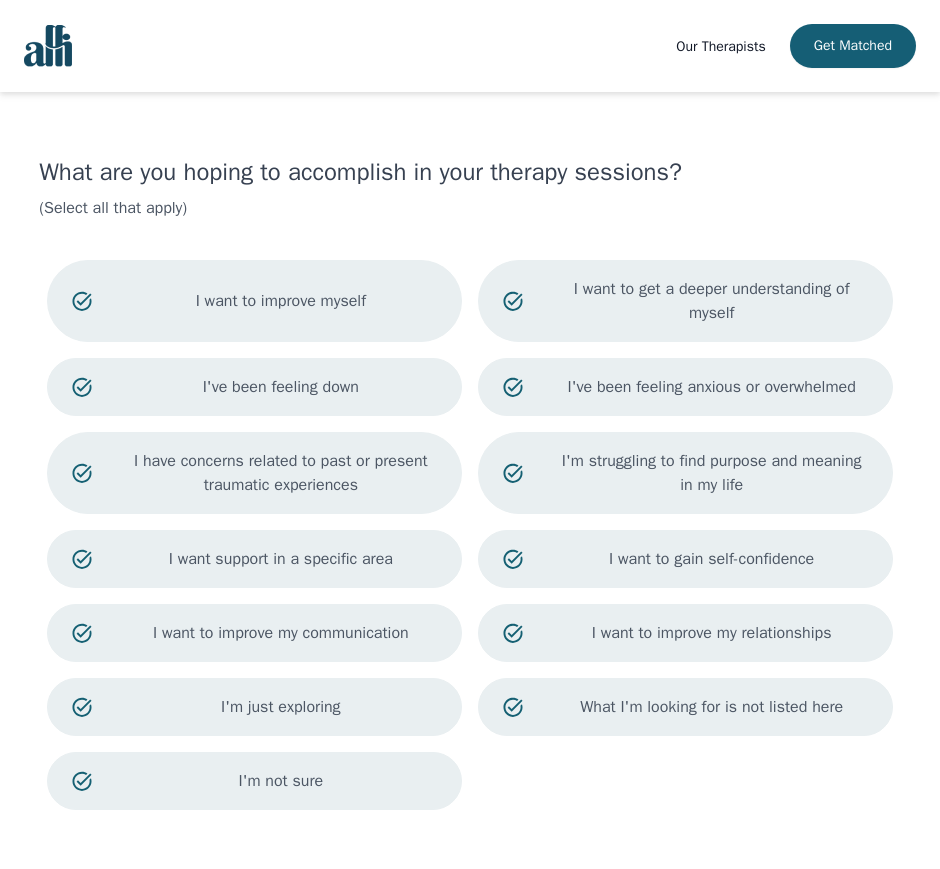 scroll, scrollTop: 158, scrollLeft: 0, axis: vertical 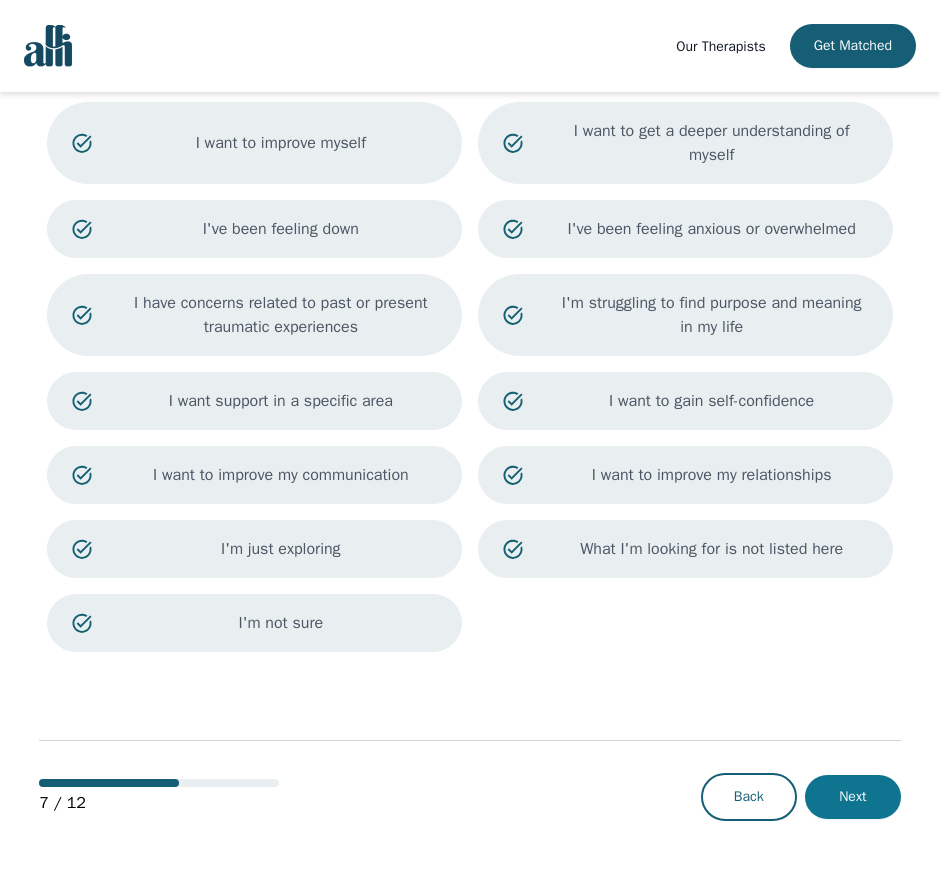 click on "Next" at bounding box center (853, 797) 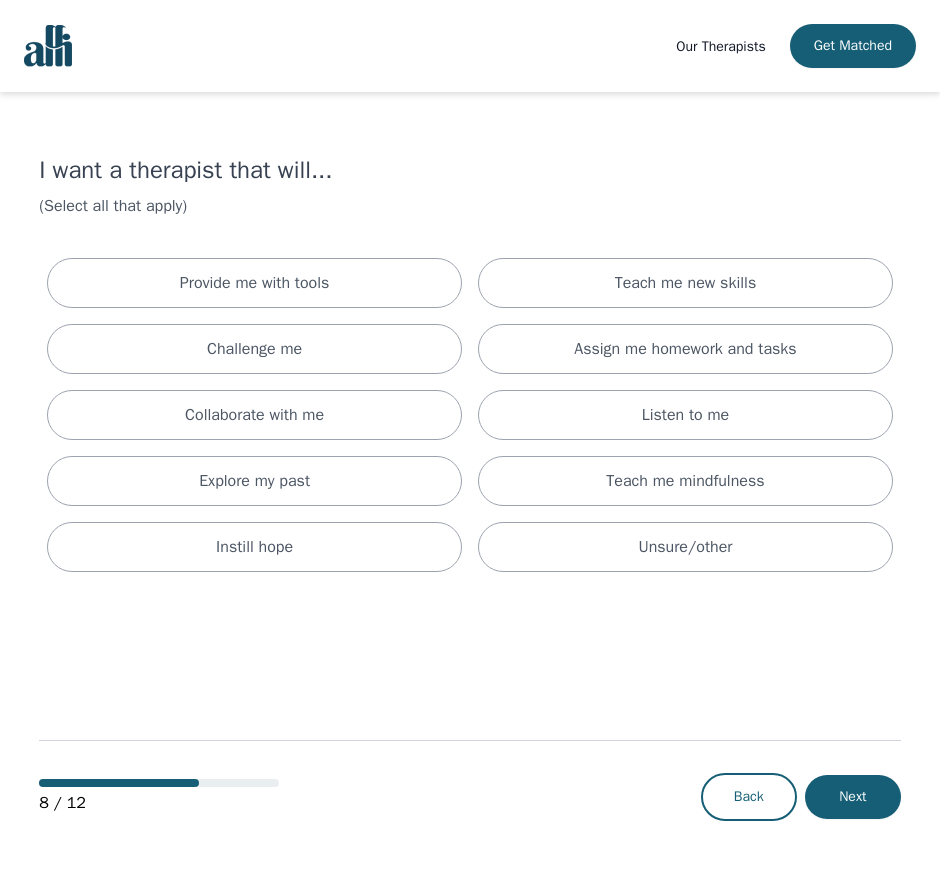 scroll, scrollTop: 0, scrollLeft: 0, axis: both 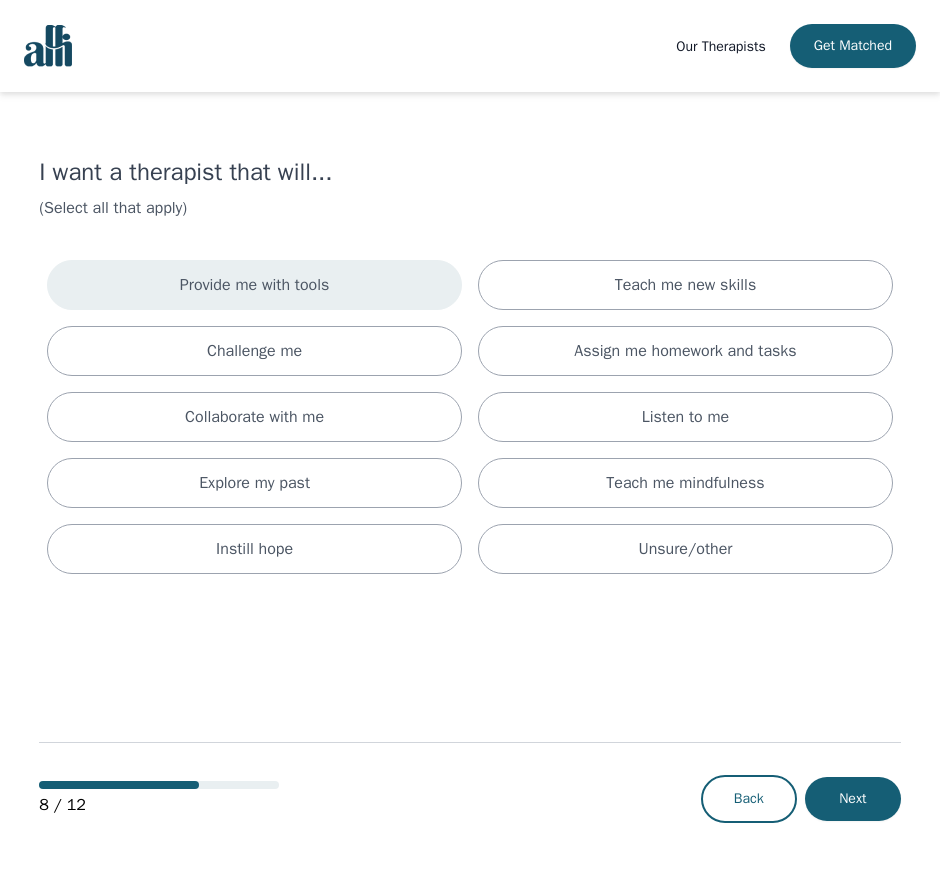 click on "Provide me with tools" at bounding box center [254, 285] 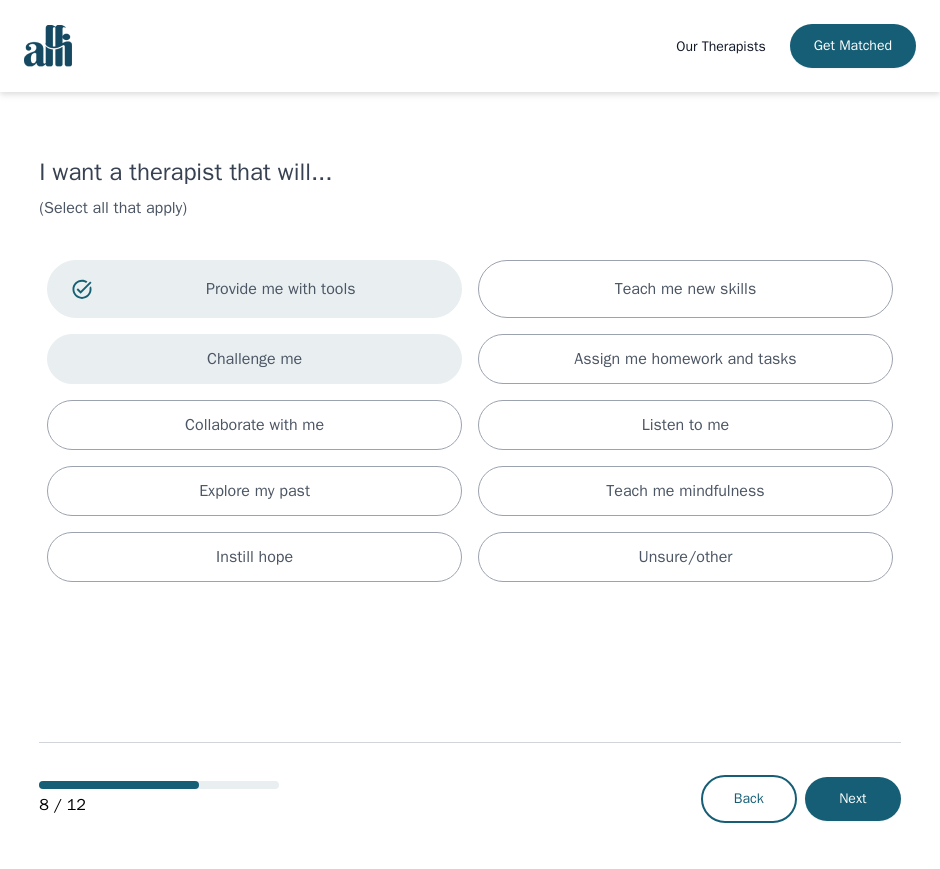 click on "Challenge me" at bounding box center [254, 359] 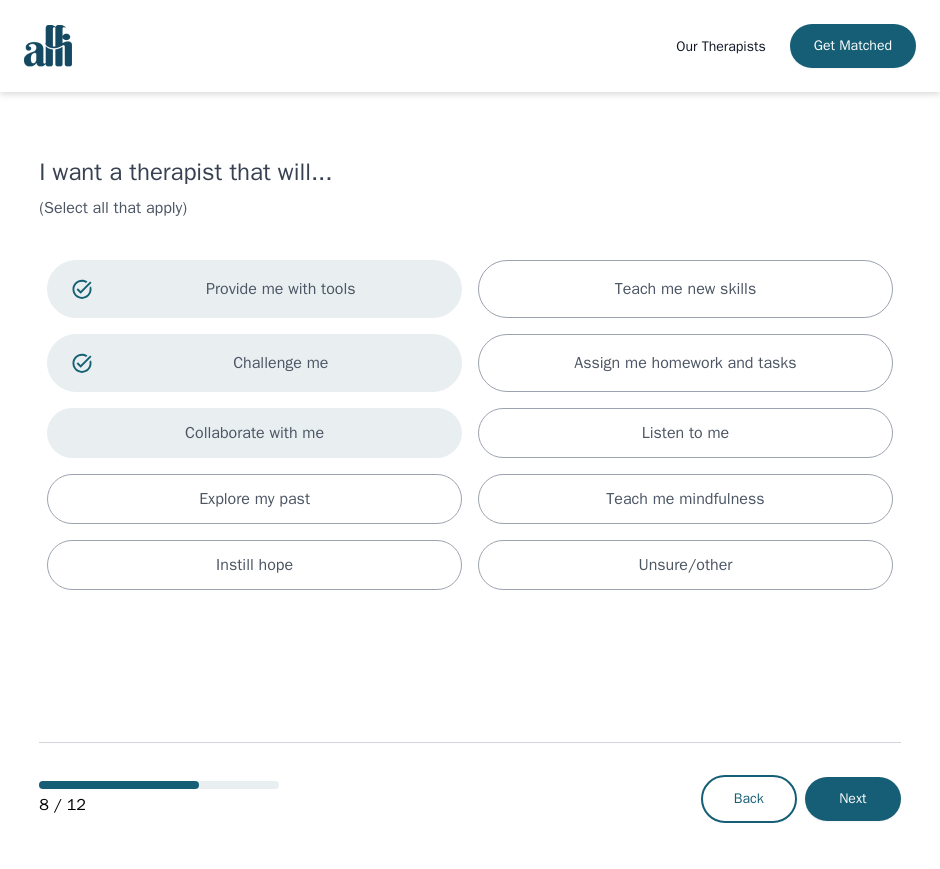 click on "Collaborate with me" at bounding box center [254, 433] 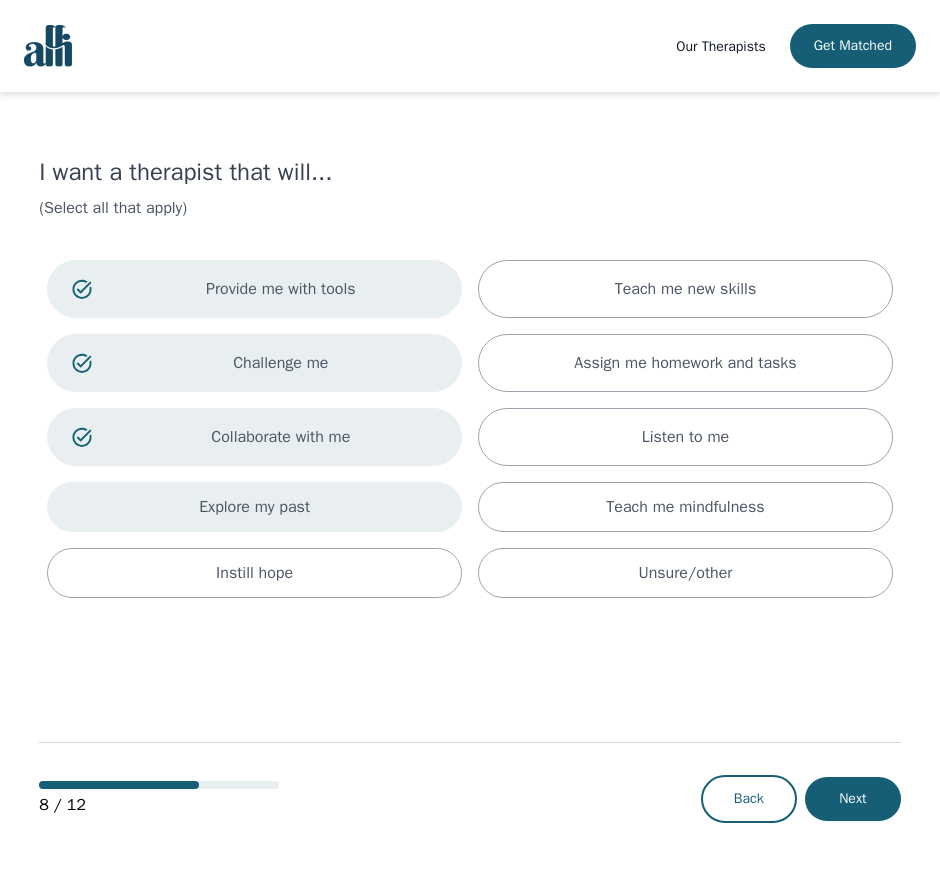 click on "Explore my past" at bounding box center (254, 507) 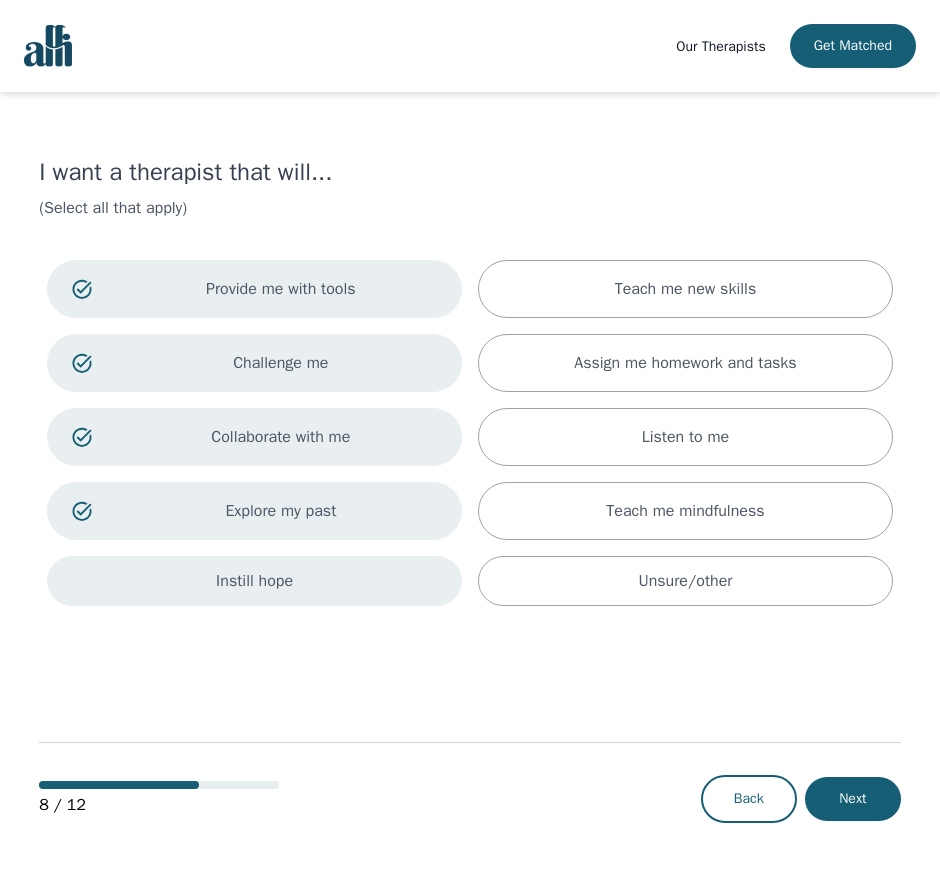 click on "Instill hope" at bounding box center [254, 581] 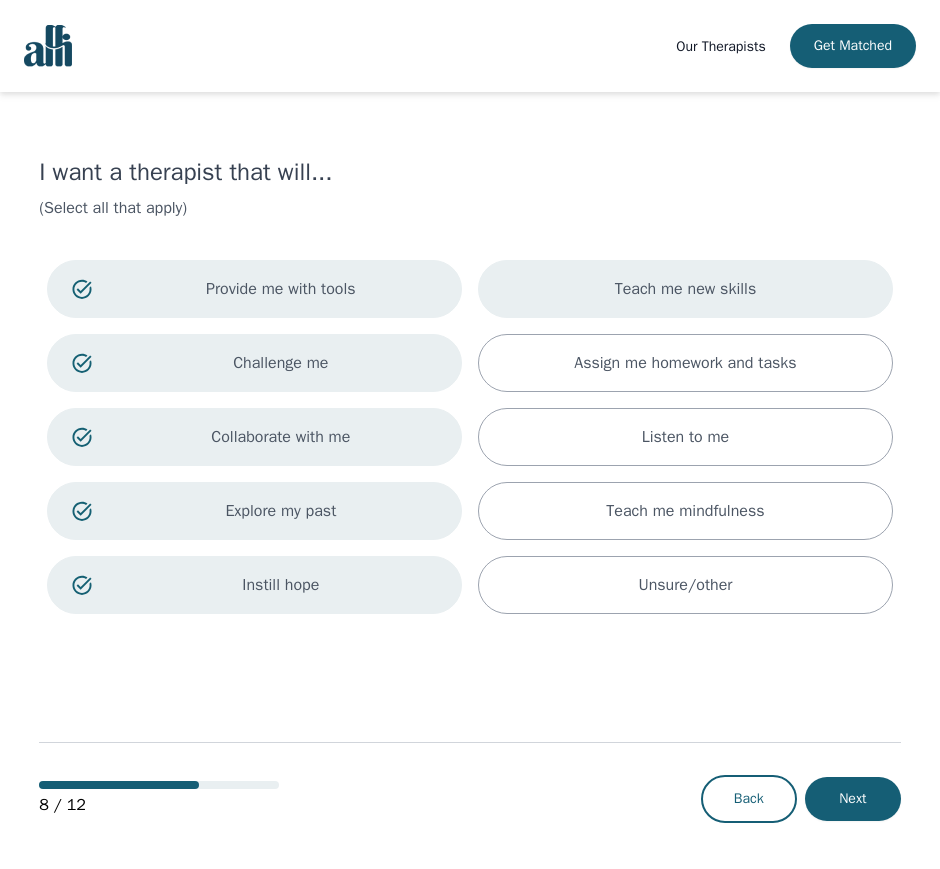 click on "Teach me new skills" at bounding box center (685, 289) 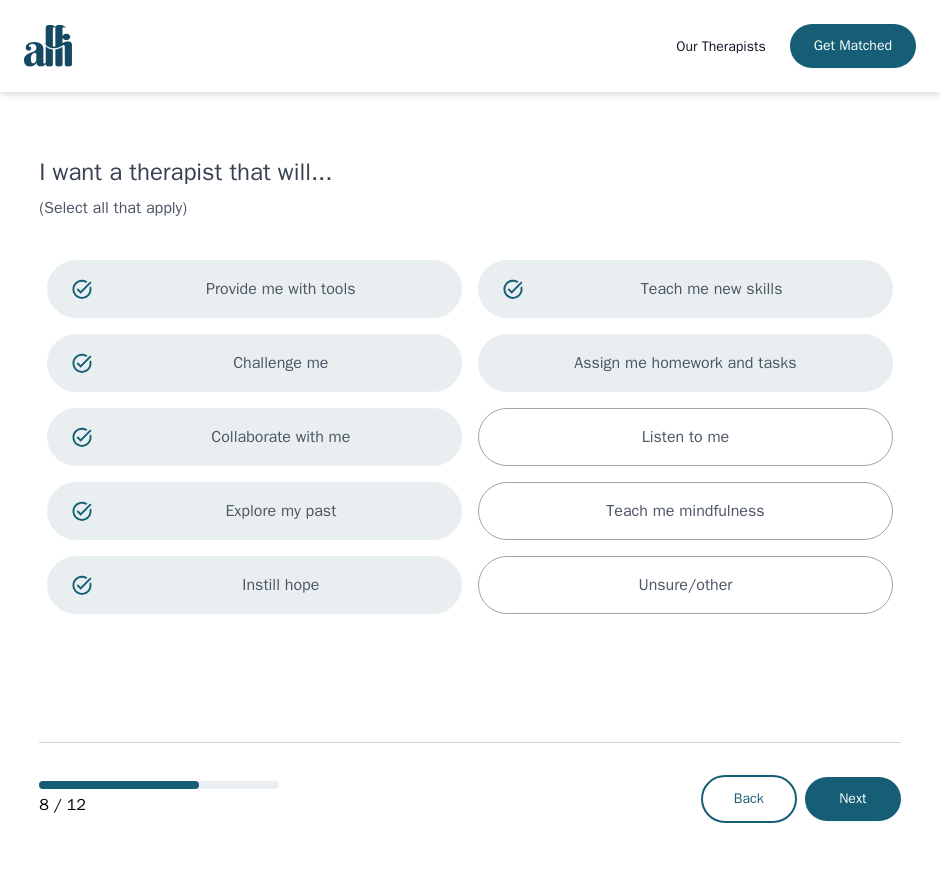 click on "Assign me homework and tasks" at bounding box center [685, 363] 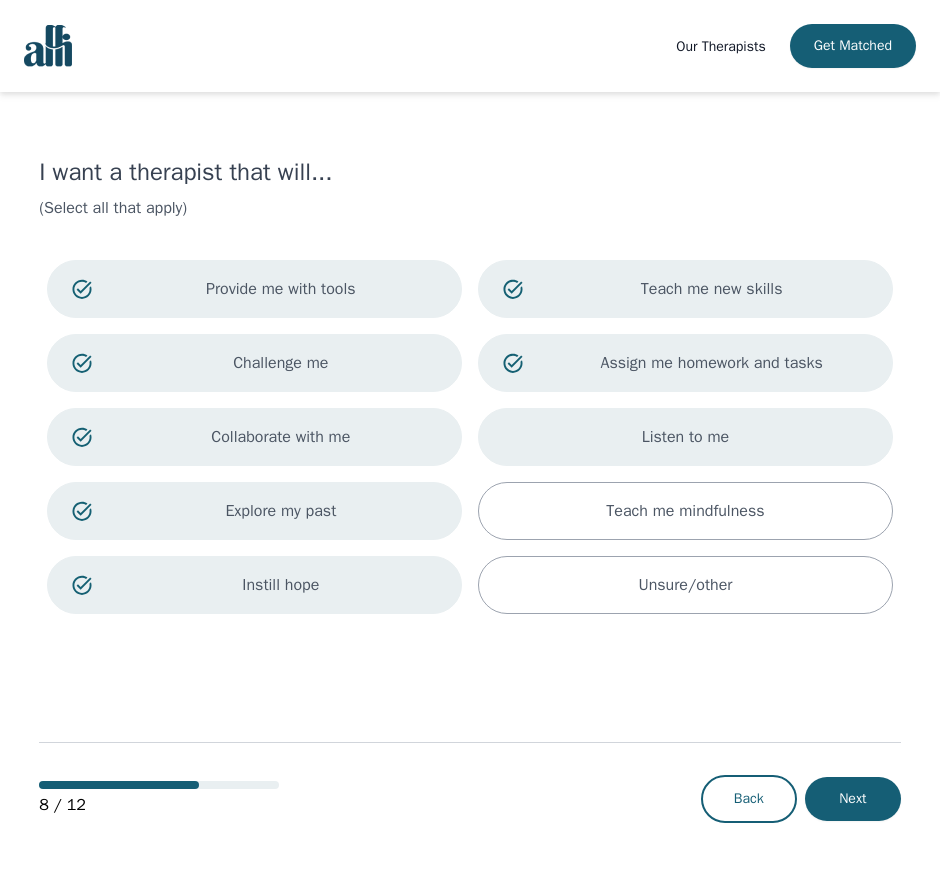 click on "Listen to me" at bounding box center (686, 437) 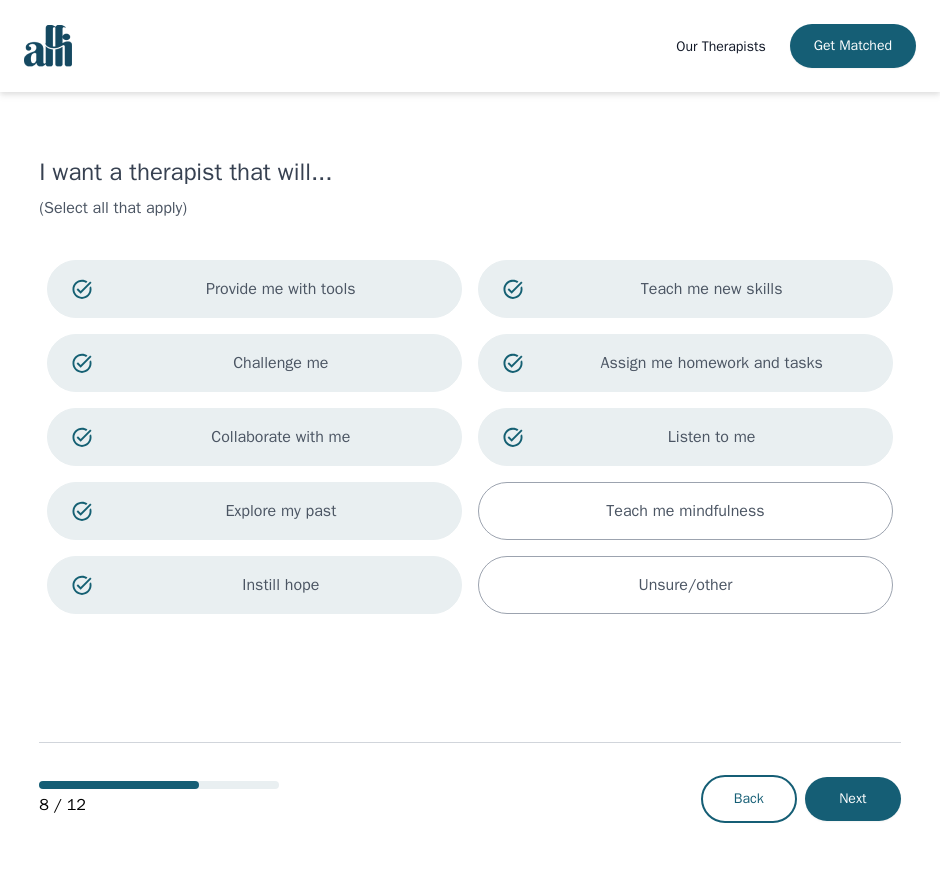 click on "Provide me with tools Teach me new skills Challenge me Assign me homework and tasks Collaborate with me Listen to me Explore my past Teach me mindfulness Instill hope Unsure/other" at bounding box center [470, 437] 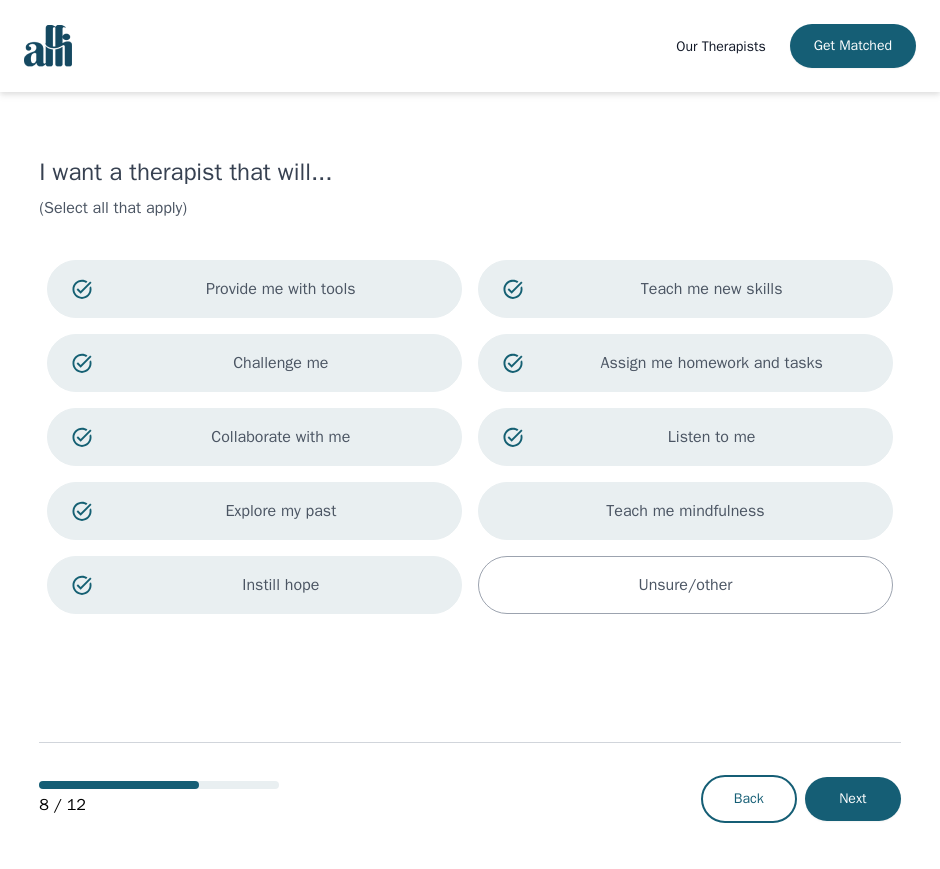 click on "Teach me mindfulness" at bounding box center [685, 511] 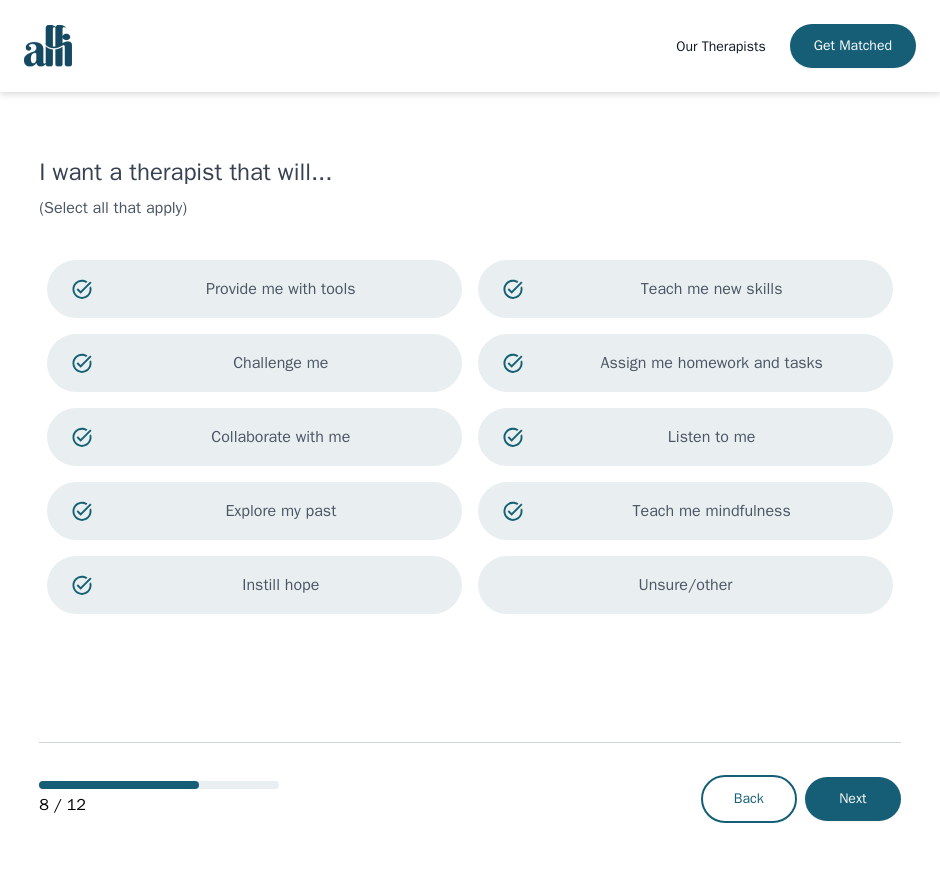 click on "Unsure/other" at bounding box center [685, 585] 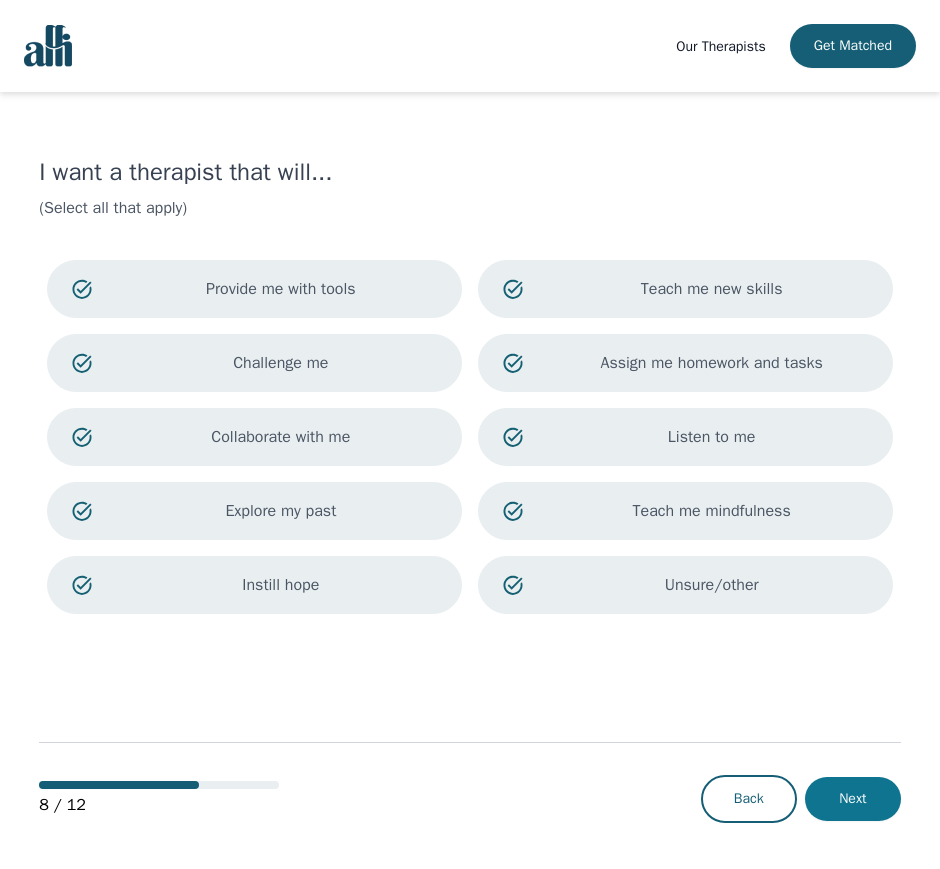 click on "Next" at bounding box center (853, 799) 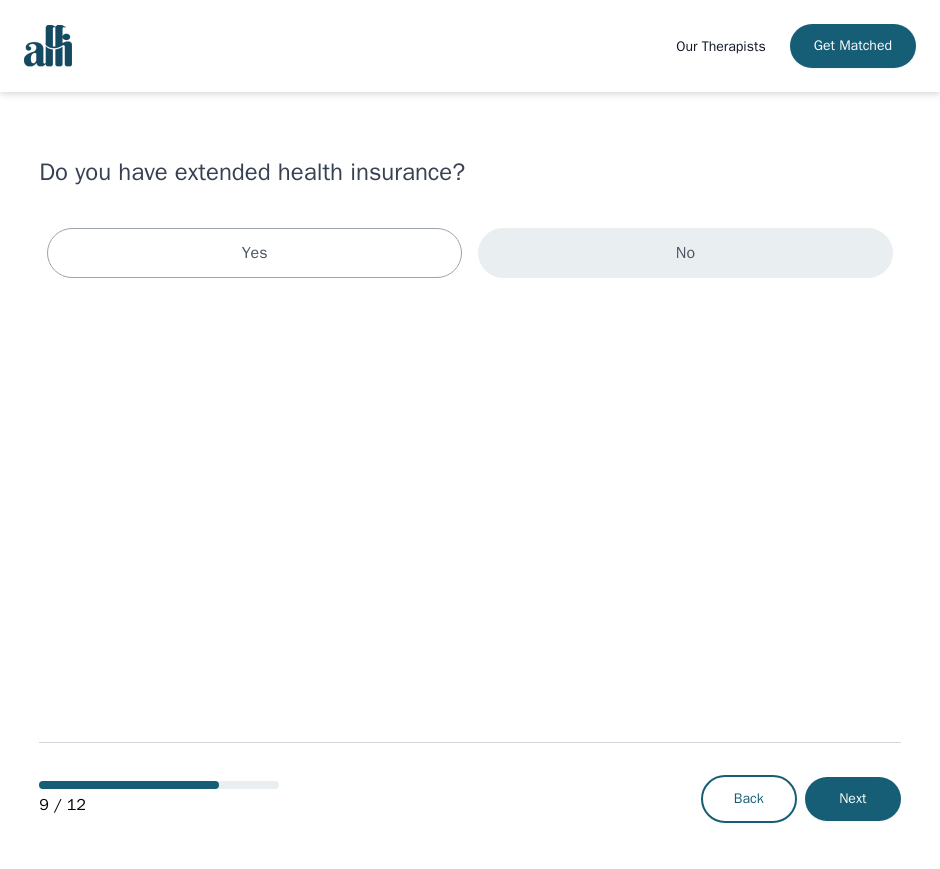 click on "No" at bounding box center (685, 253) 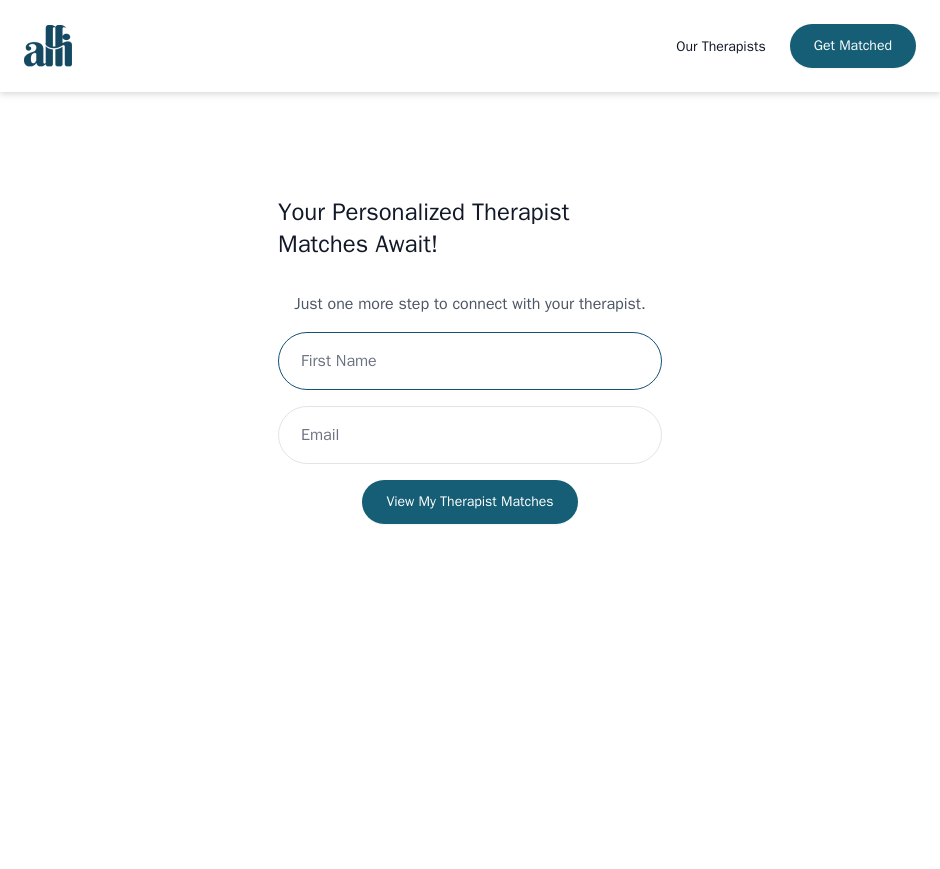click at bounding box center [470, 361] 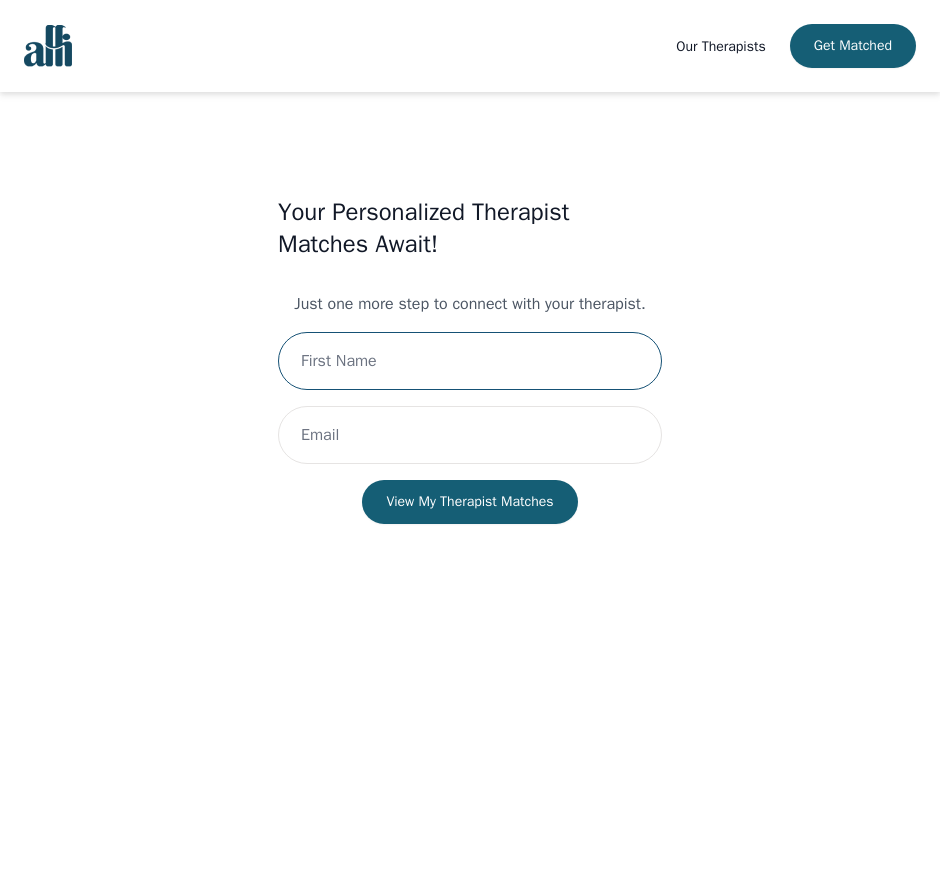 type on "[PERSON_NAME]" 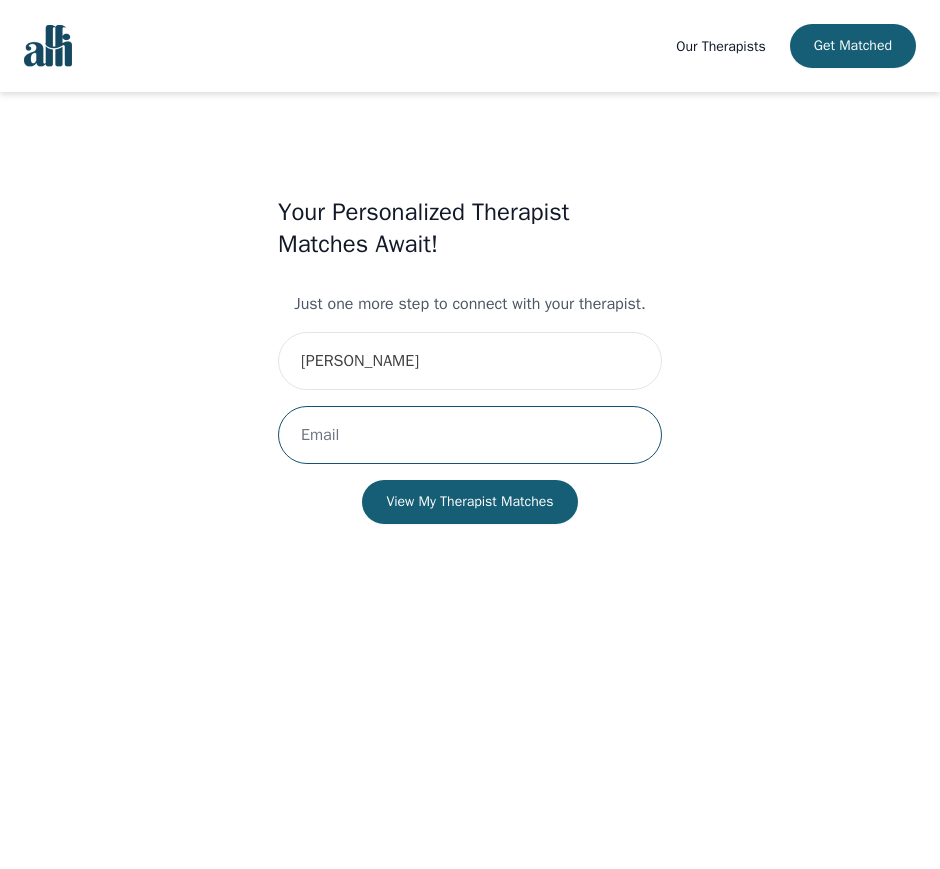 click at bounding box center (470, 435) 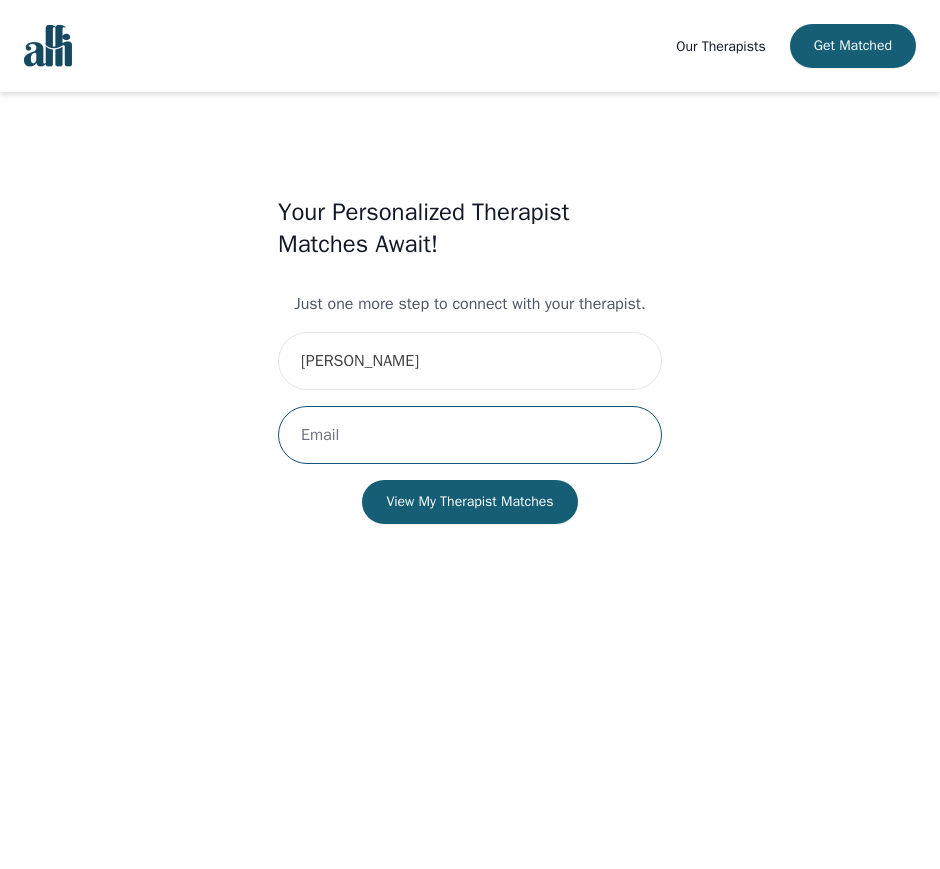 type on "[EMAIL_ADDRESS][DOMAIN_NAME]" 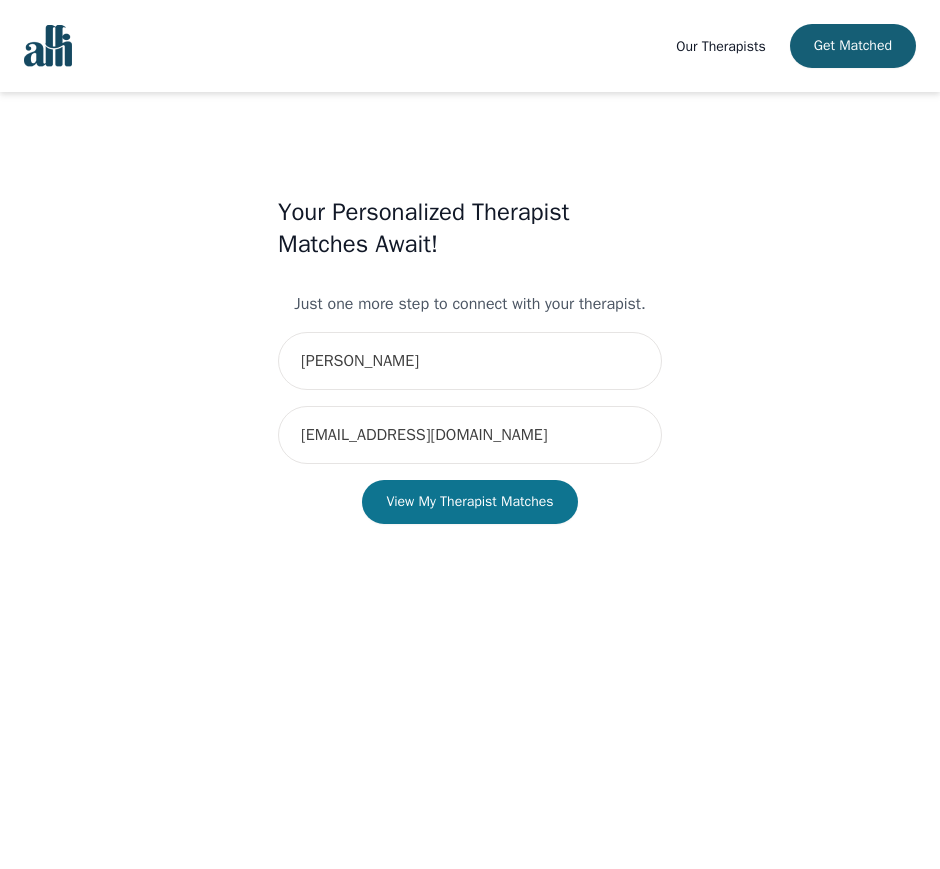 click on "View My Therapist Matches" at bounding box center (469, 502) 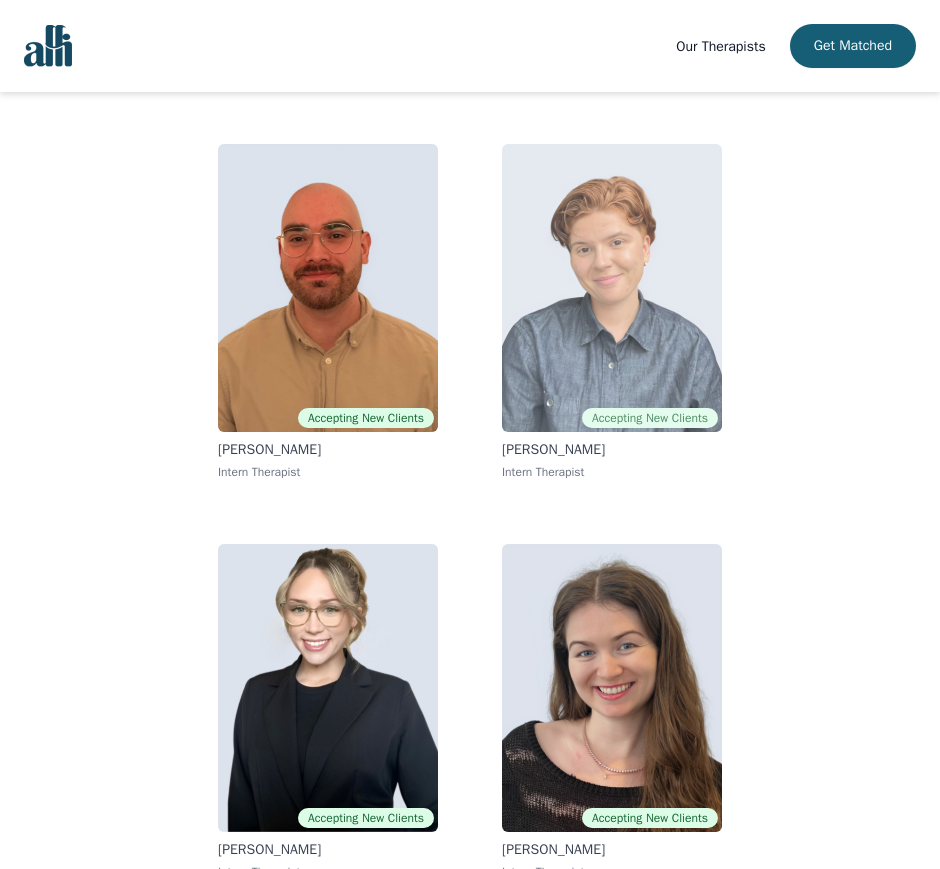 scroll, scrollTop: 175, scrollLeft: 0, axis: vertical 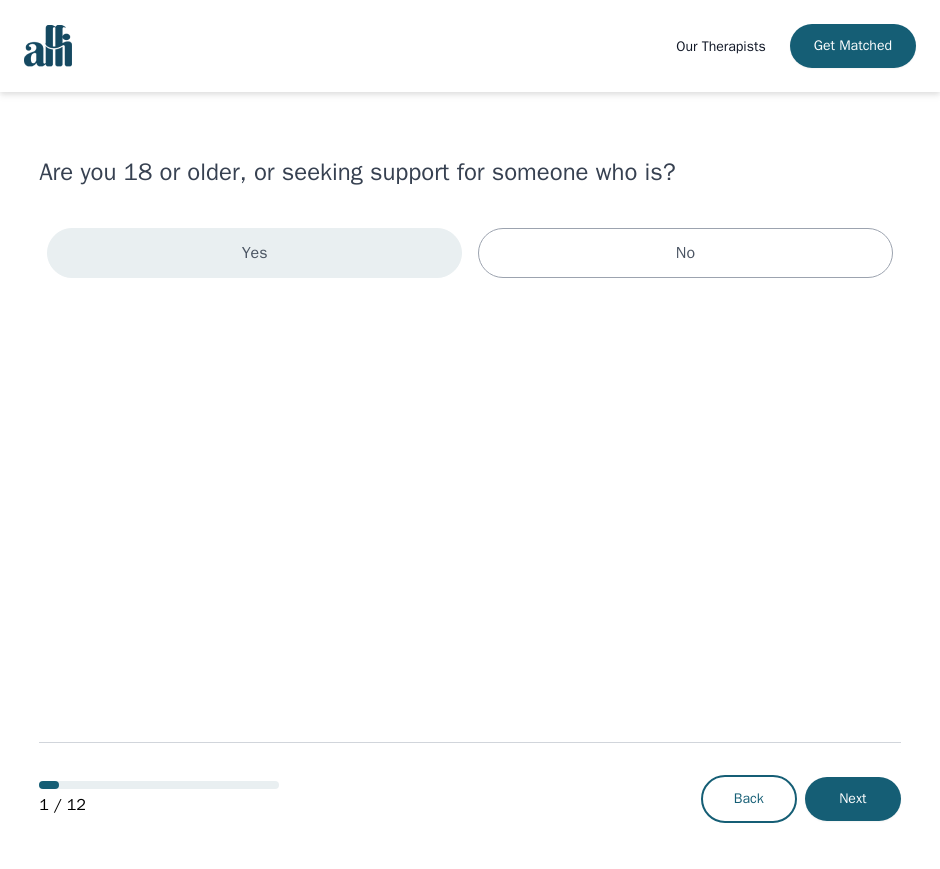 click on "Yes" at bounding box center (254, 253) 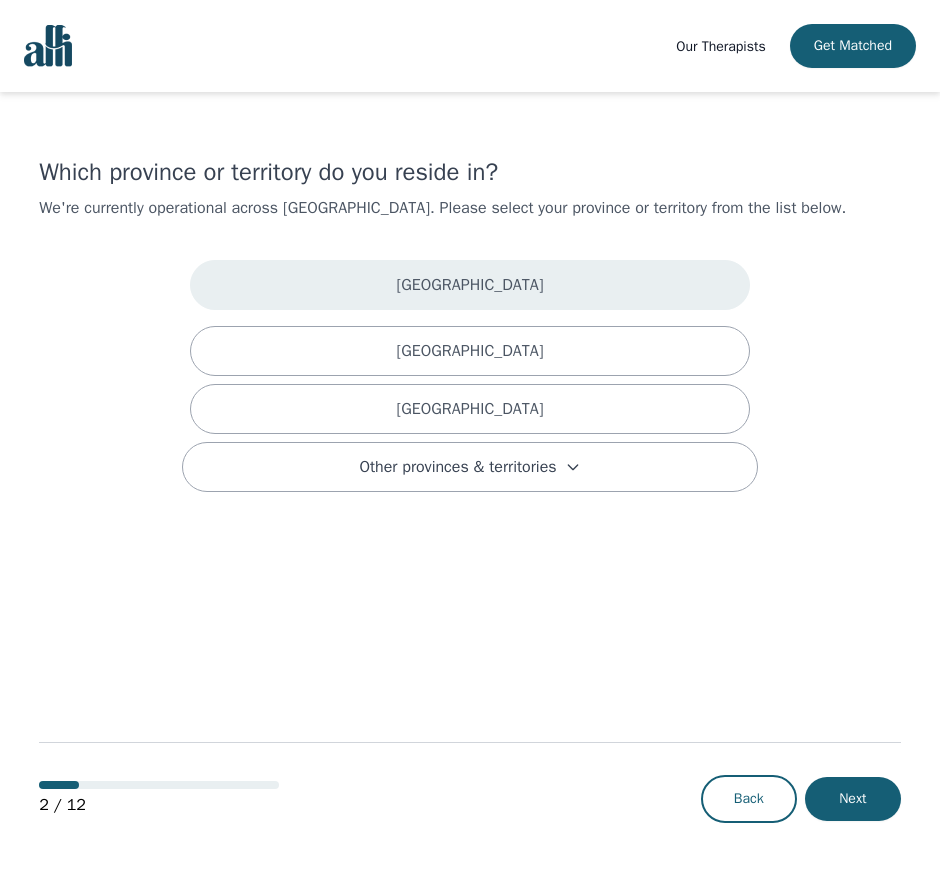 click on "[GEOGRAPHIC_DATA]" at bounding box center [470, 285] 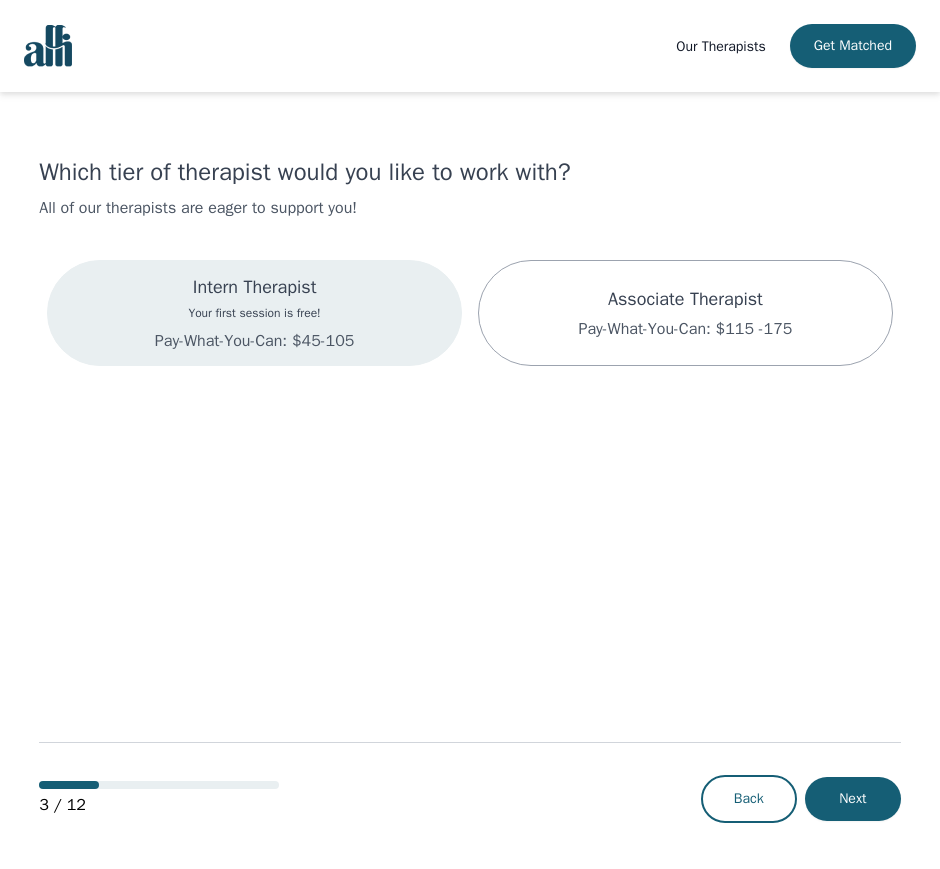 click on "Intern Therapist Your first session is free! Pay-What-You-Can: $45-105" at bounding box center (254, 313) 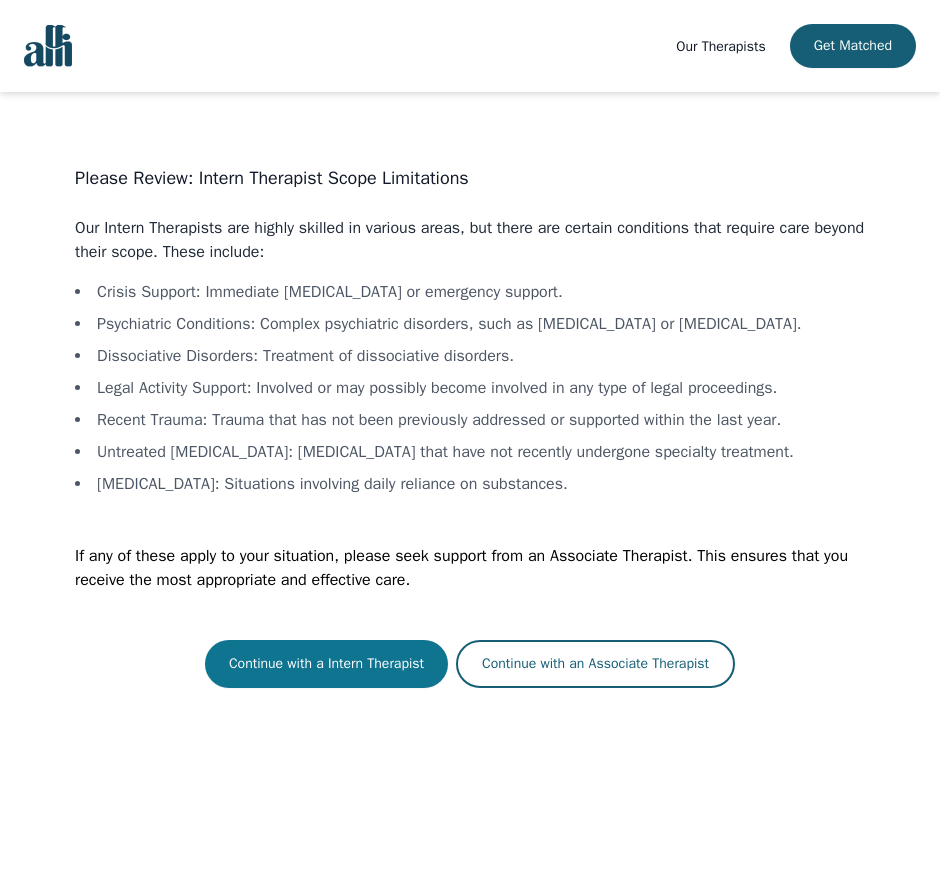 click on "Continue with a Intern Therapist" at bounding box center (326, 664) 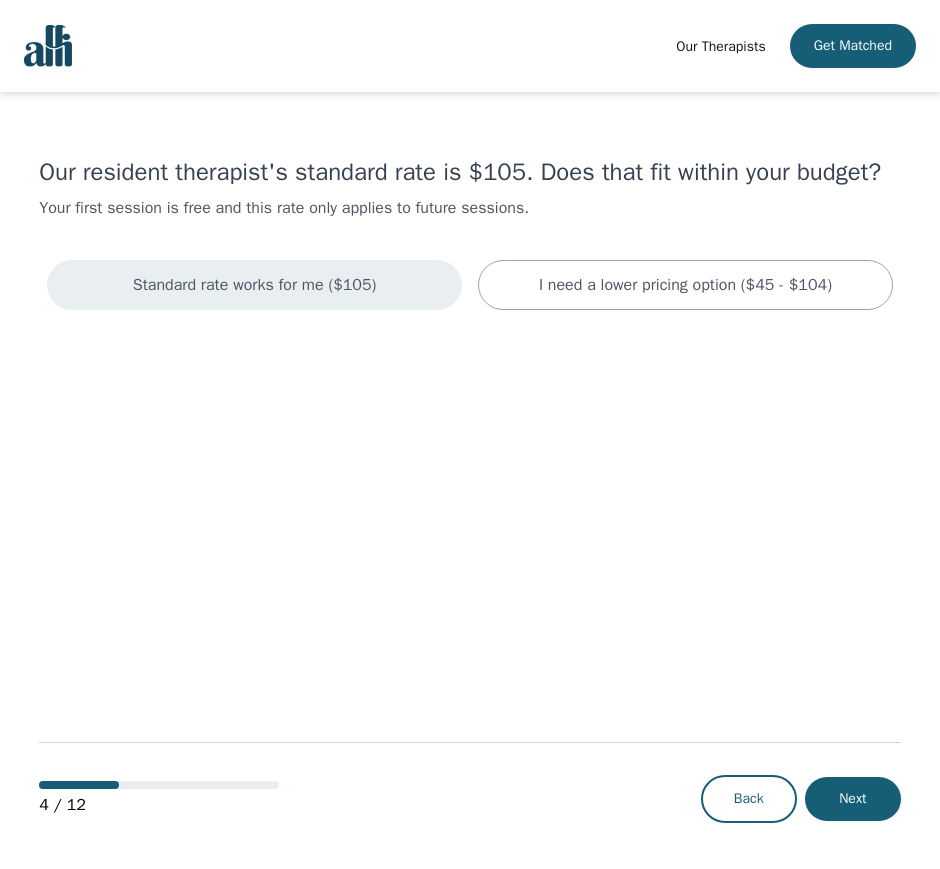 click on "Standard rate works for me ($105)" at bounding box center (255, 285) 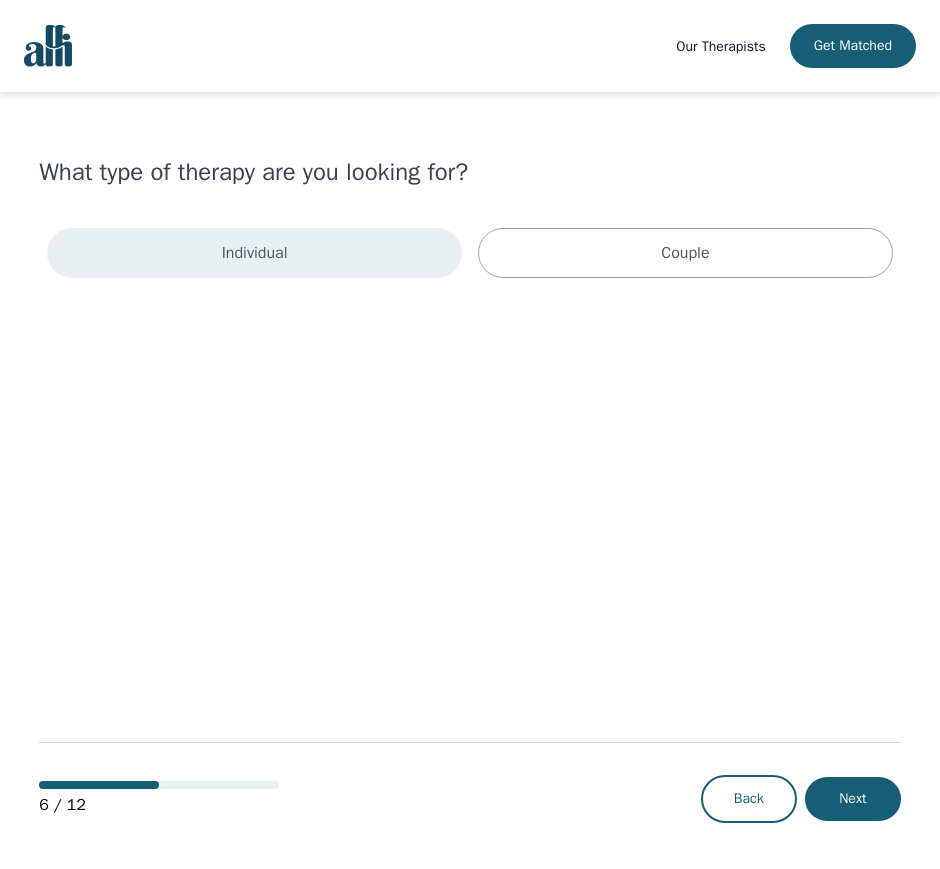 click on "Individual" at bounding box center (254, 253) 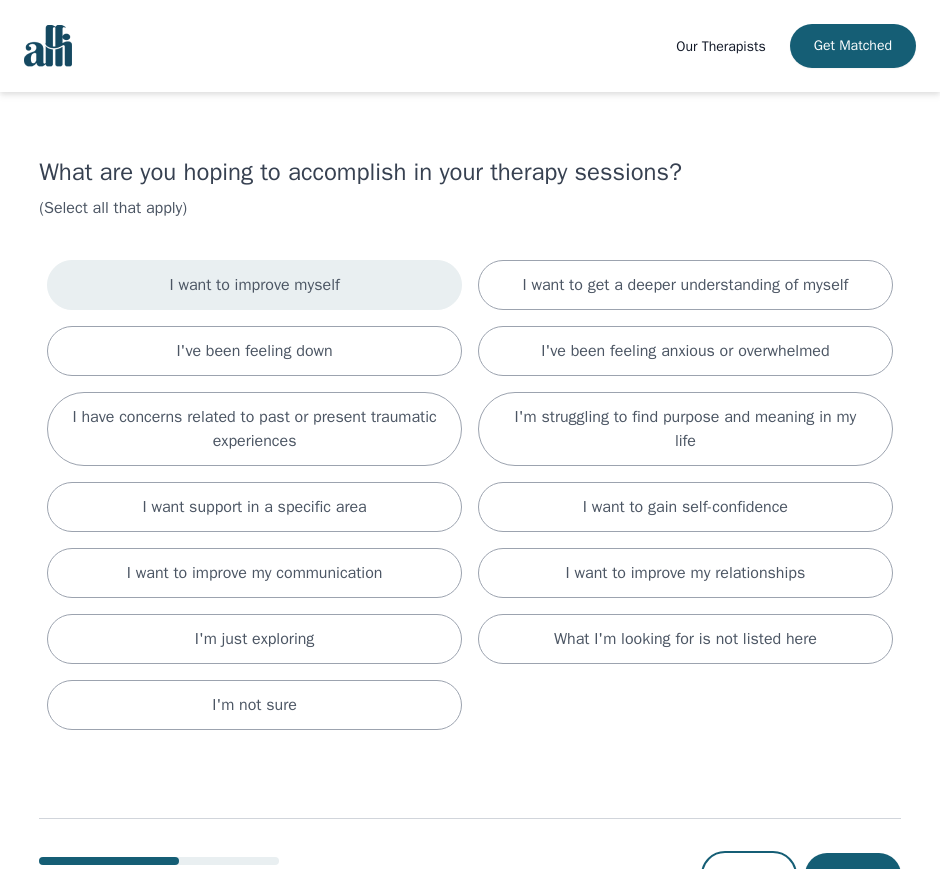 click on "I want to improve myself" at bounding box center (254, 285) 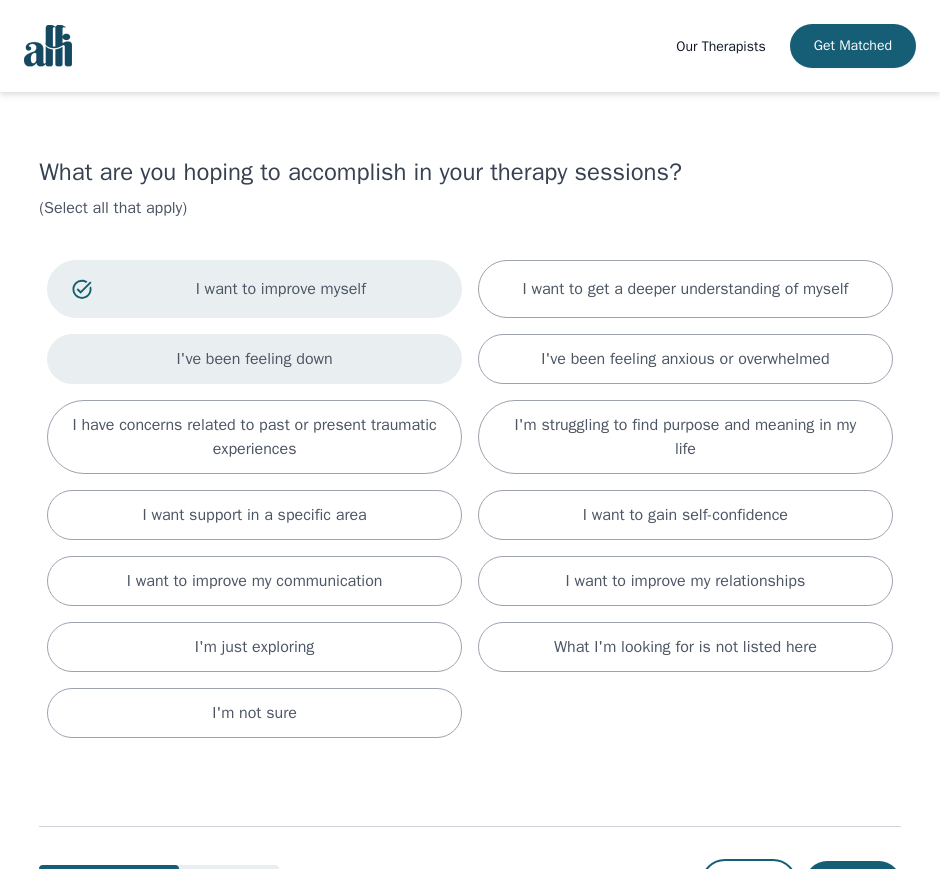 click on "I've been feeling down" at bounding box center (254, 359) 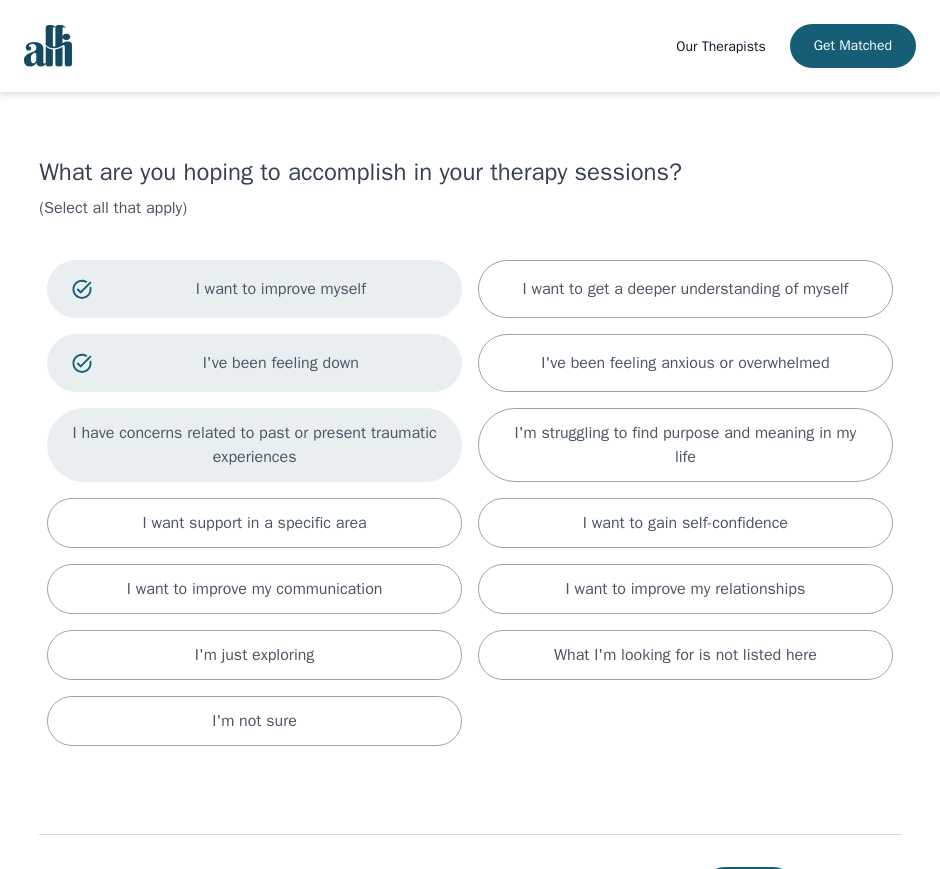 click on "I have concerns related to past or present traumatic experiences" at bounding box center [254, 445] 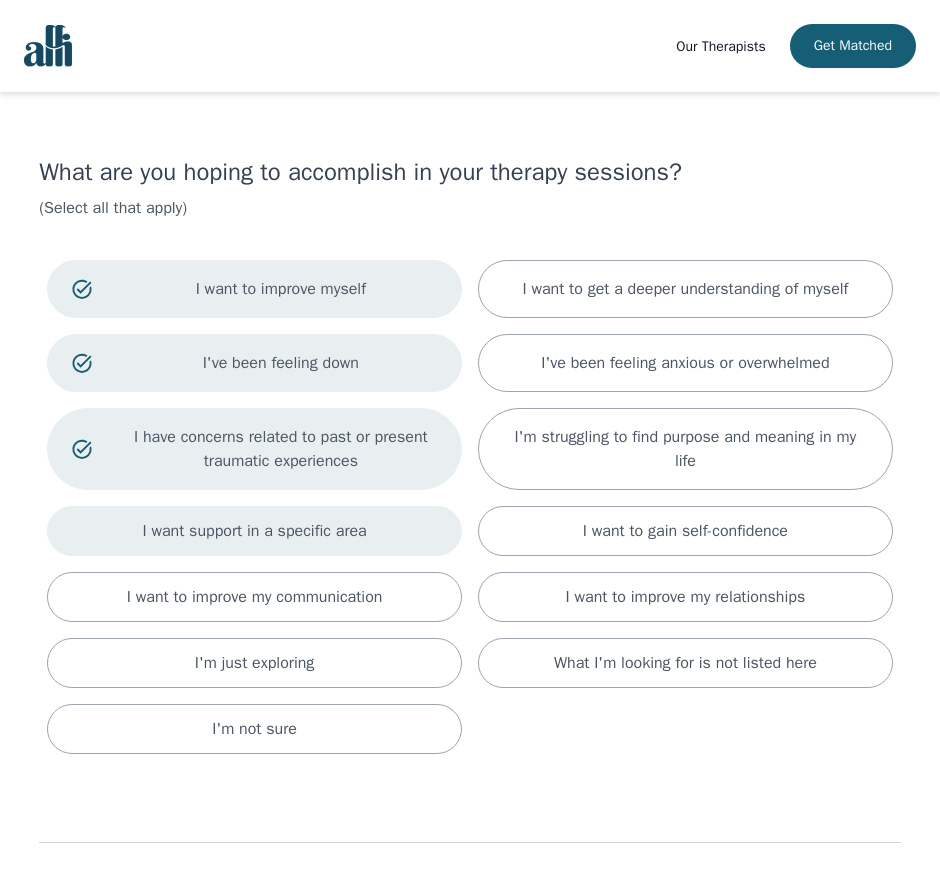 click on "I want support in a specific area" at bounding box center (254, 531) 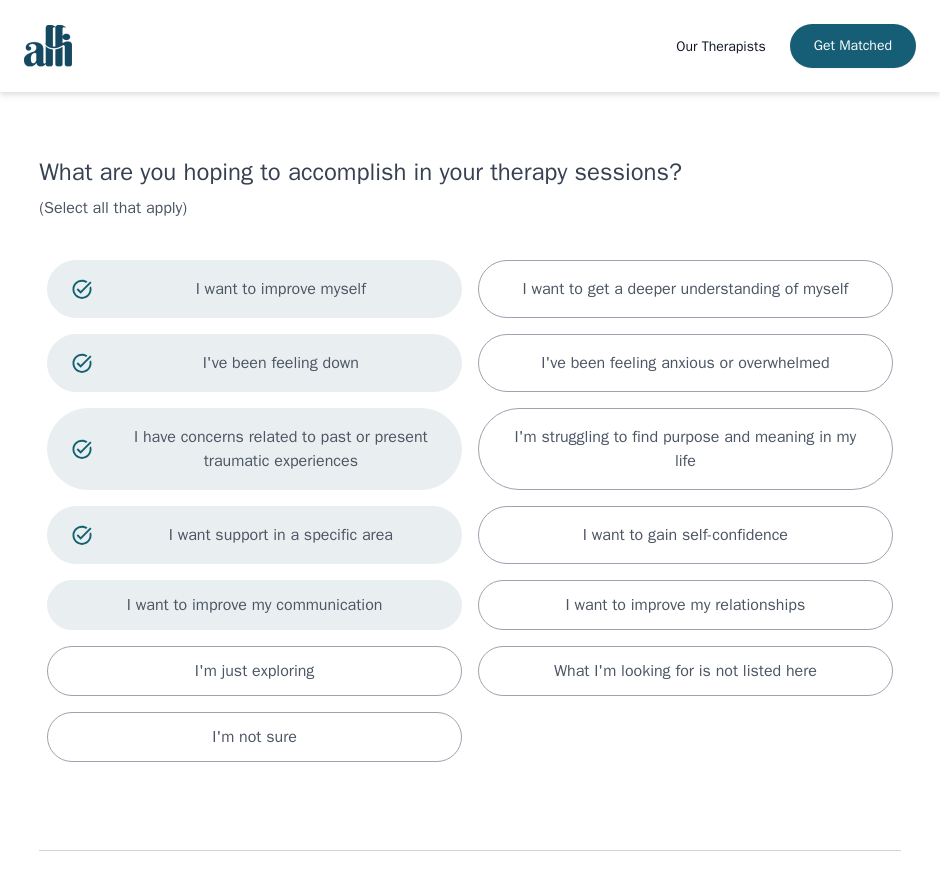 click on "I want to improve my communication" at bounding box center [255, 605] 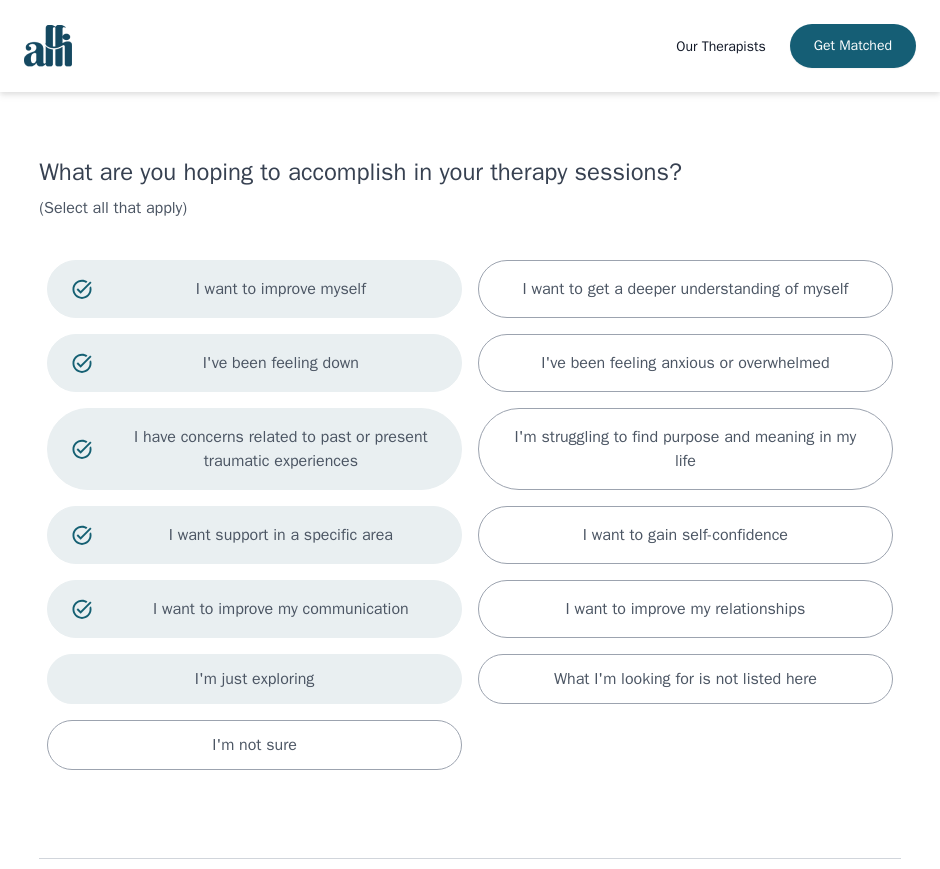 click on "I'm just exploring" at bounding box center (255, 679) 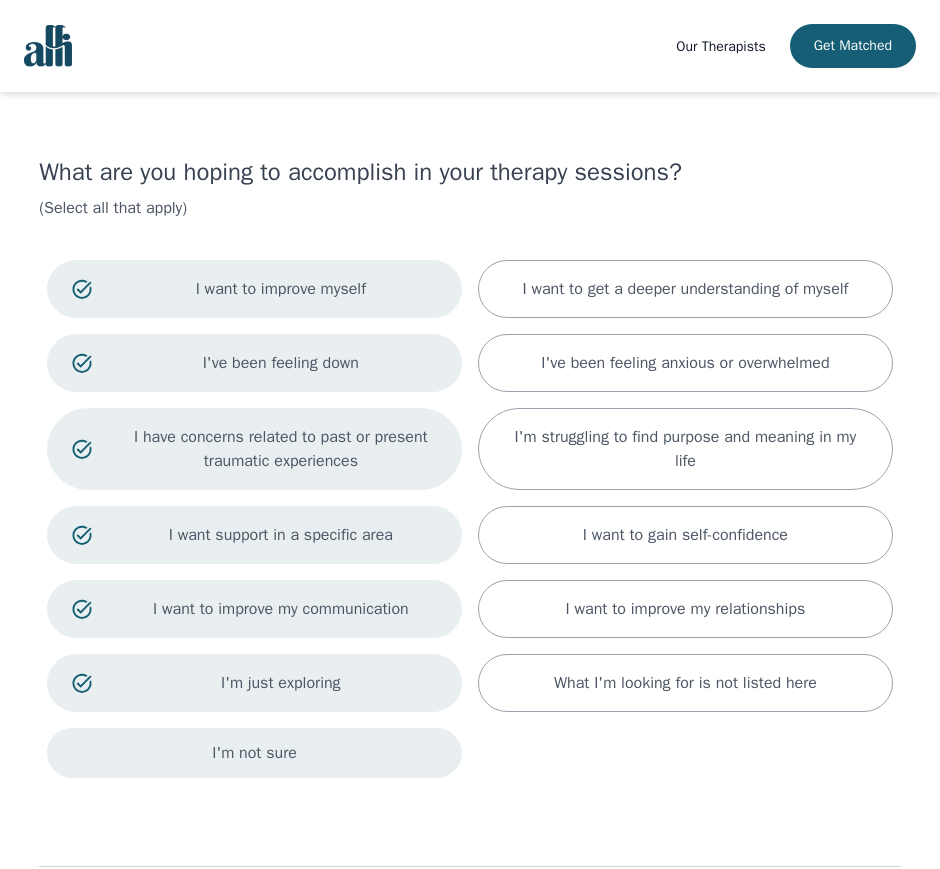 click on "I'm not sure" at bounding box center (254, 753) 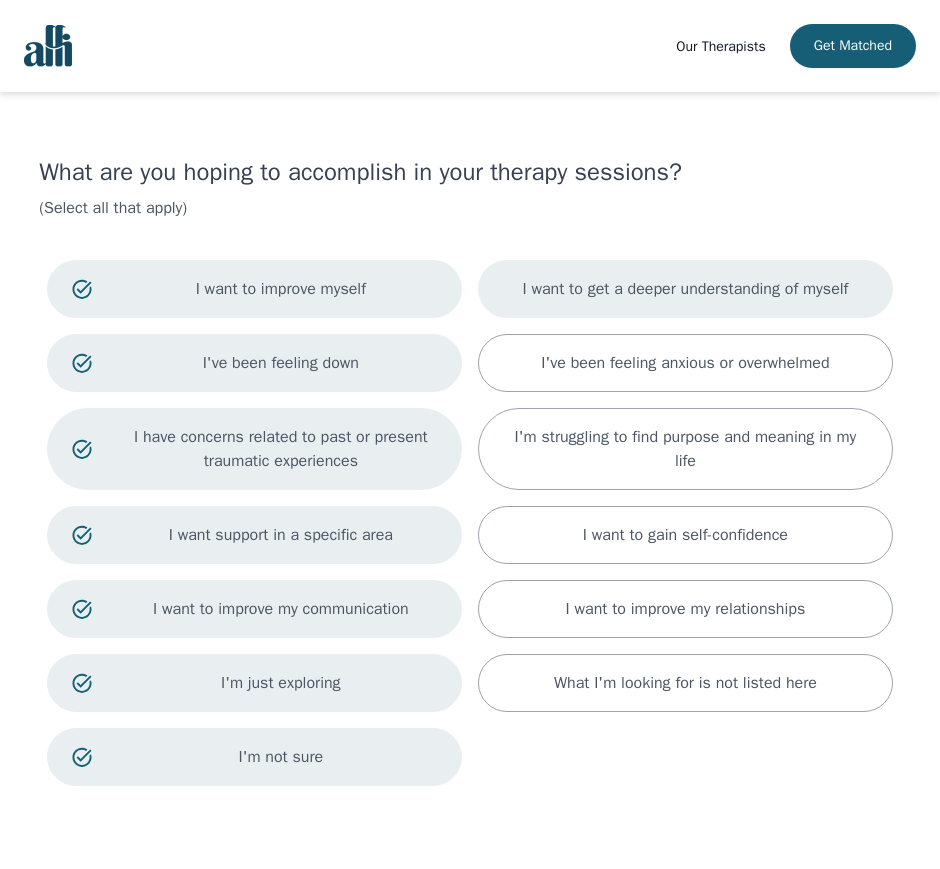 click on "I want to get a deeper understanding of myself" at bounding box center [685, 289] 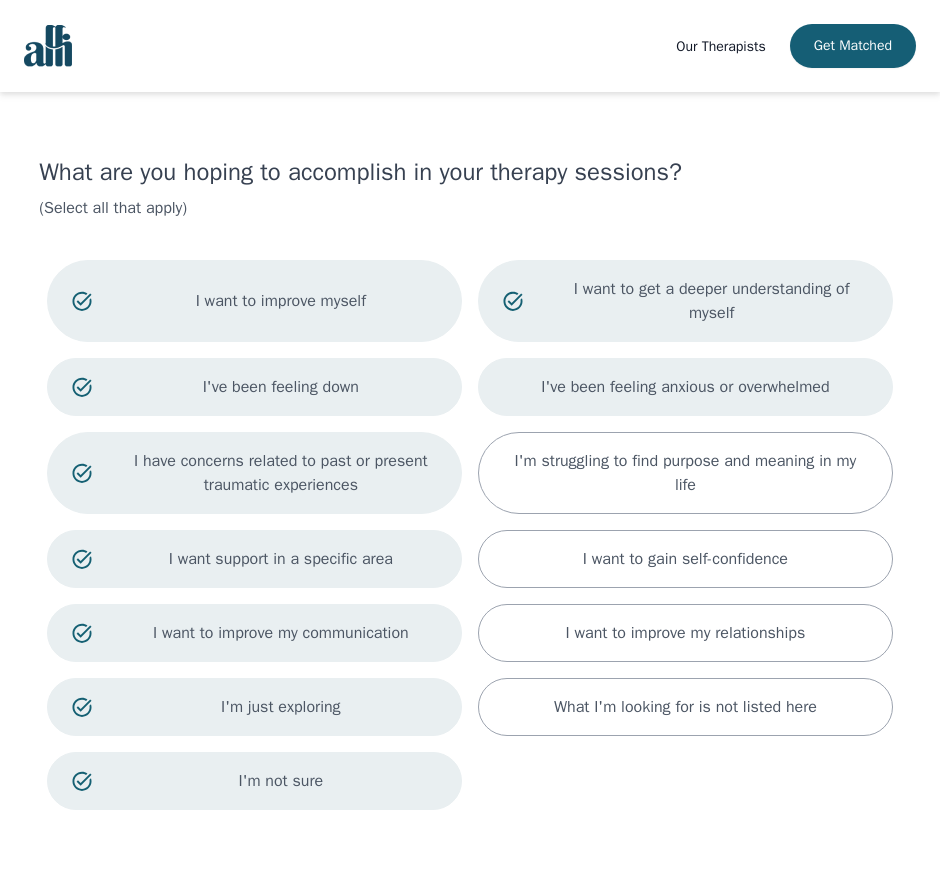 click on "I've been feeling anxious or overwhelmed" at bounding box center [685, 387] 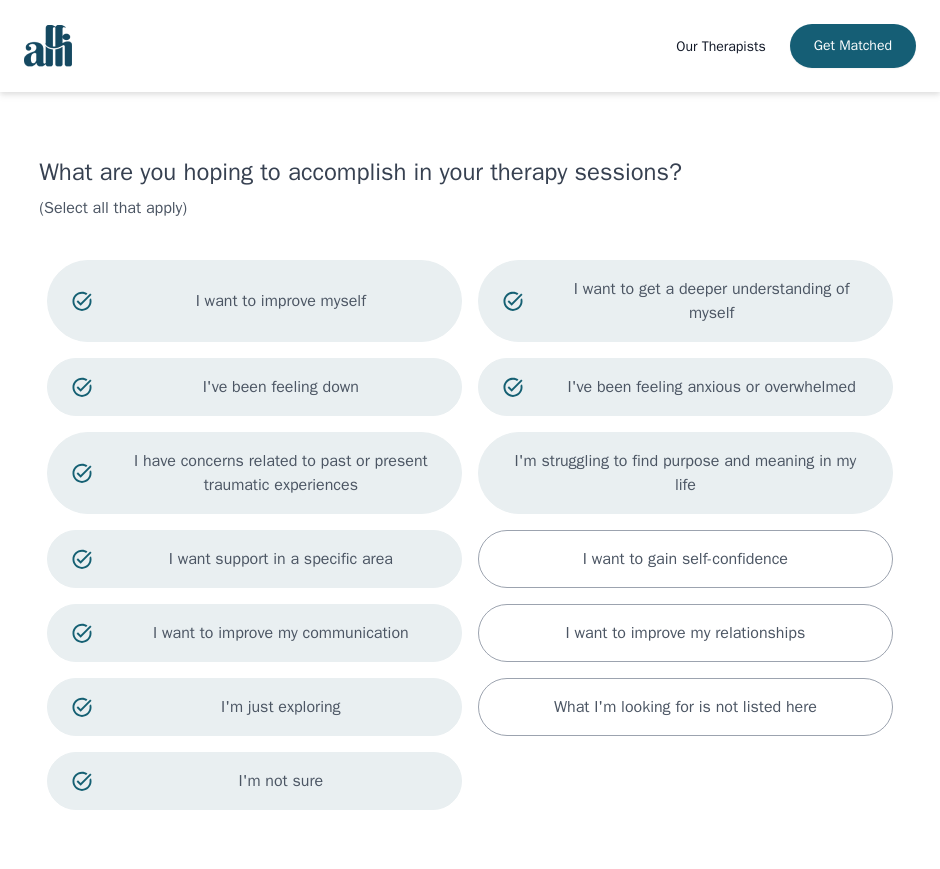 click on "I'm struggling to find purpose and meaning in my life" at bounding box center [685, 473] 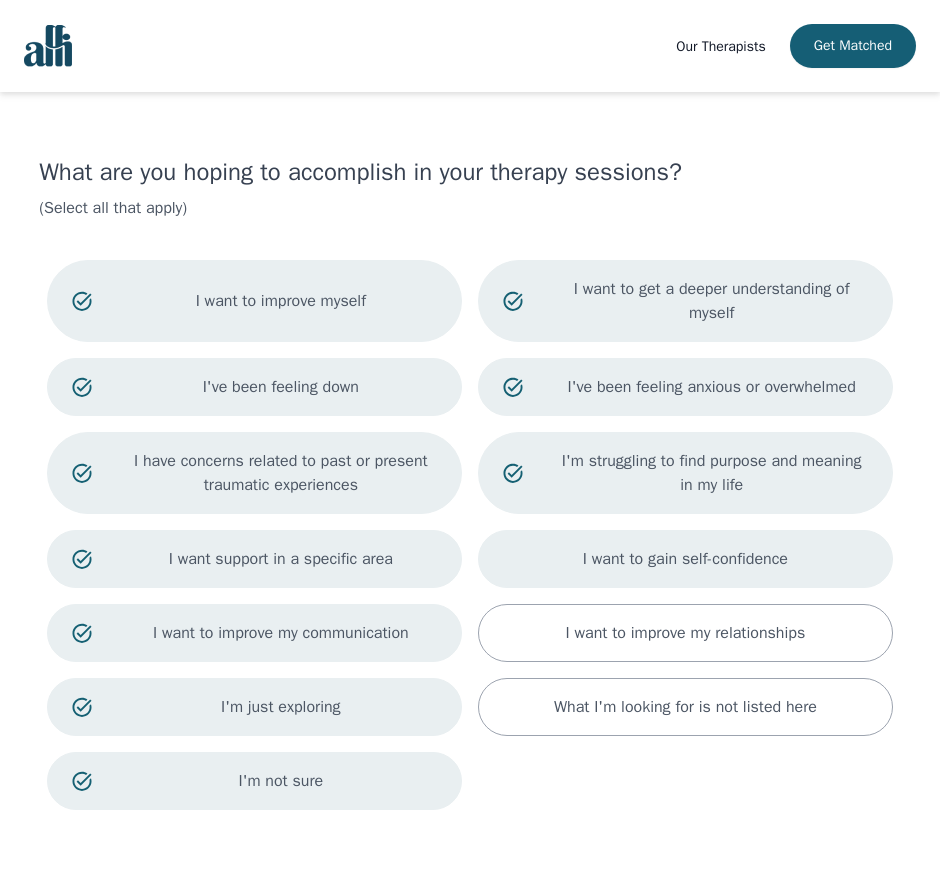 click on "I want to gain self-confidence" at bounding box center (685, 559) 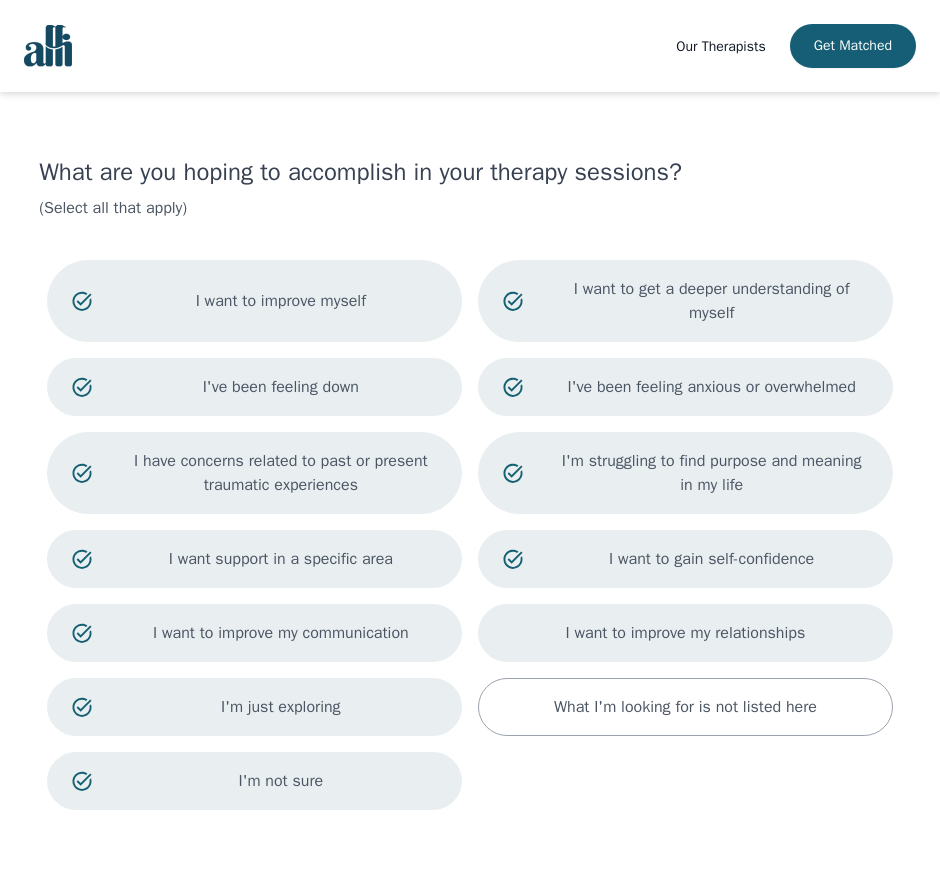 click on "I want to improve my relationships" at bounding box center [686, 633] 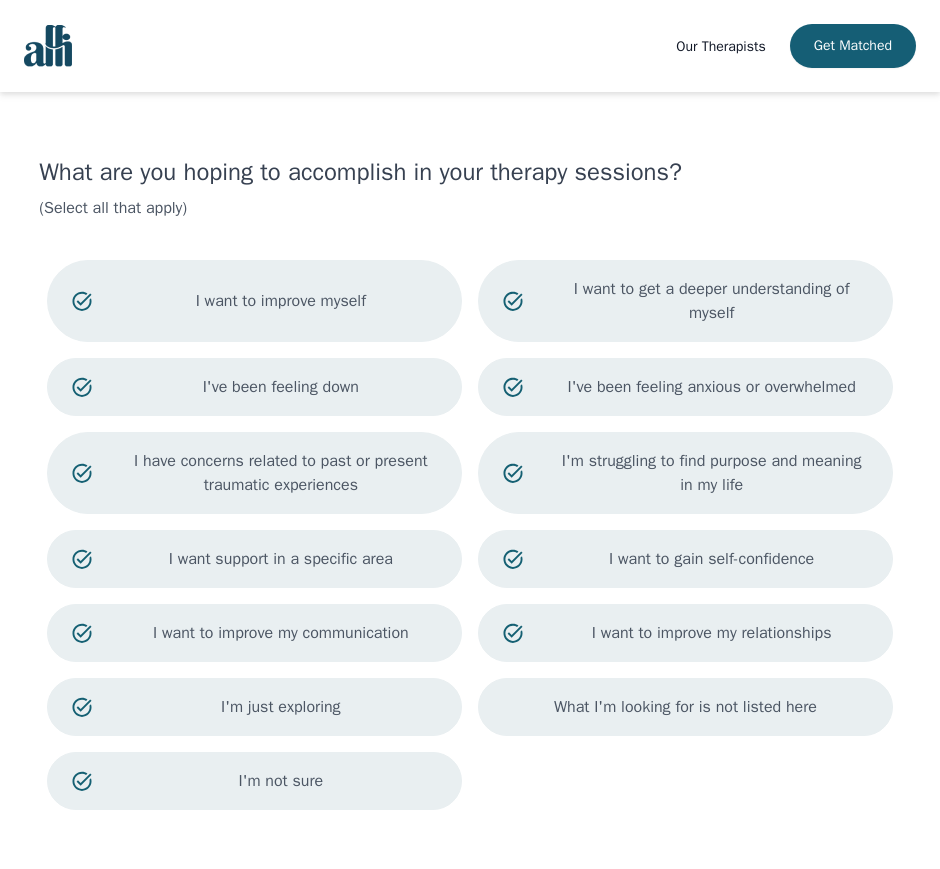 click on "What I'm looking for is not listed here" at bounding box center [685, 707] 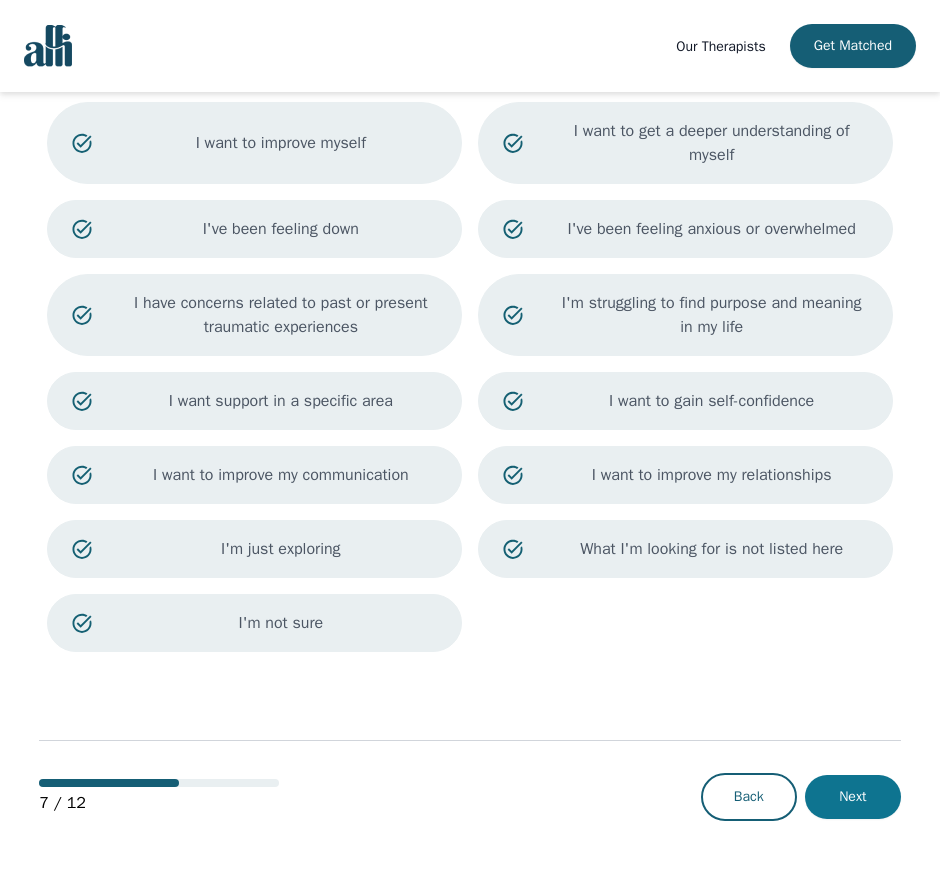 click on "Next" at bounding box center (853, 797) 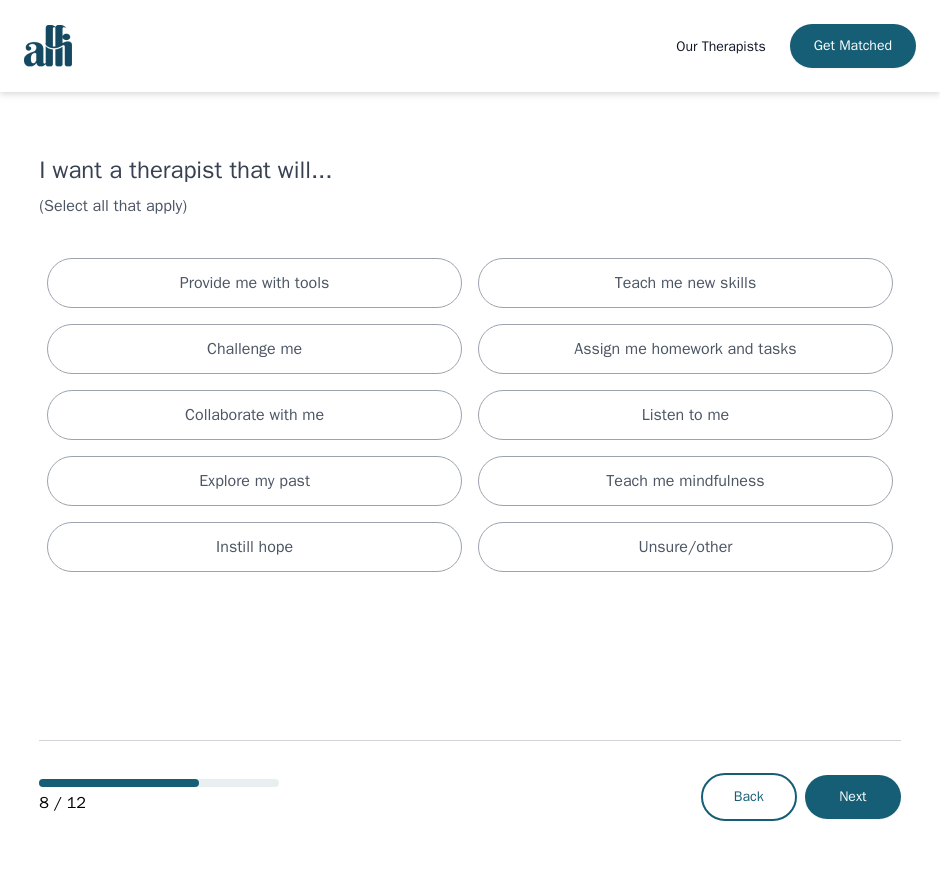 scroll, scrollTop: 0, scrollLeft: 0, axis: both 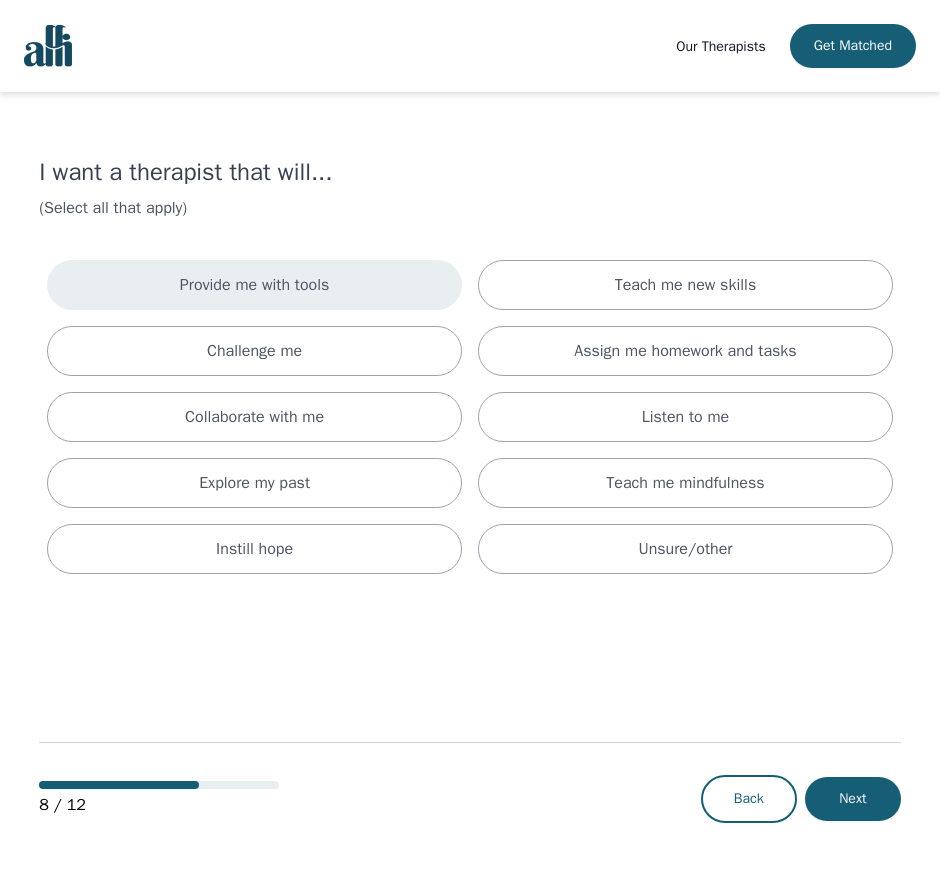 click on "Provide me with tools" at bounding box center (255, 285) 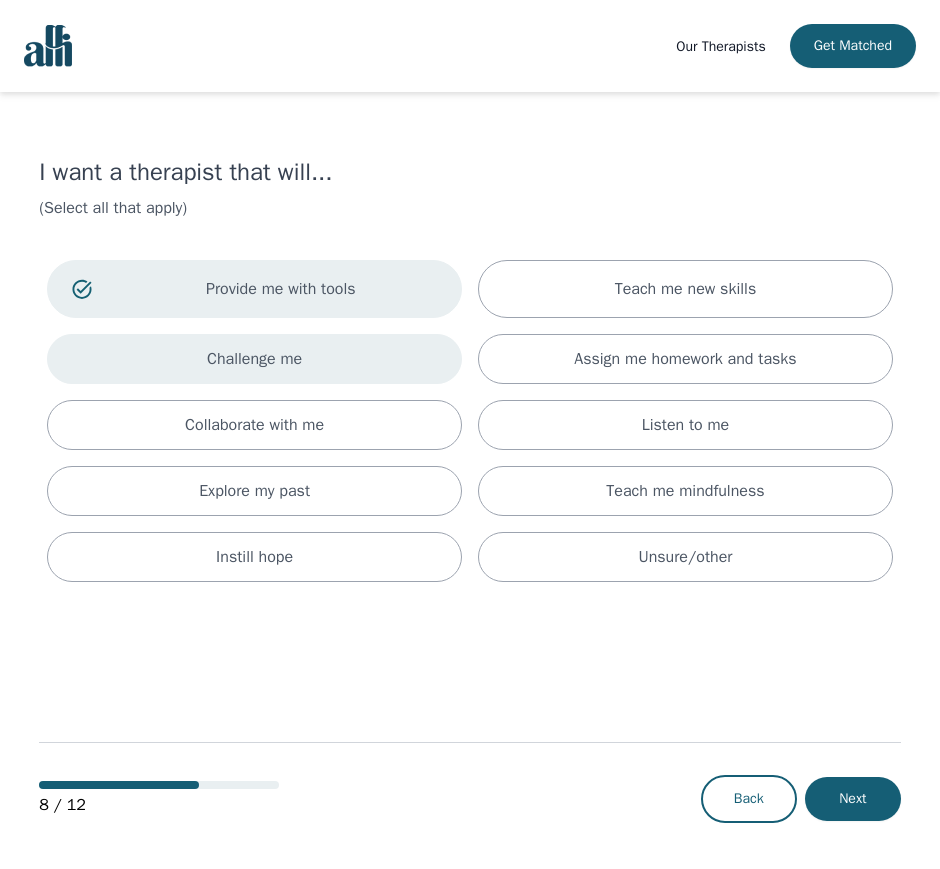 click on "Challenge me" at bounding box center (254, 359) 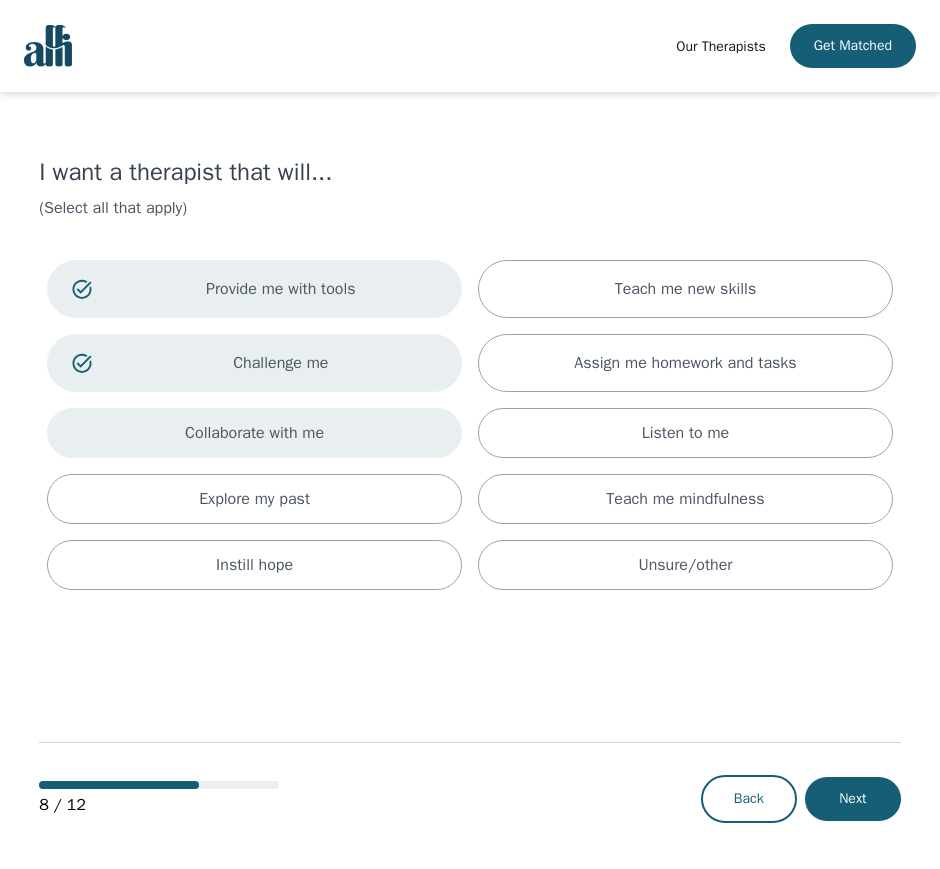 click on "Collaborate with me" at bounding box center [254, 433] 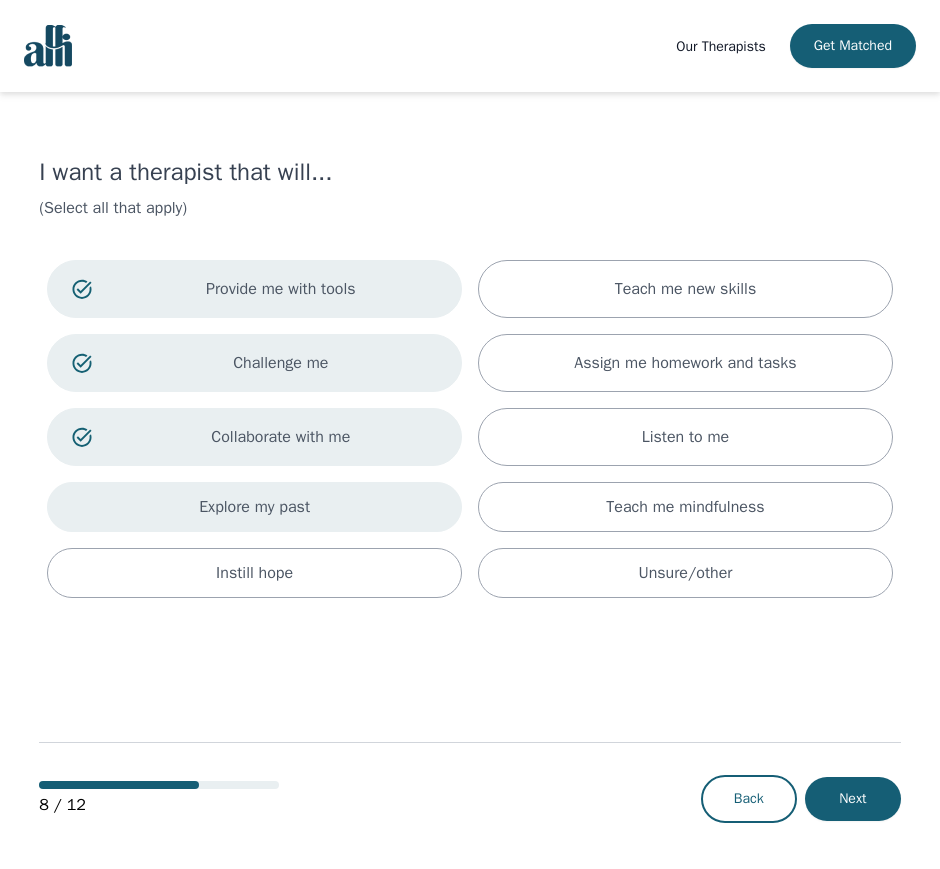 click on "Explore my past" at bounding box center (254, 507) 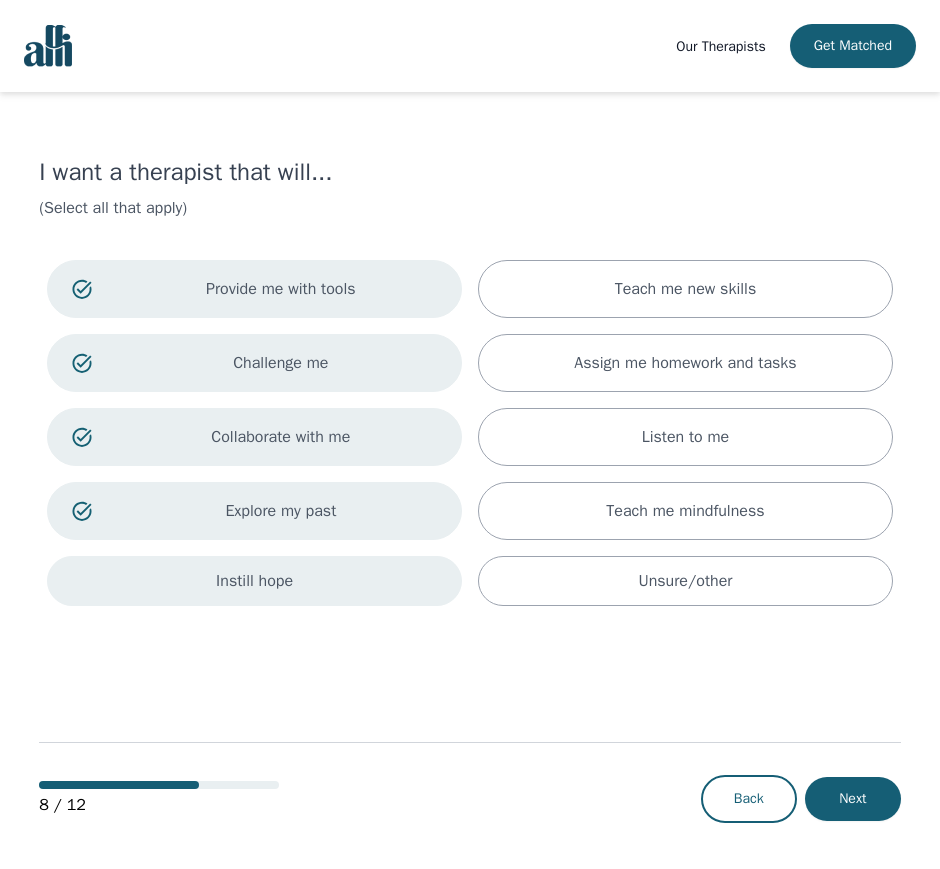 click on "Instill hope" at bounding box center [254, 581] 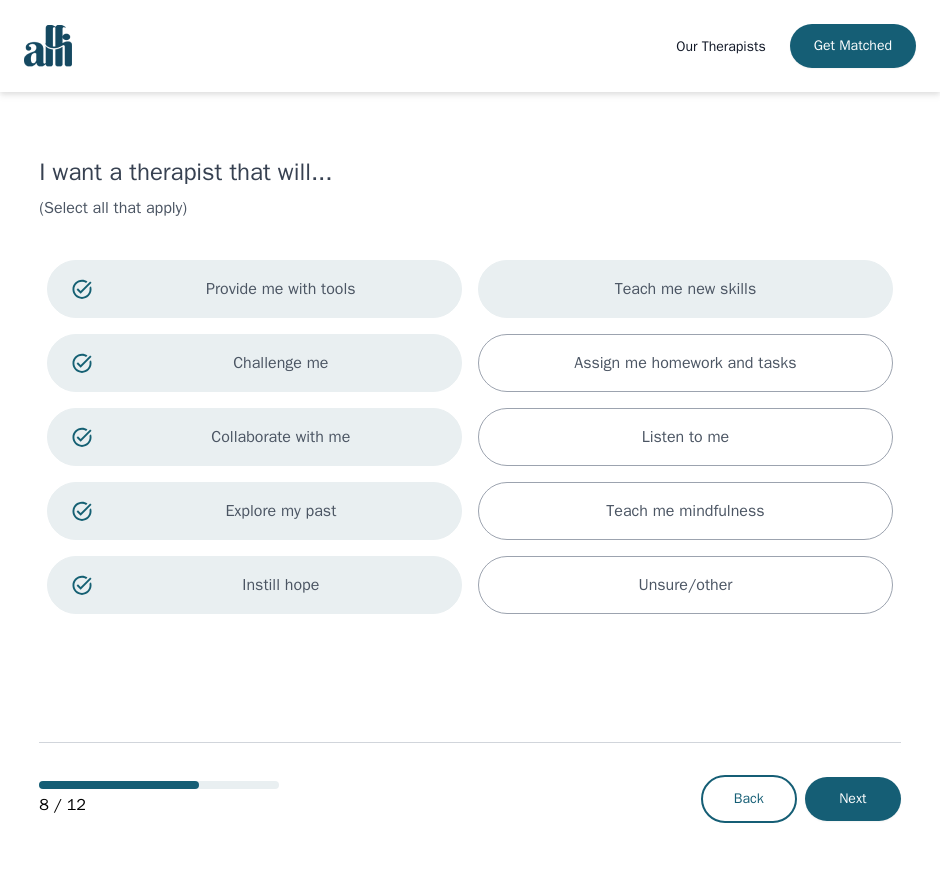 click on "Teach me new skills" at bounding box center (686, 289) 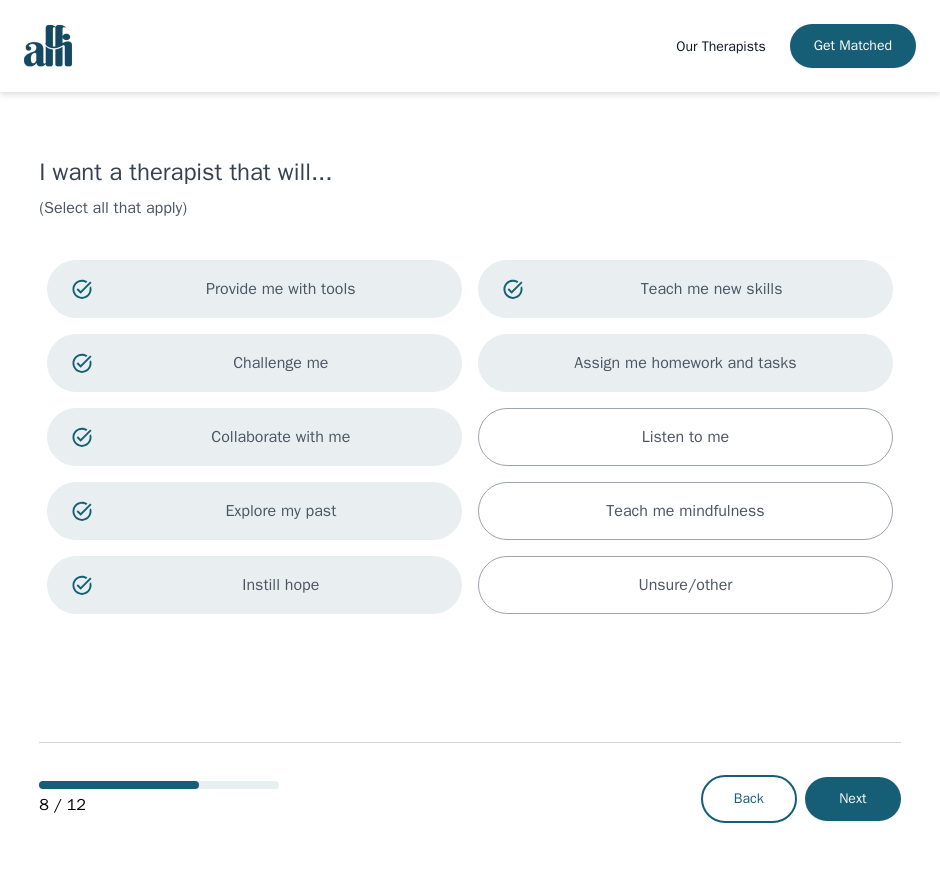 click on "Assign me homework and tasks" at bounding box center [685, 363] 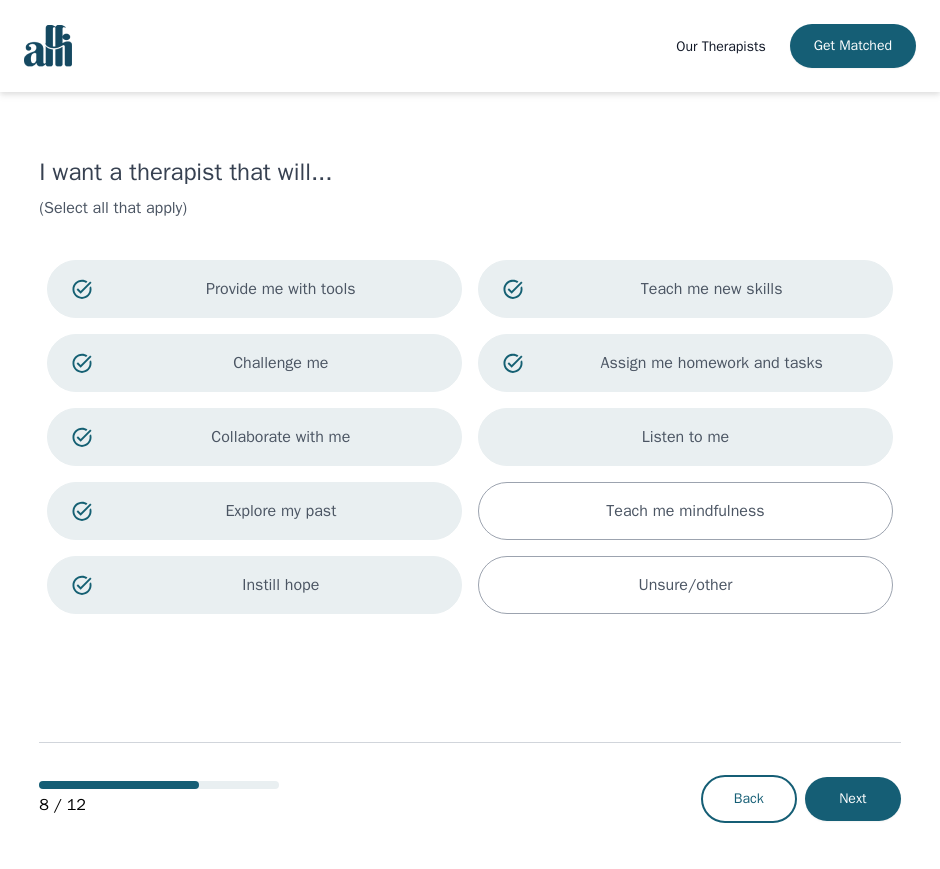 click on "Listen to me" at bounding box center (686, 437) 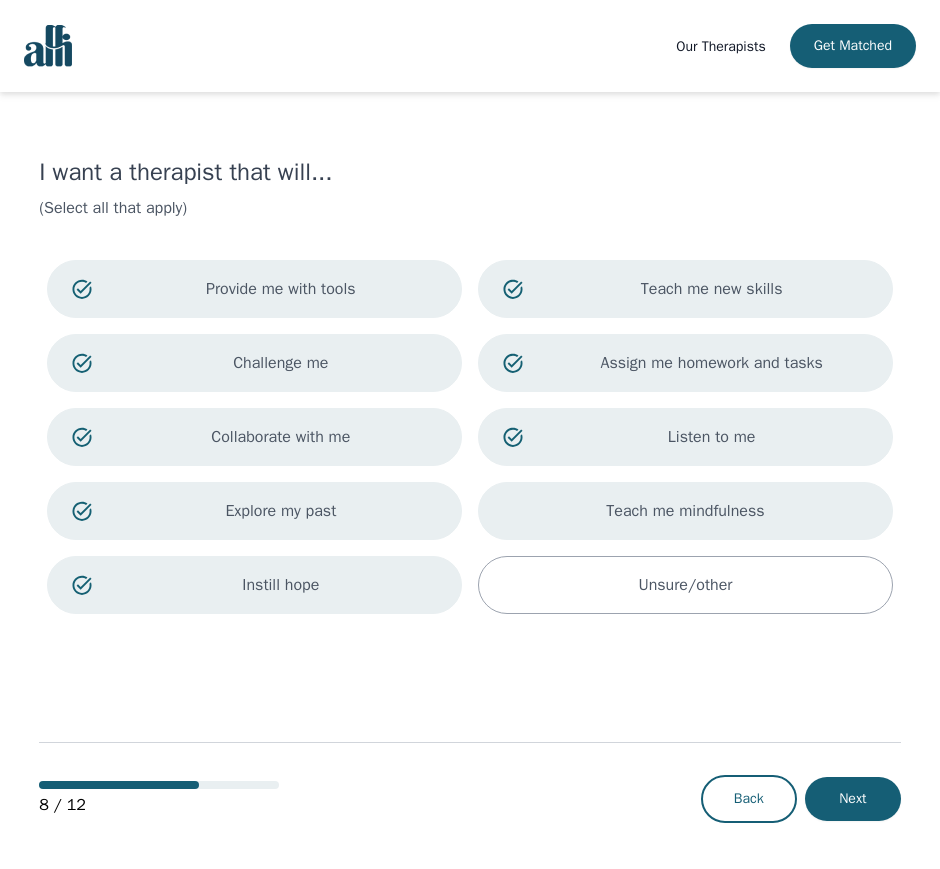 click on "Teach me mindfulness" at bounding box center [685, 511] 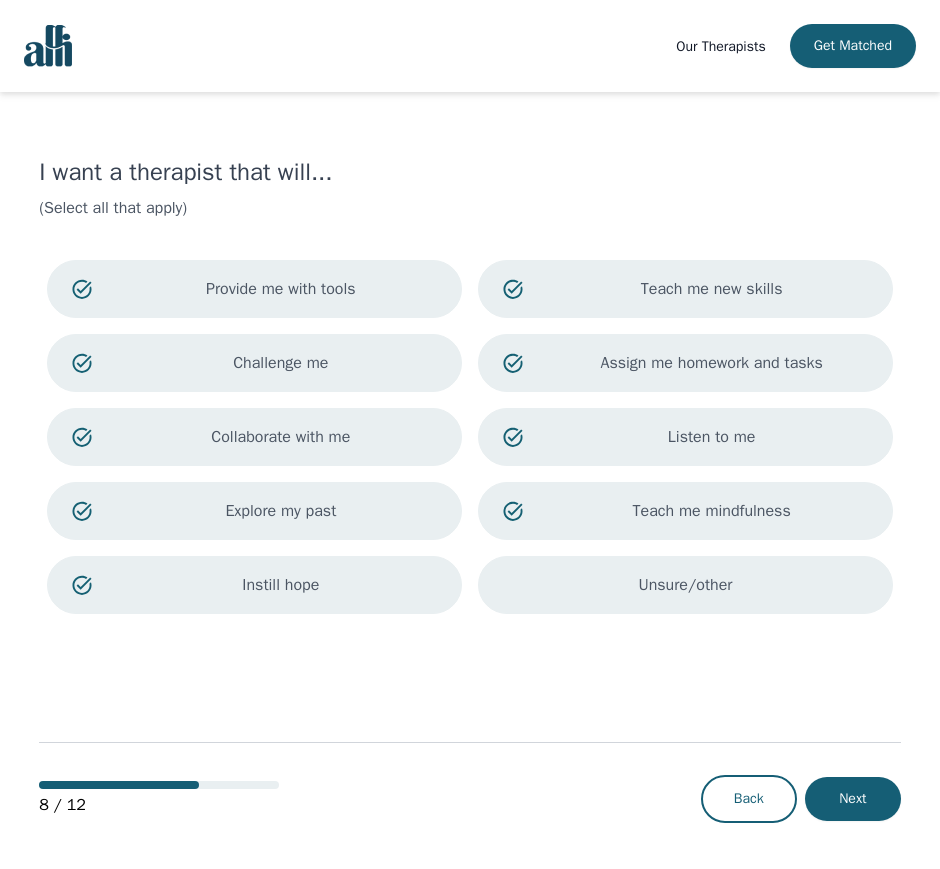 click on "Unsure/other" at bounding box center (685, 585) 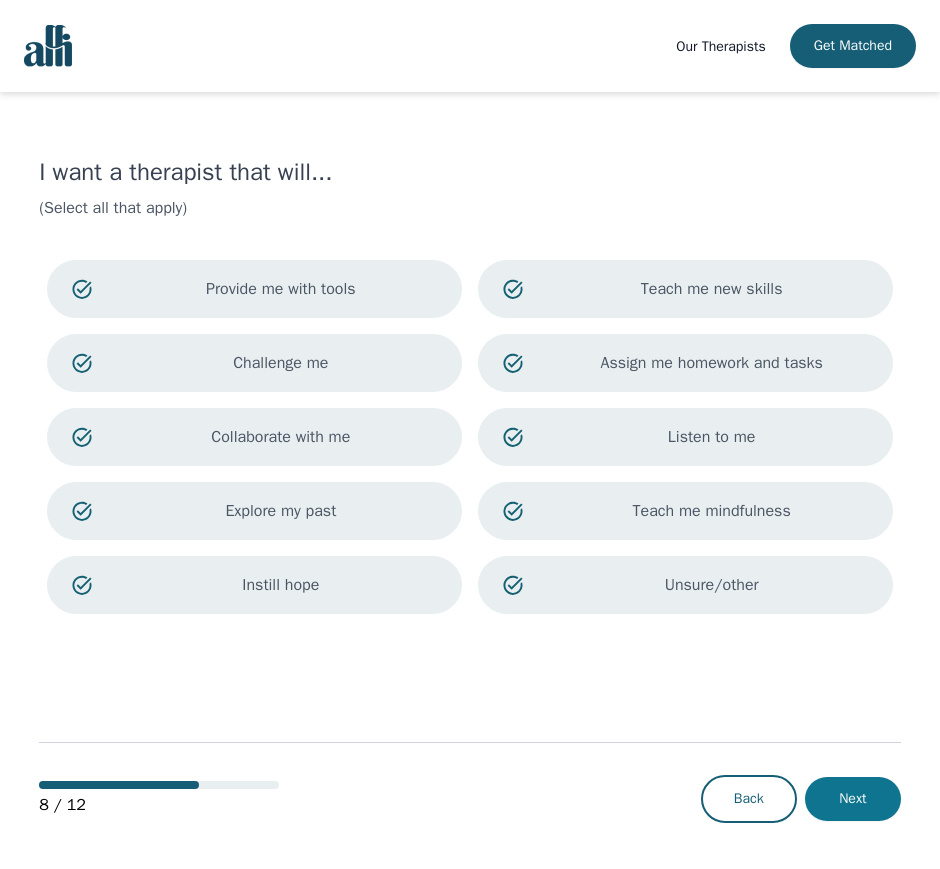 click on "Next" at bounding box center (853, 799) 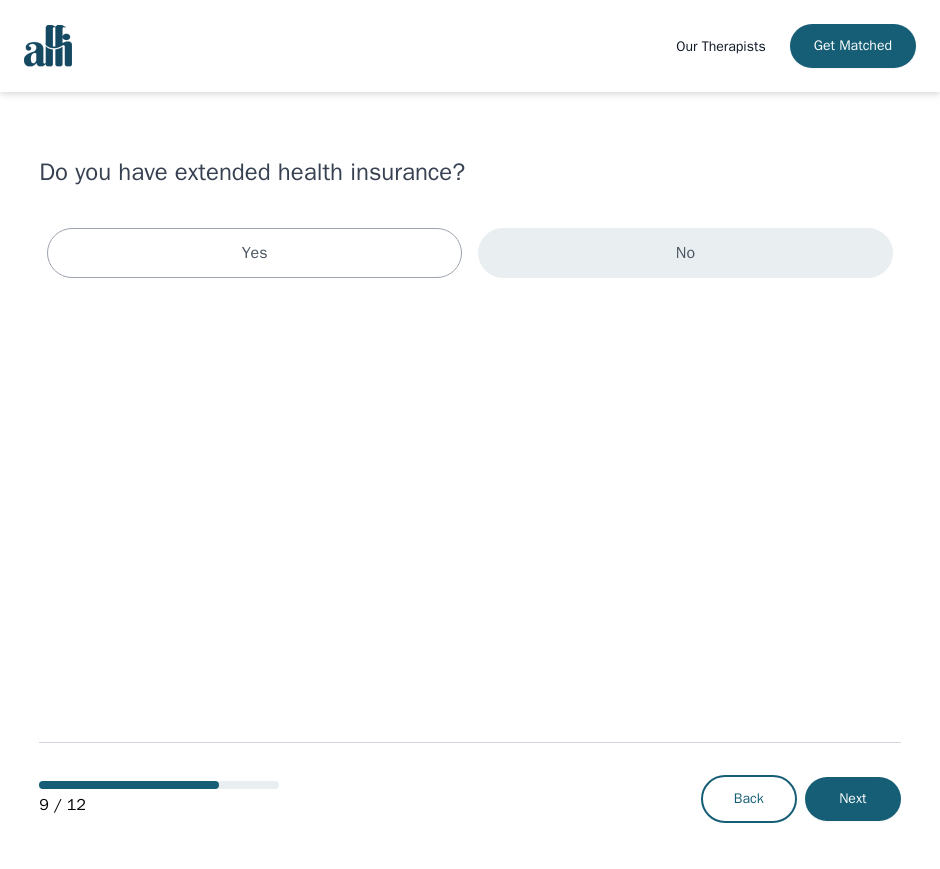 click on "No" at bounding box center [685, 253] 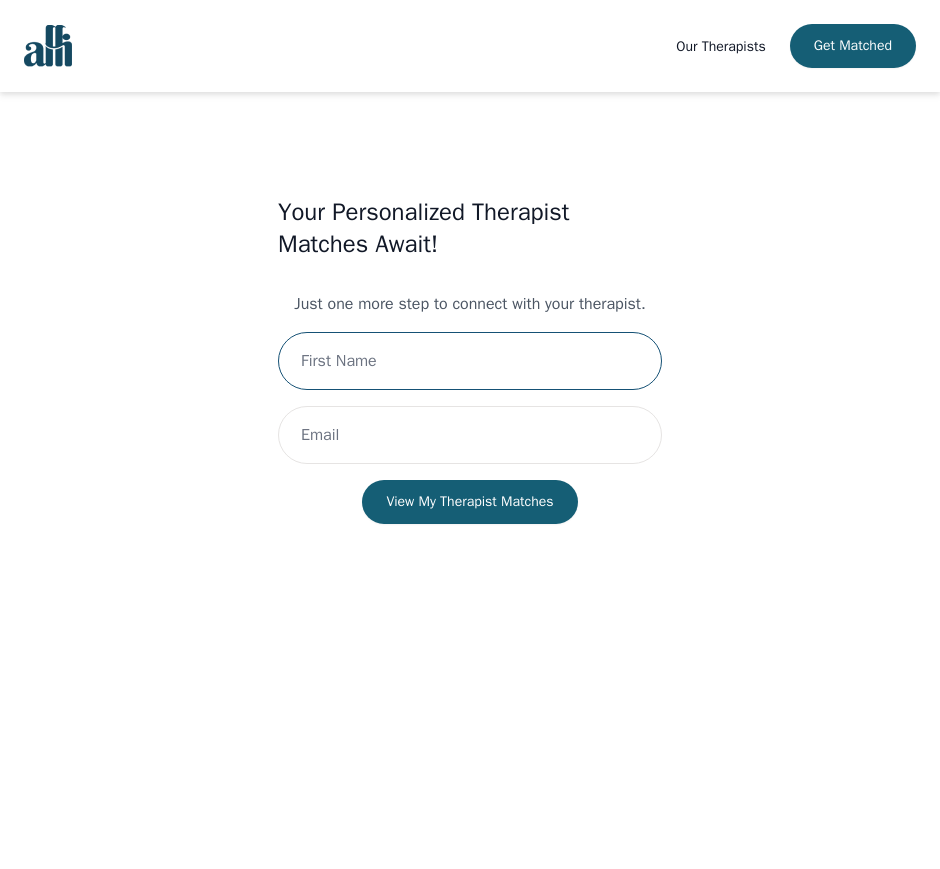 click at bounding box center (470, 361) 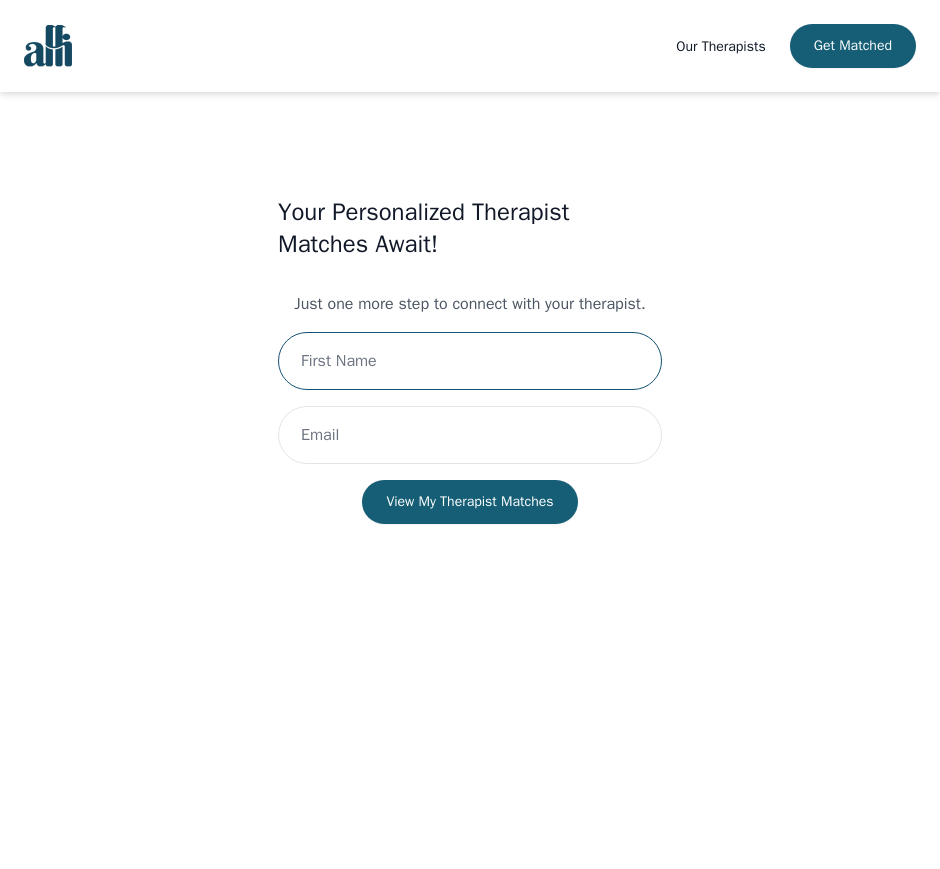 type on "Angela" 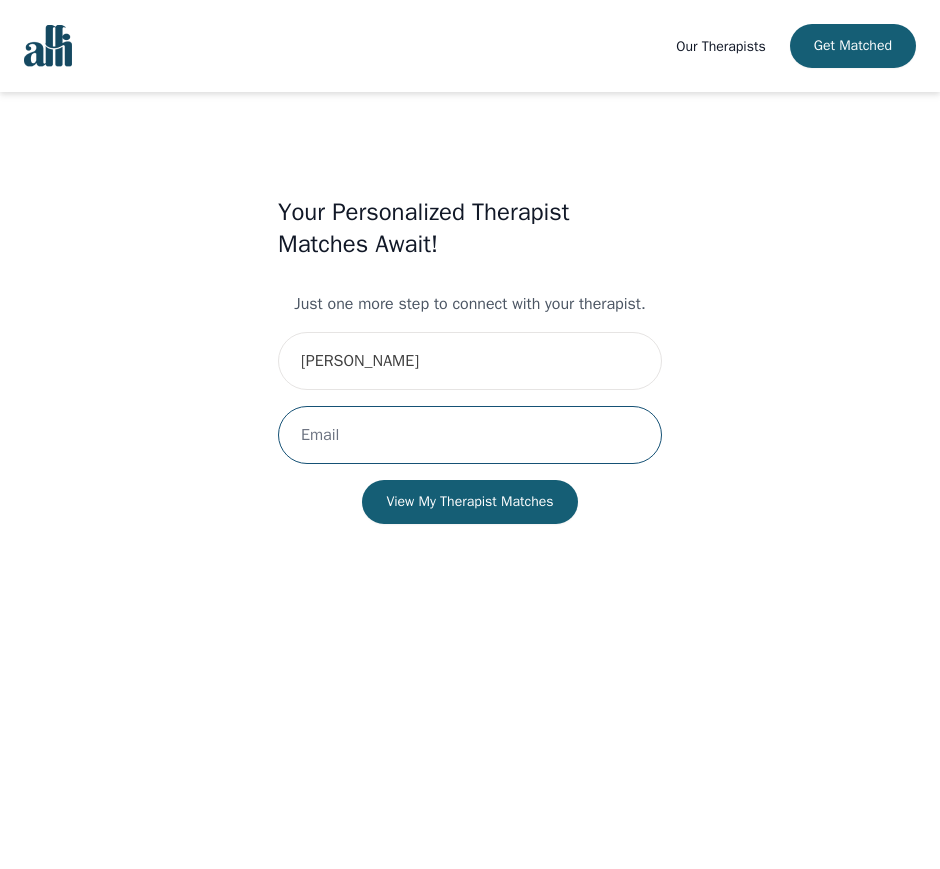 click at bounding box center (470, 435) 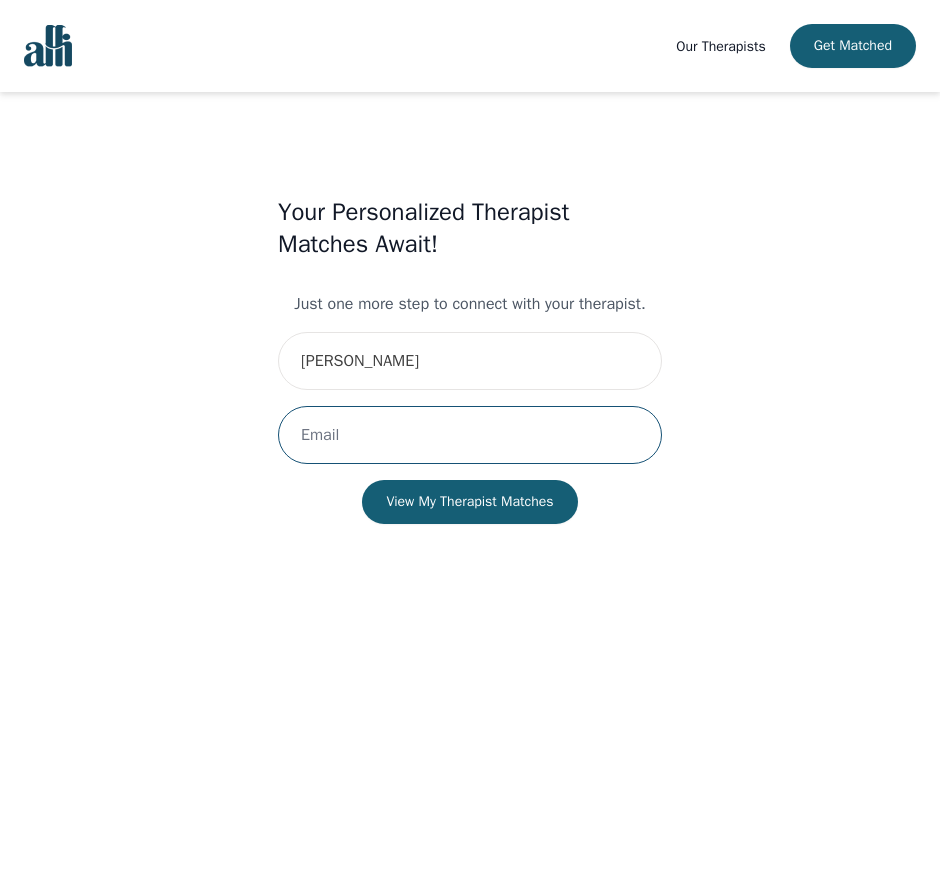 type on "grieveangela@hotmail.com" 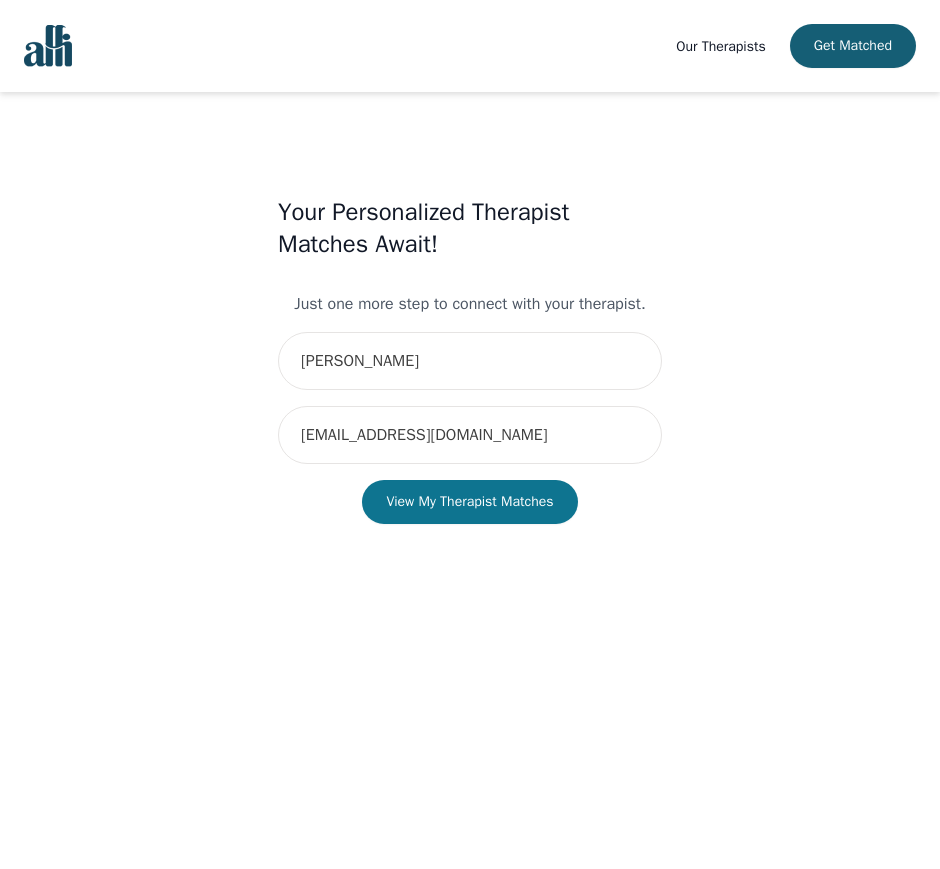 click on "View My Therapist Matches" at bounding box center [469, 502] 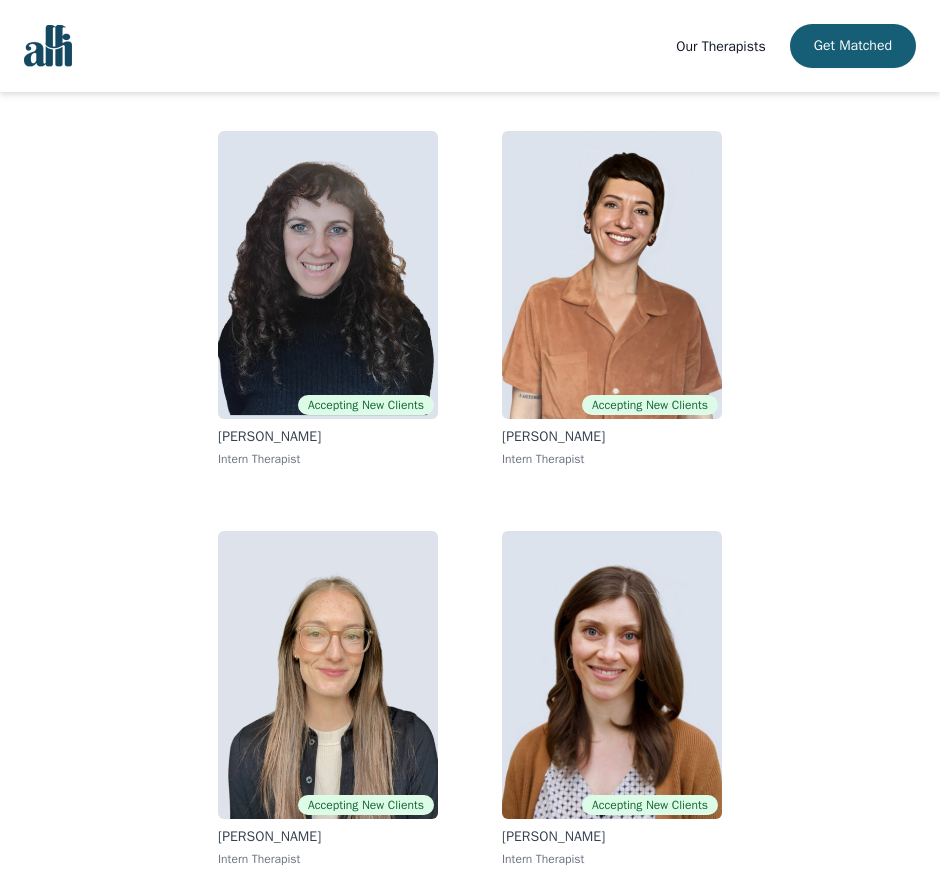 scroll, scrollTop: 175, scrollLeft: 0, axis: vertical 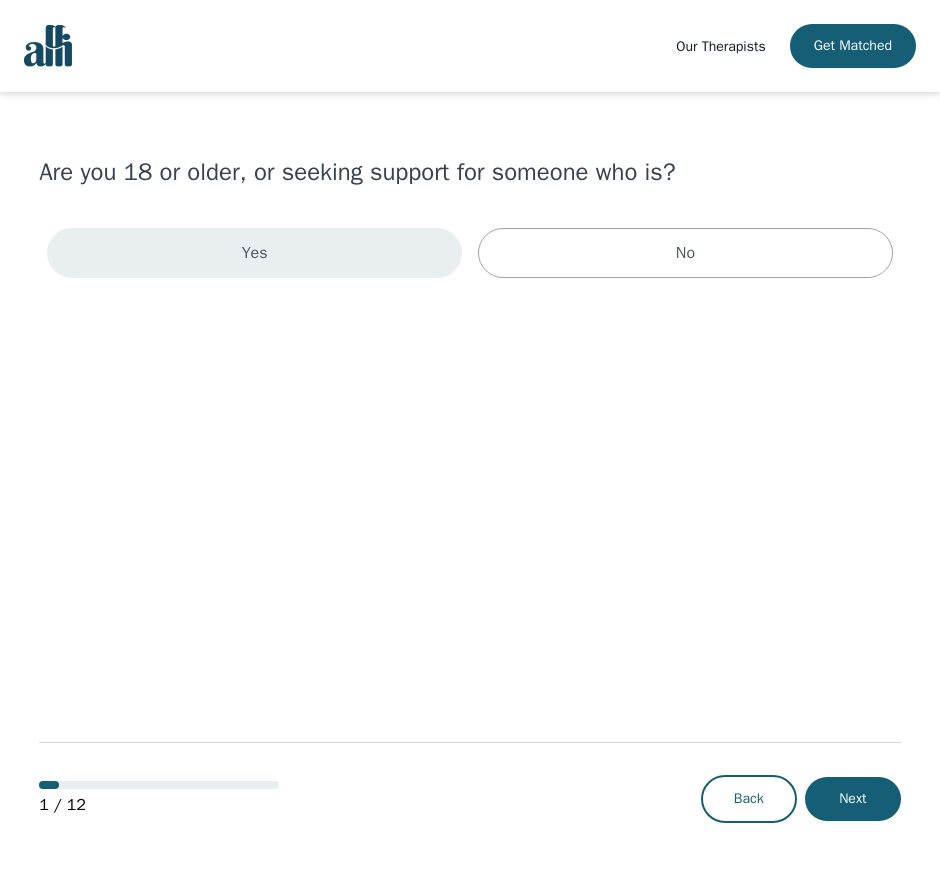 click on "Yes" at bounding box center [254, 253] 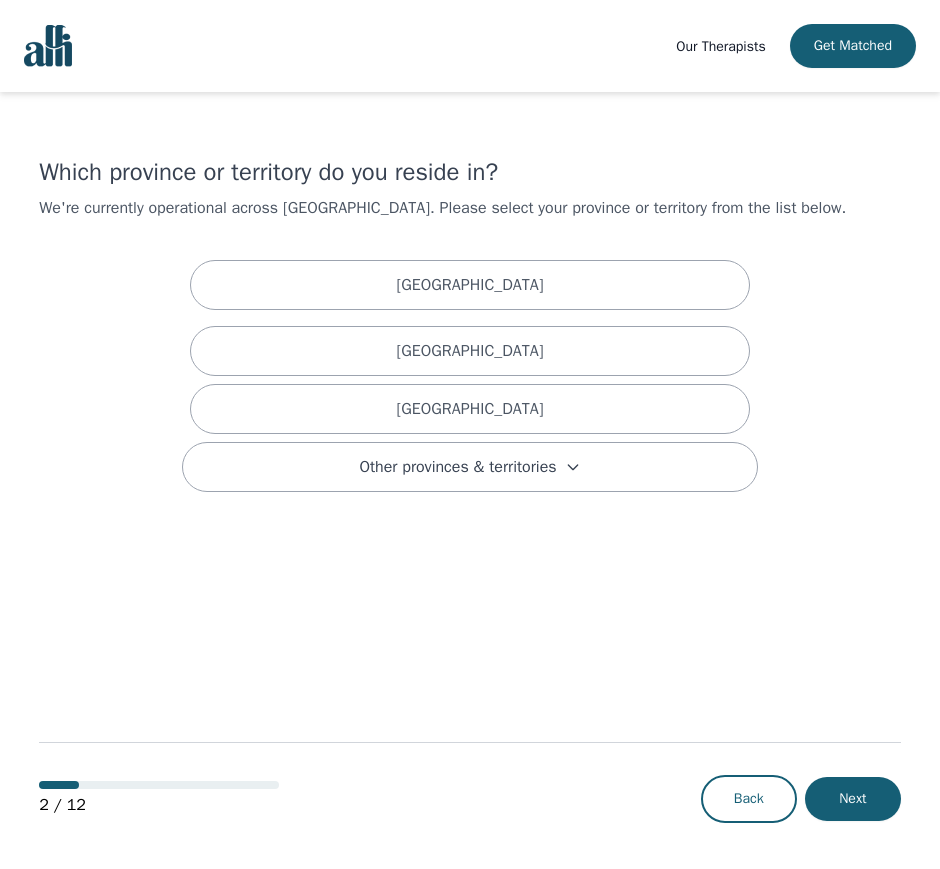 click on "[GEOGRAPHIC_DATA]" at bounding box center (470, 285) 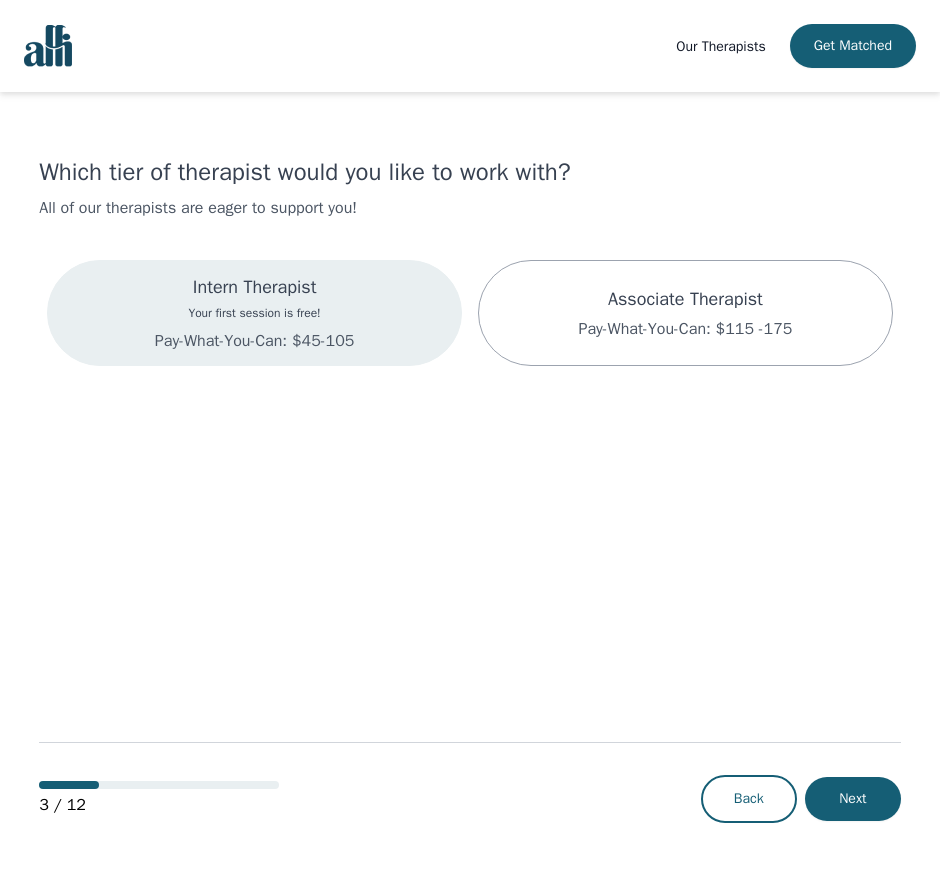 click on "Intern Therapist Your first session is free! Pay-What-You-Can: $45-105" at bounding box center (254, 313) 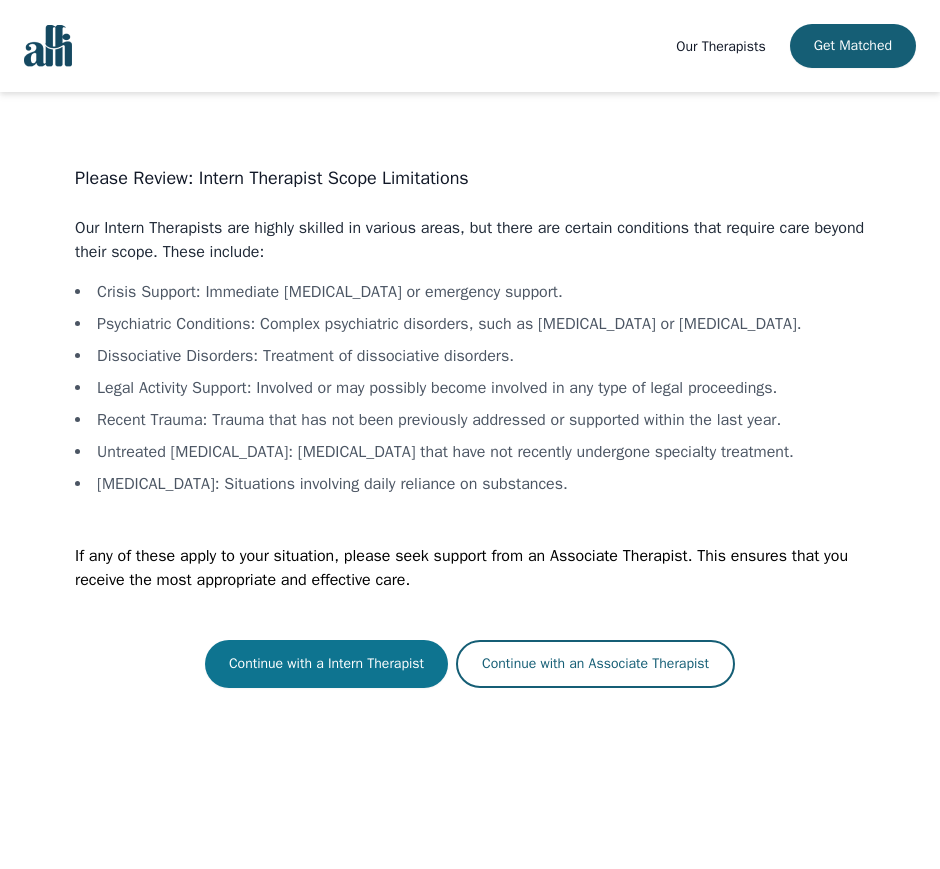 click on "Continue with a Intern Therapist" at bounding box center (326, 664) 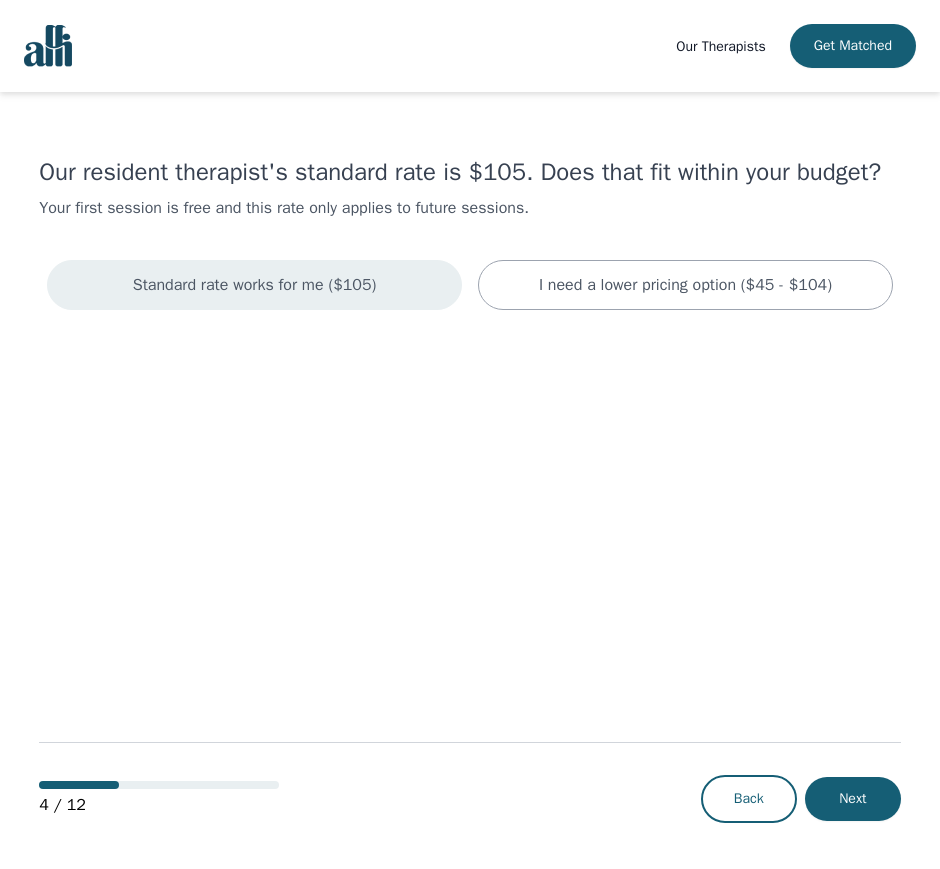 click on "Standard rate works for me ($105)" at bounding box center [254, 285] 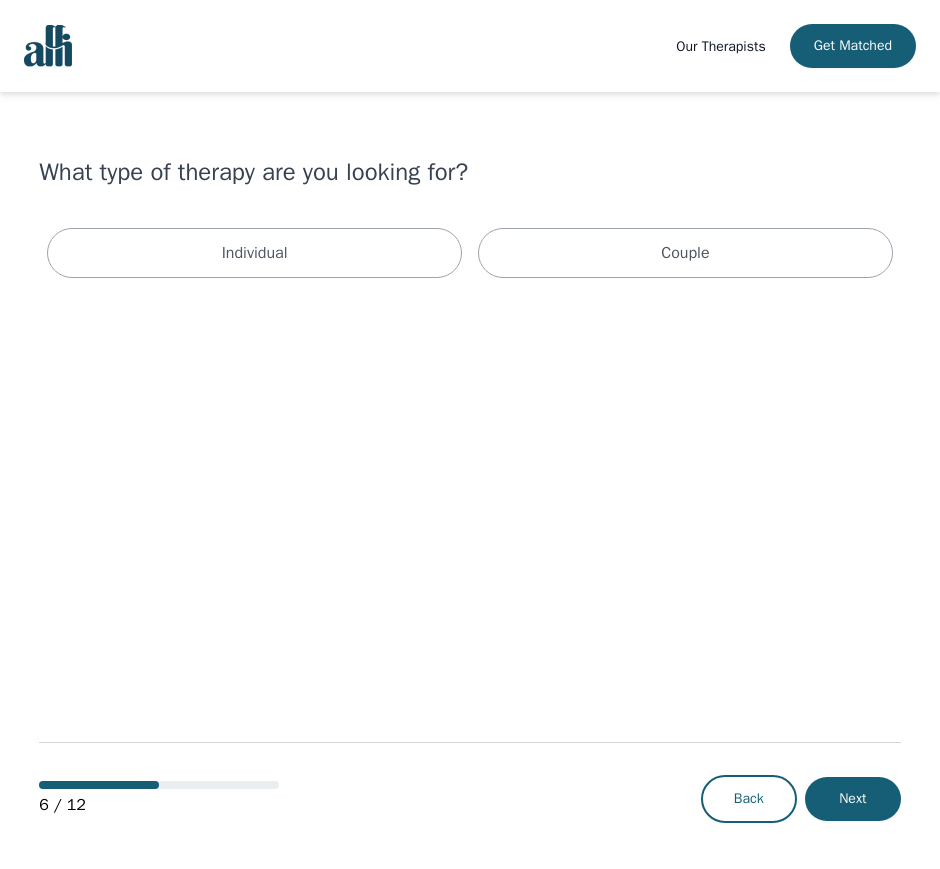 click on "Individual" at bounding box center (254, 253) 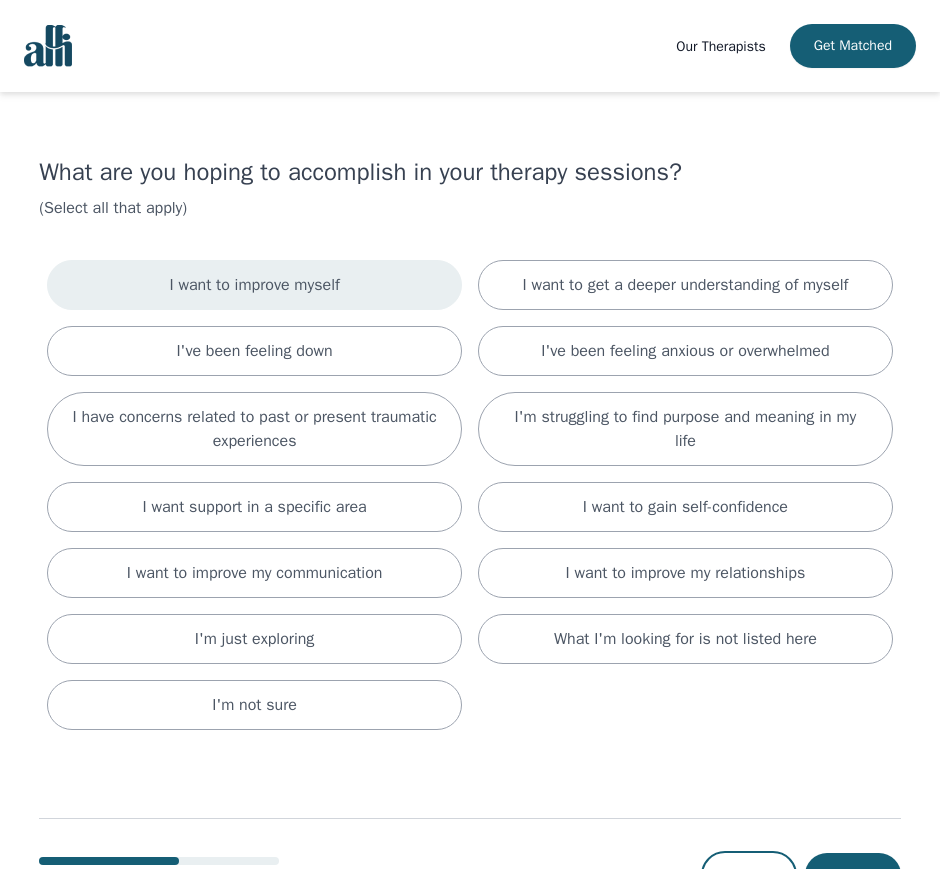 click on "I want to improve myself" at bounding box center [254, 285] 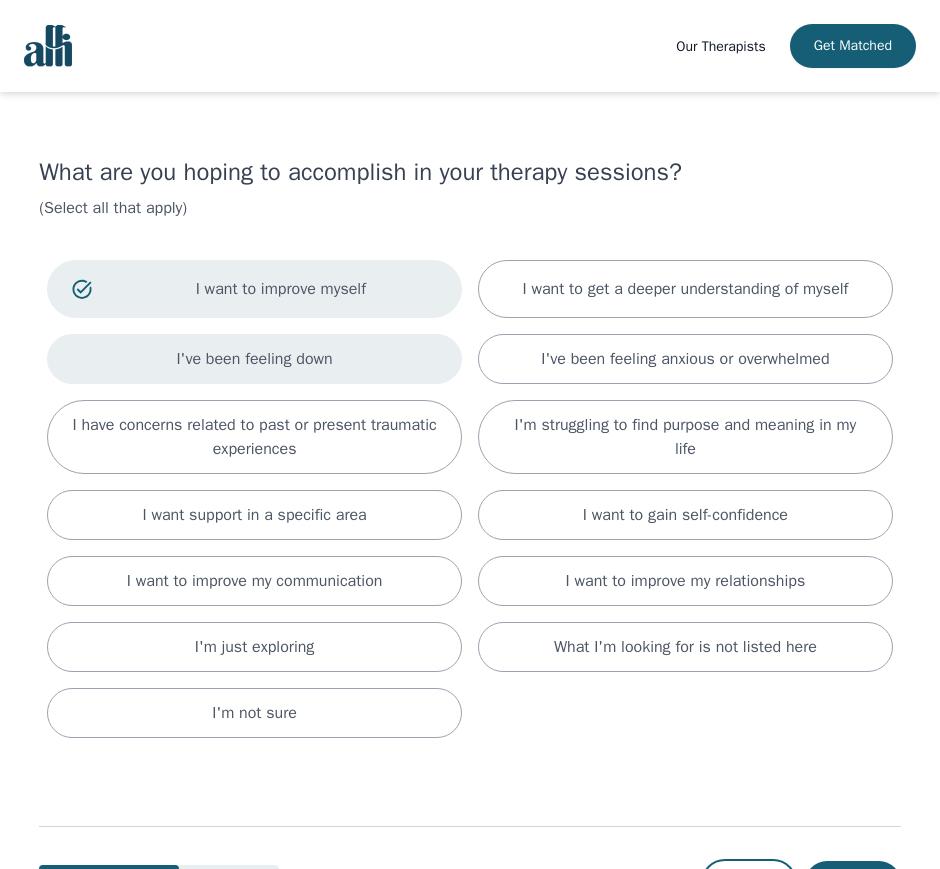 click on "I've been feeling down" at bounding box center (254, 359) 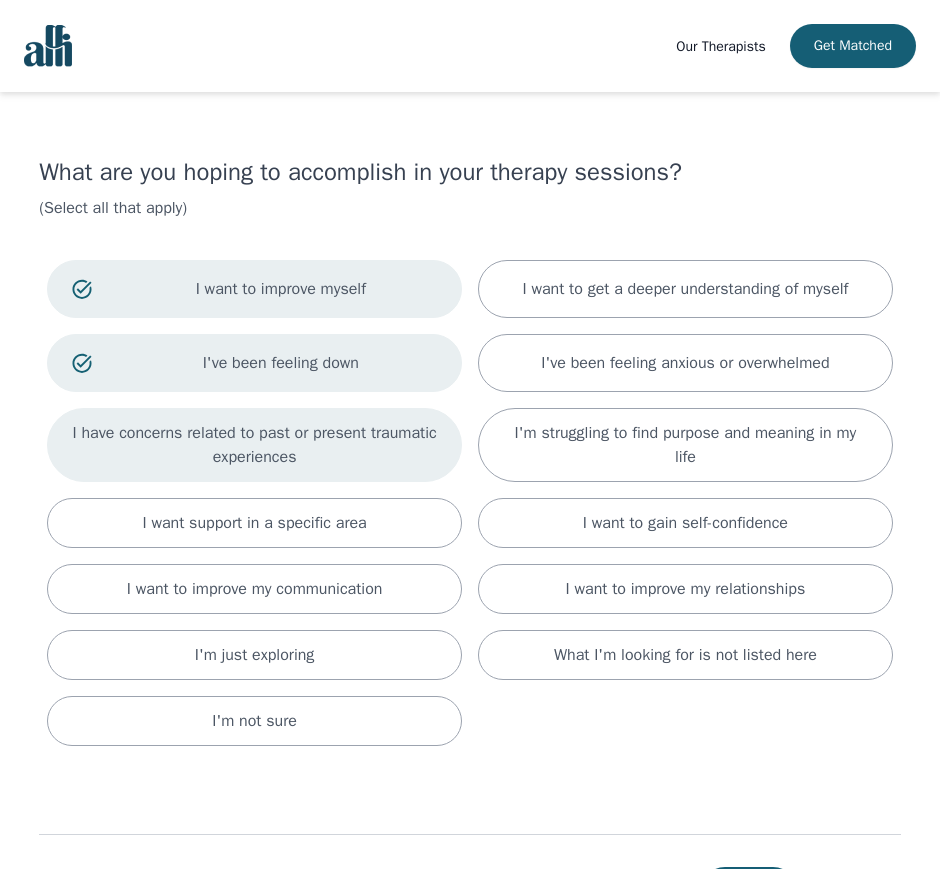click on "I have concerns related to past or present traumatic experiences" at bounding box center (254, 445) 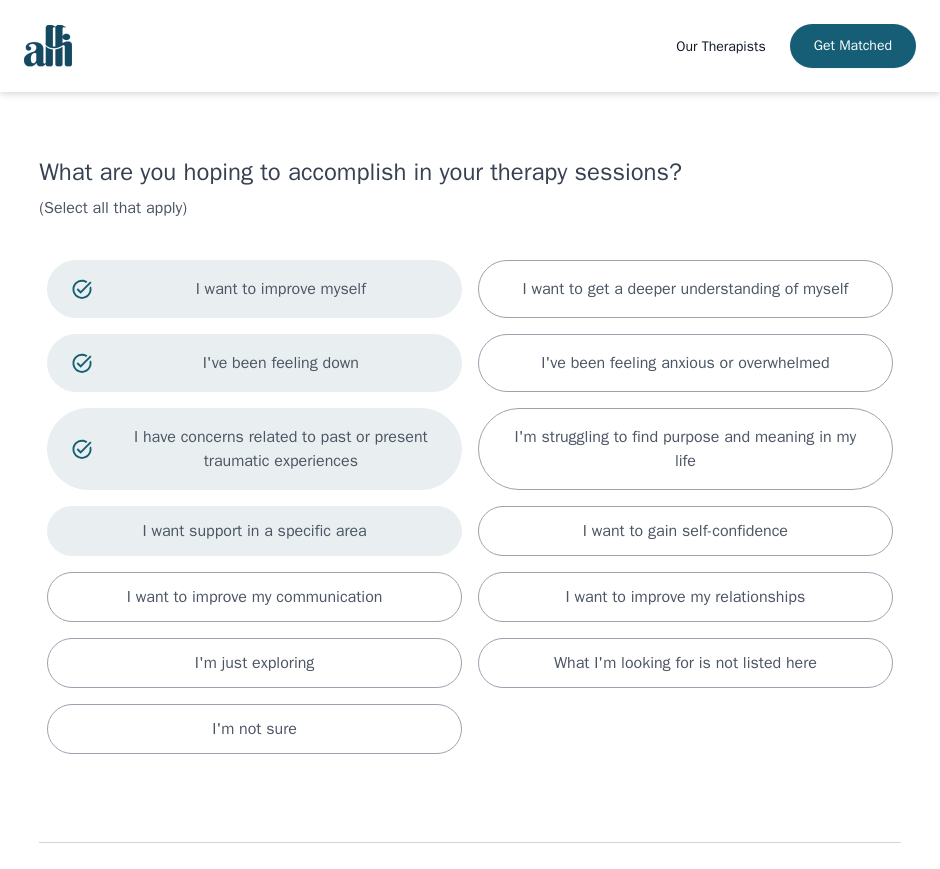click on "I want support in a specific area" at bounding box center (254, 531) 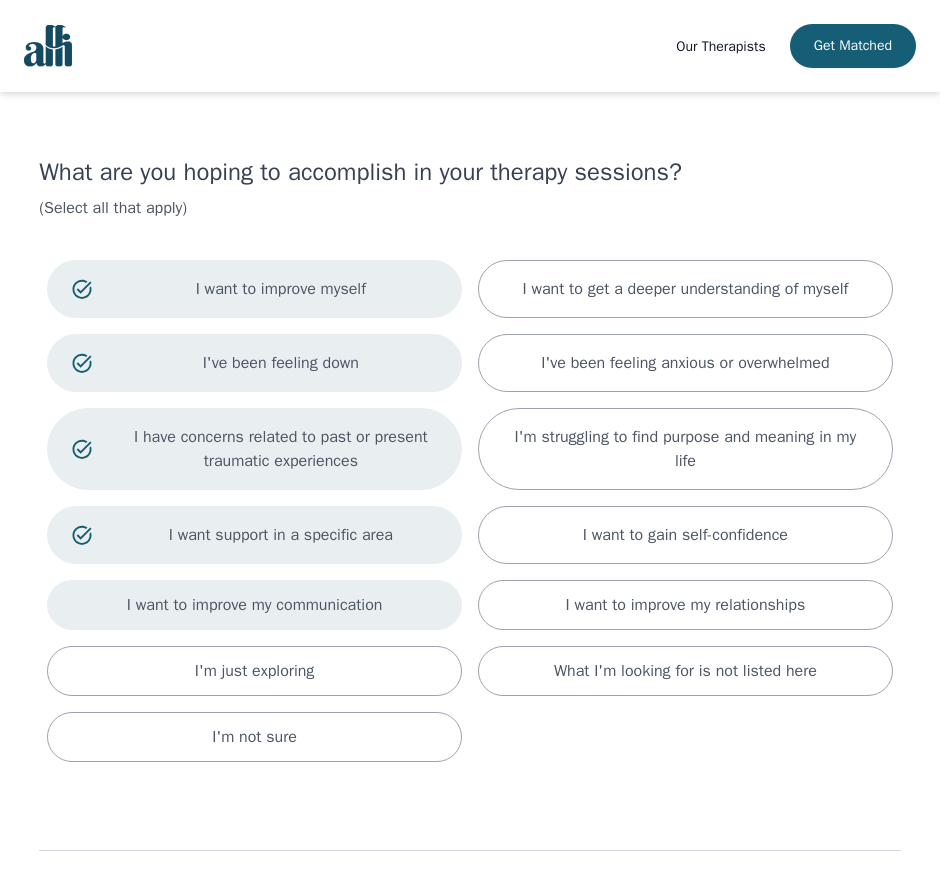 click on "I want to improve my communication" at bounding box center [255, 605] 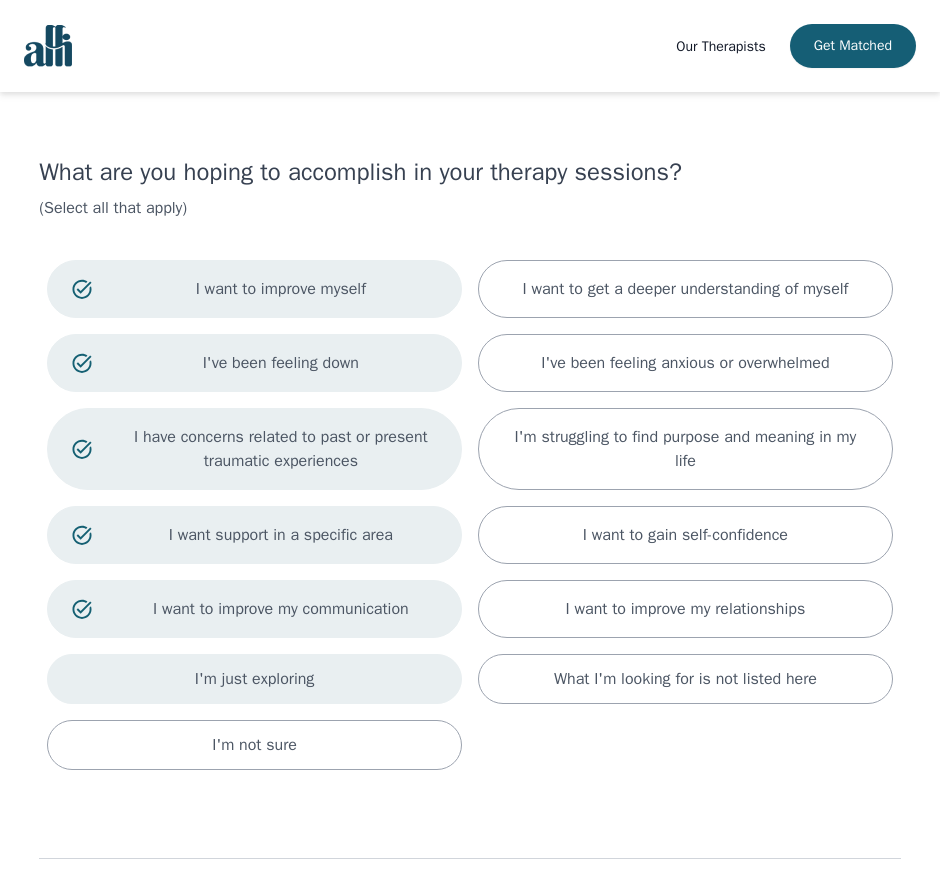click on "I'm just exploring" at bounding box center [254, 679] 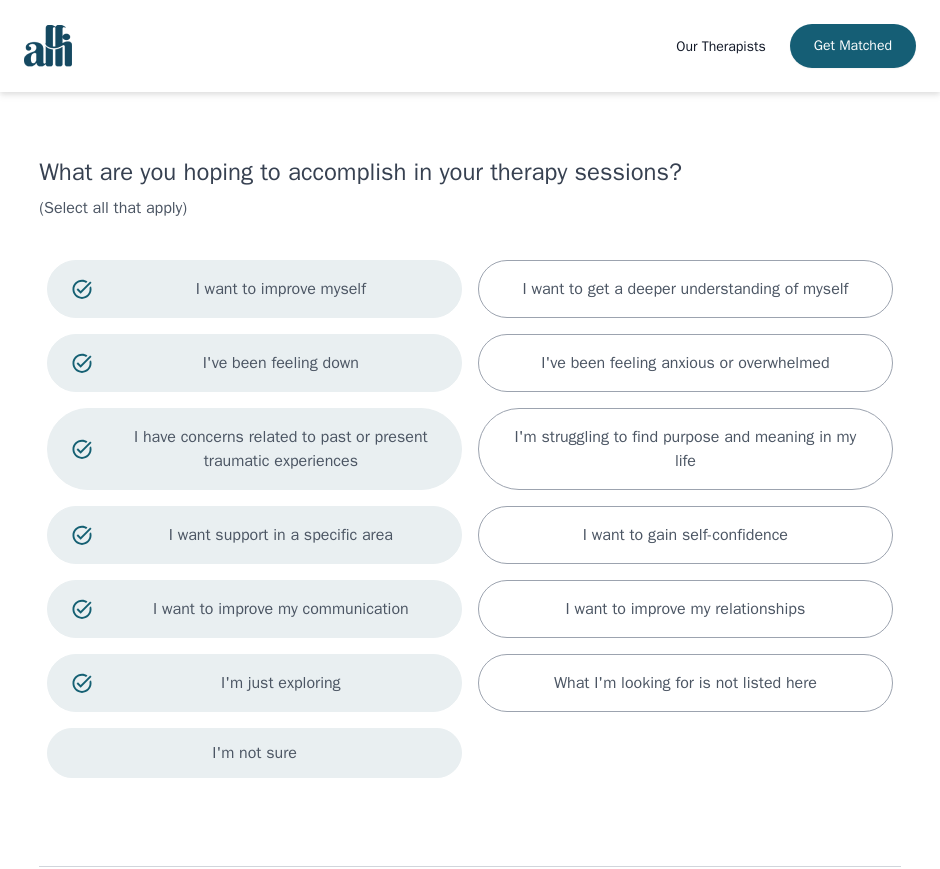 click on "I'm not sure" at bounding box center (254, 753) 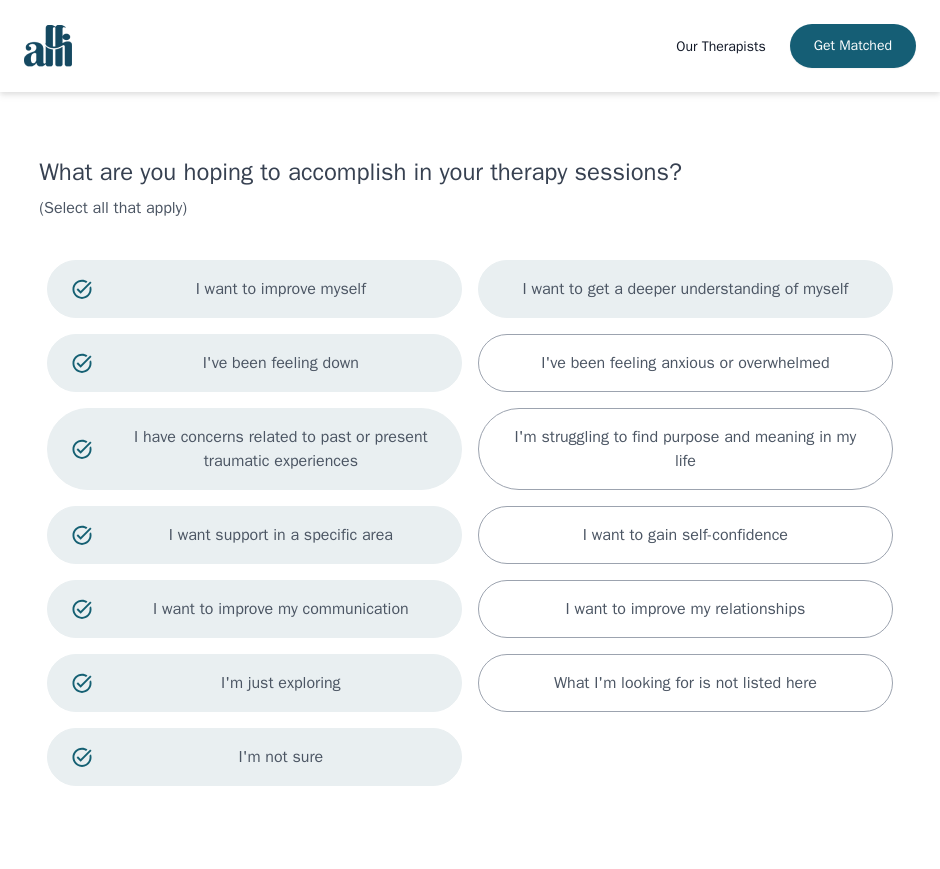 click on "I want to get a deeper understanding of myself" at bounding box center (685, 289) 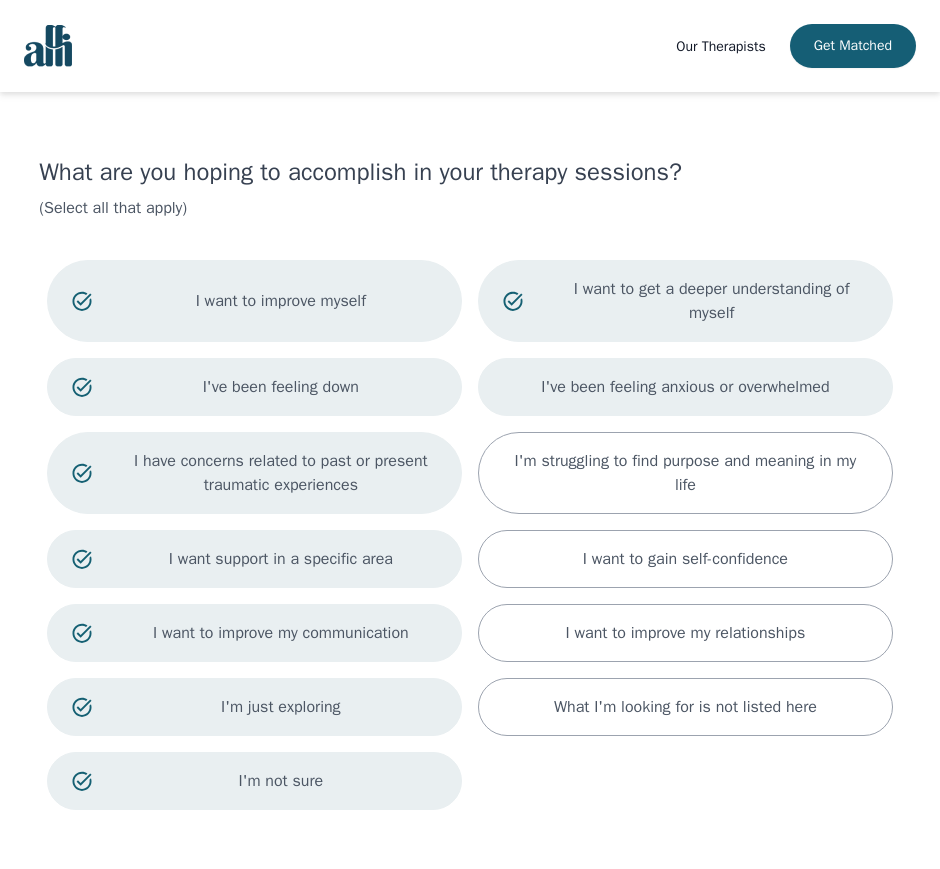 click on "I've been feeling anxious or overwhelmed" at bounding box center [685, 387] 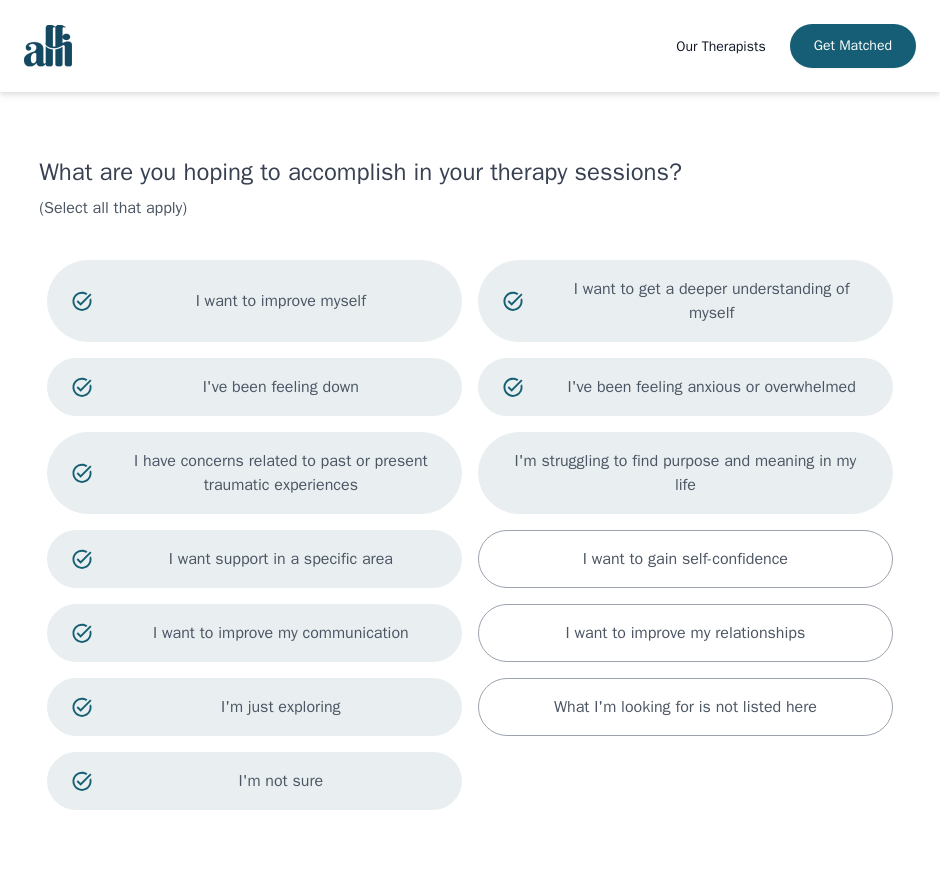 click on "I'm struggling to find purpose and meaning in my life" at bounding box center [685, 473] 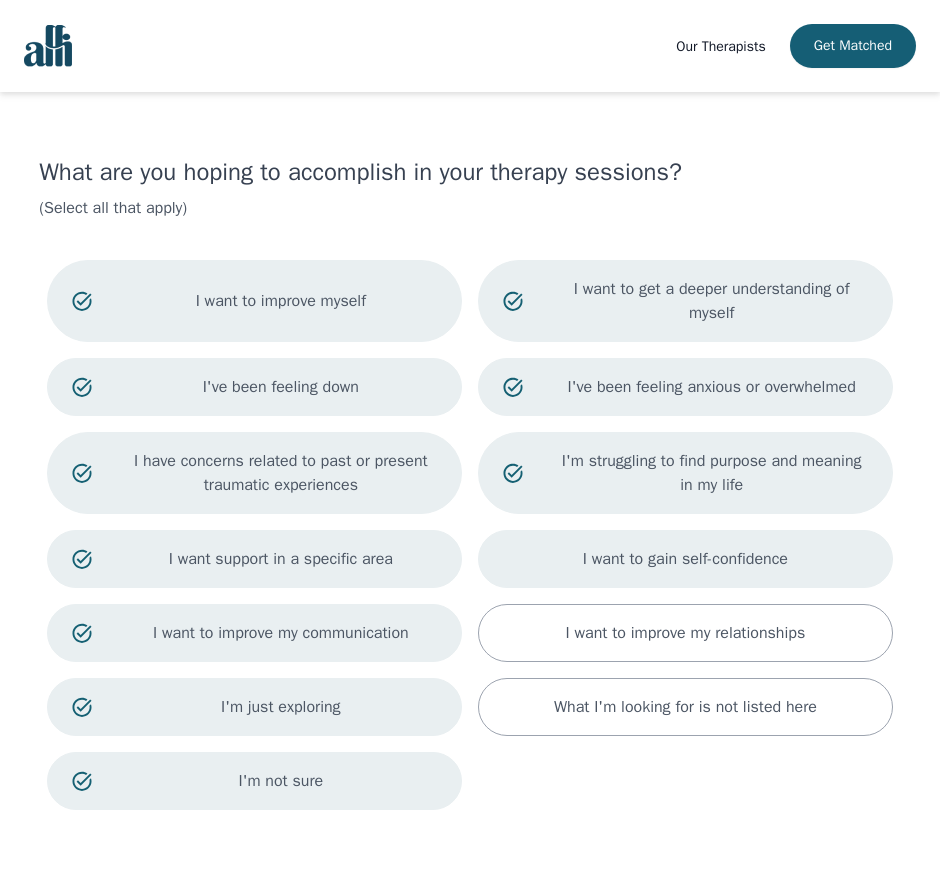 click on "I want to gain self-confidence" at bounding box center [685, 559] 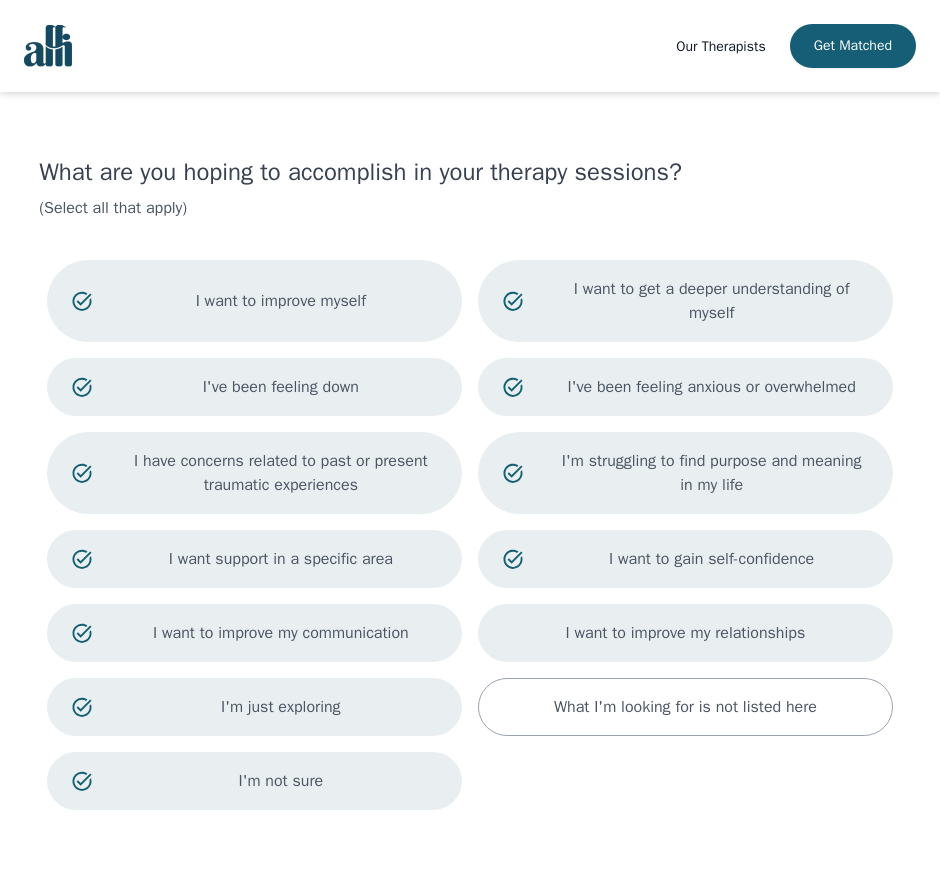 click on "I want to improve my relationships" at bounding box center [686, 633] 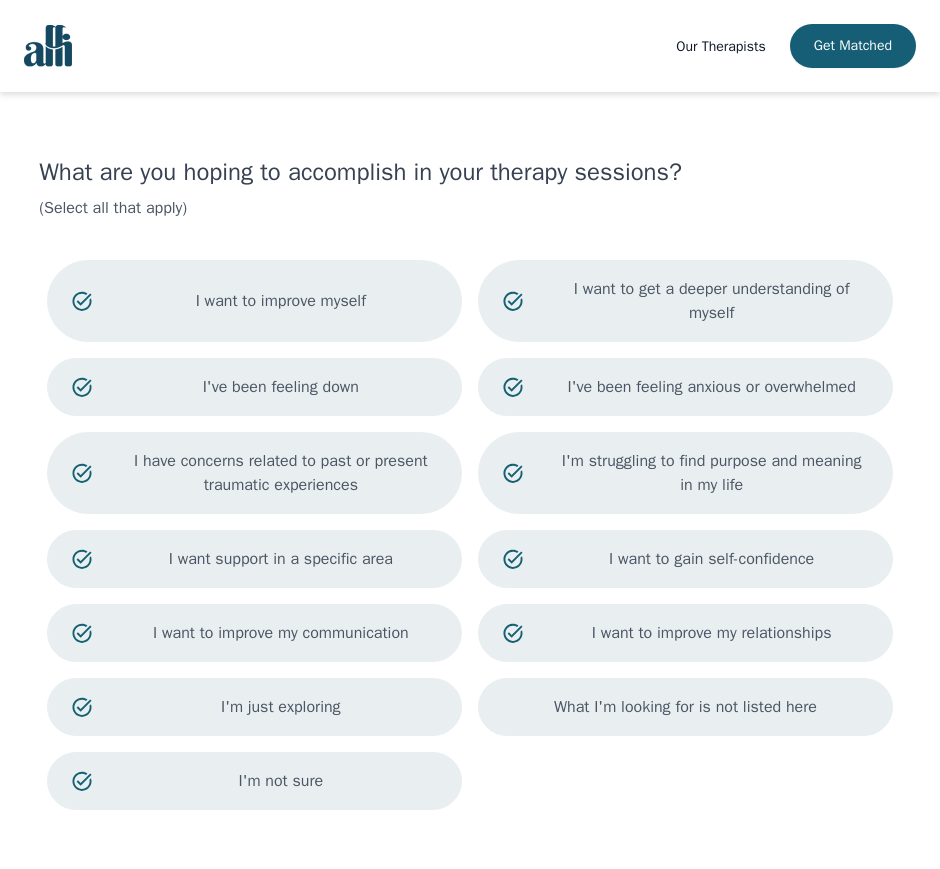 click on "What I'm looking for is not listed here" at bounding box center (685, 707) 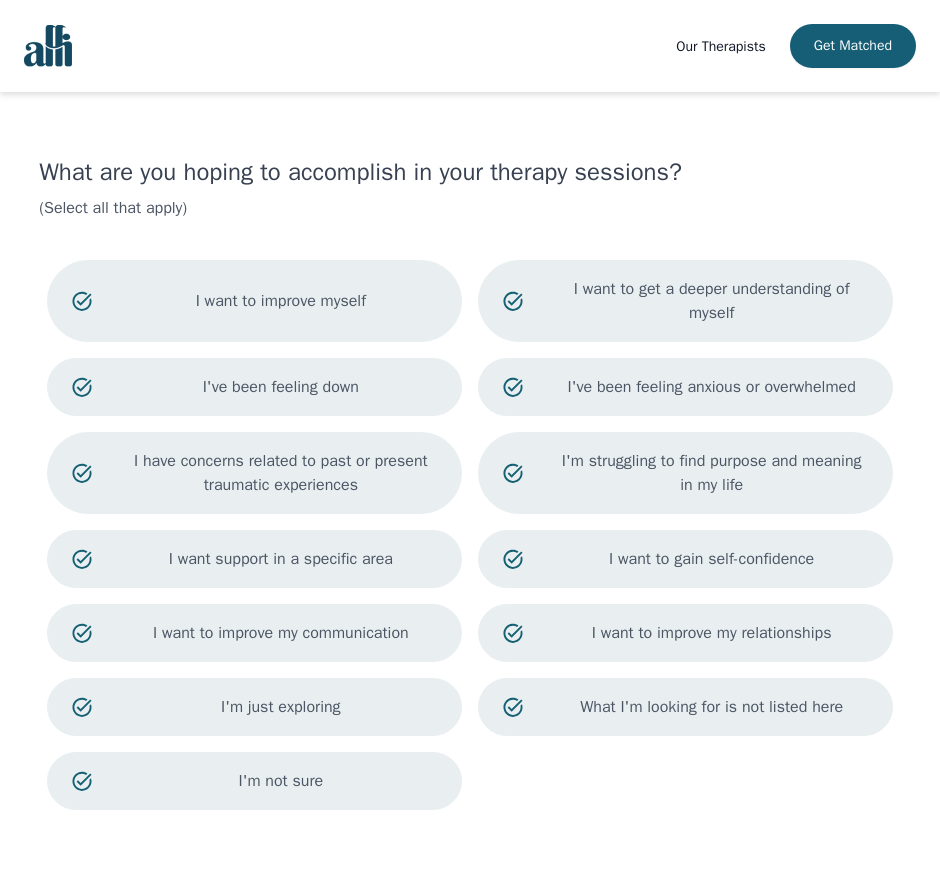 scroll, scrollTop: 158, scrollLeft: 0, axis: vertical 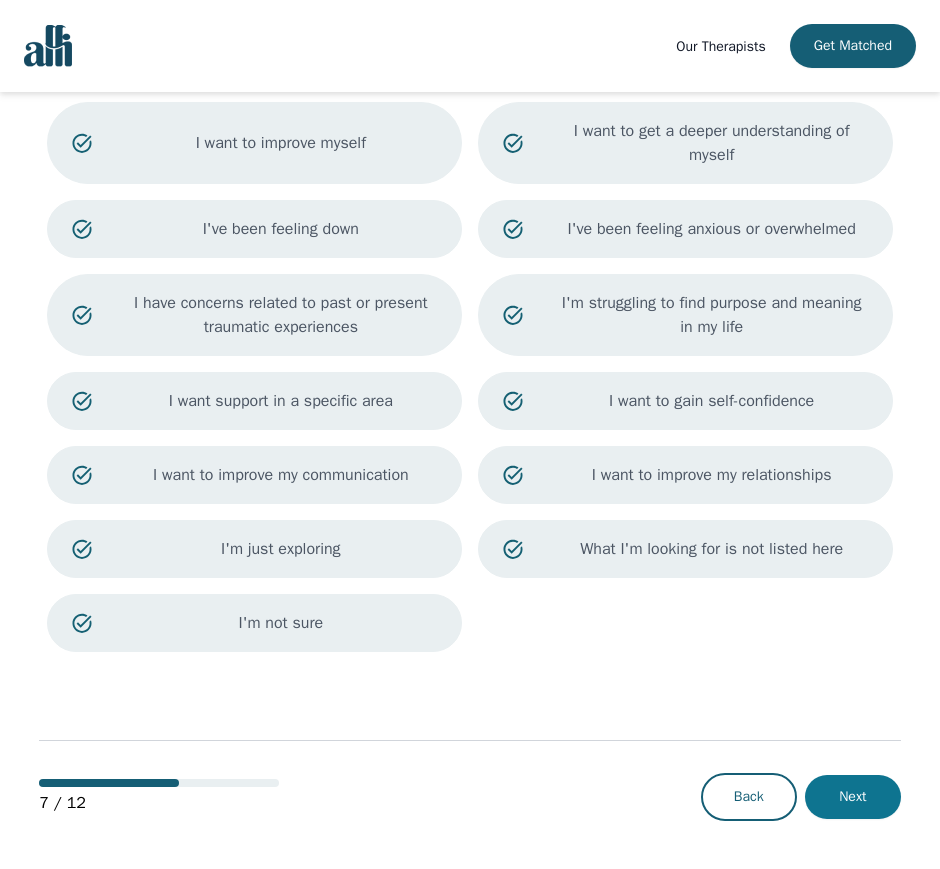 click on "Next" at bounding box center [853, 797] 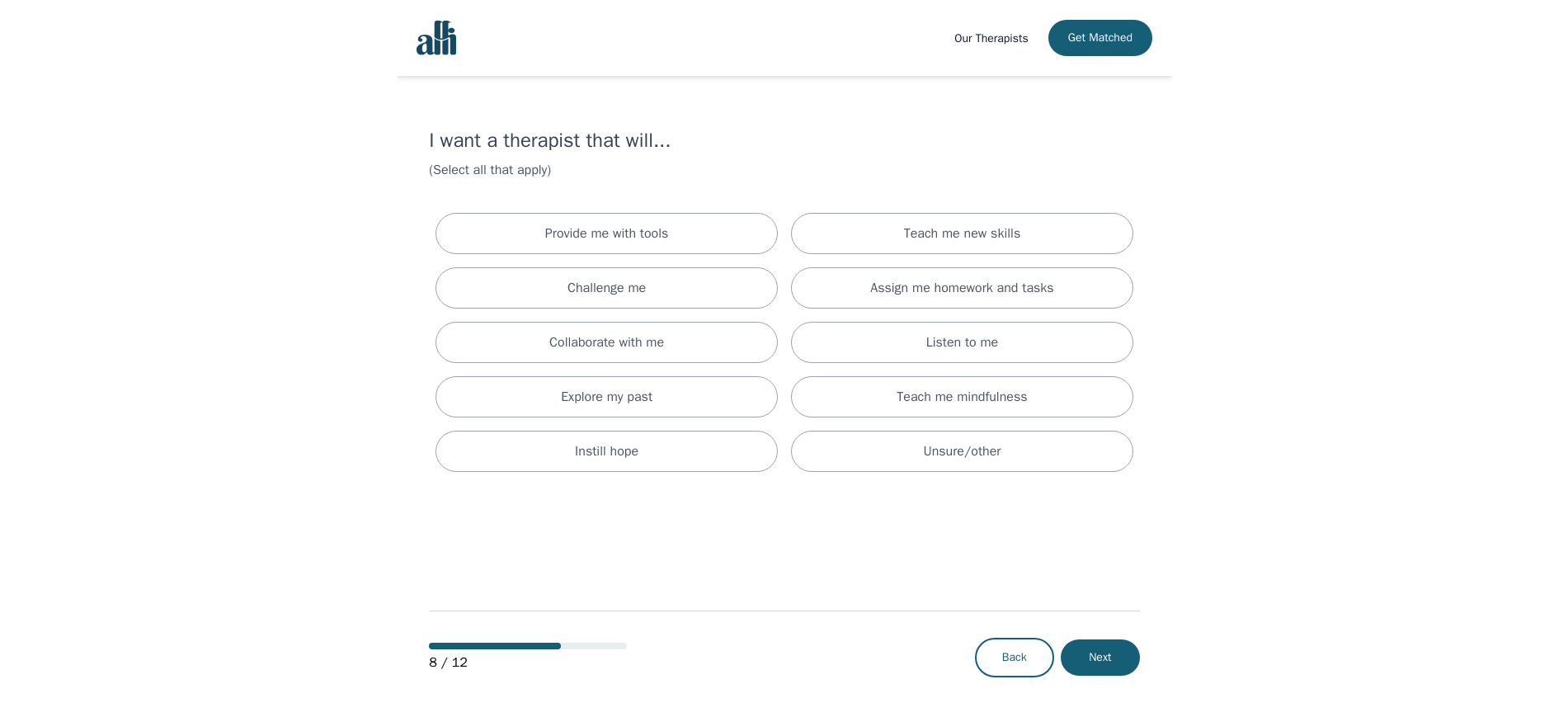 scroll, scrollTop: 0, scrollLeft: 0, axis: both 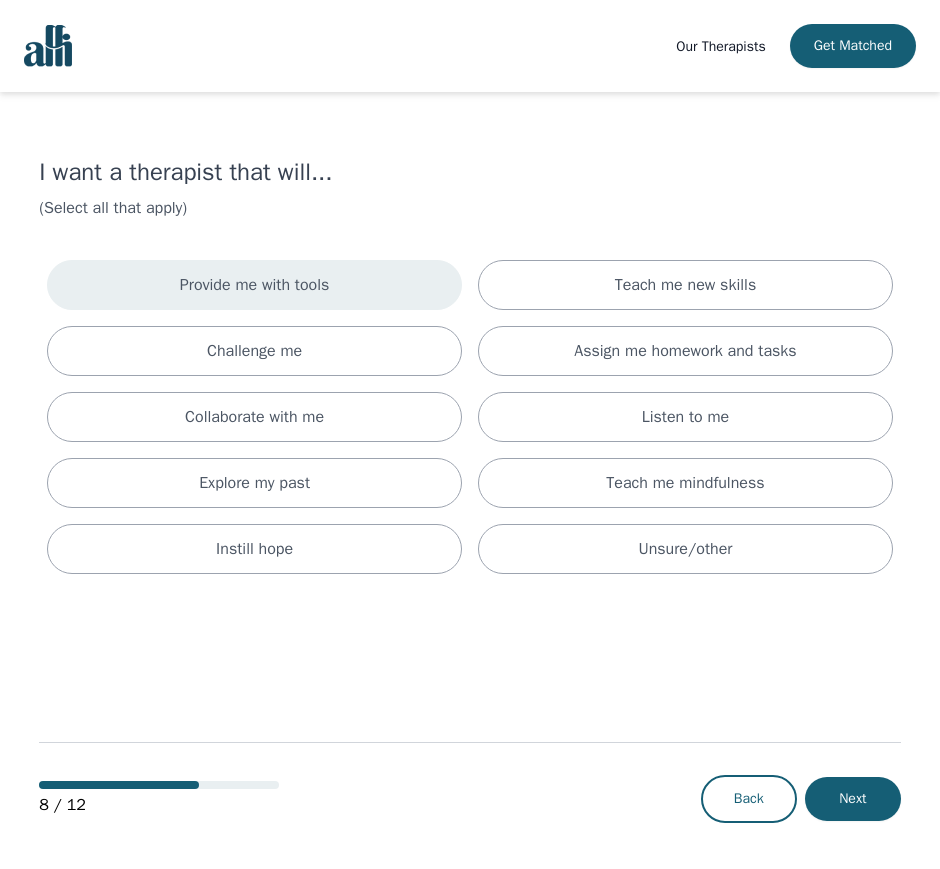 click on "Provide me with tools" at bounding box center (255, 285) 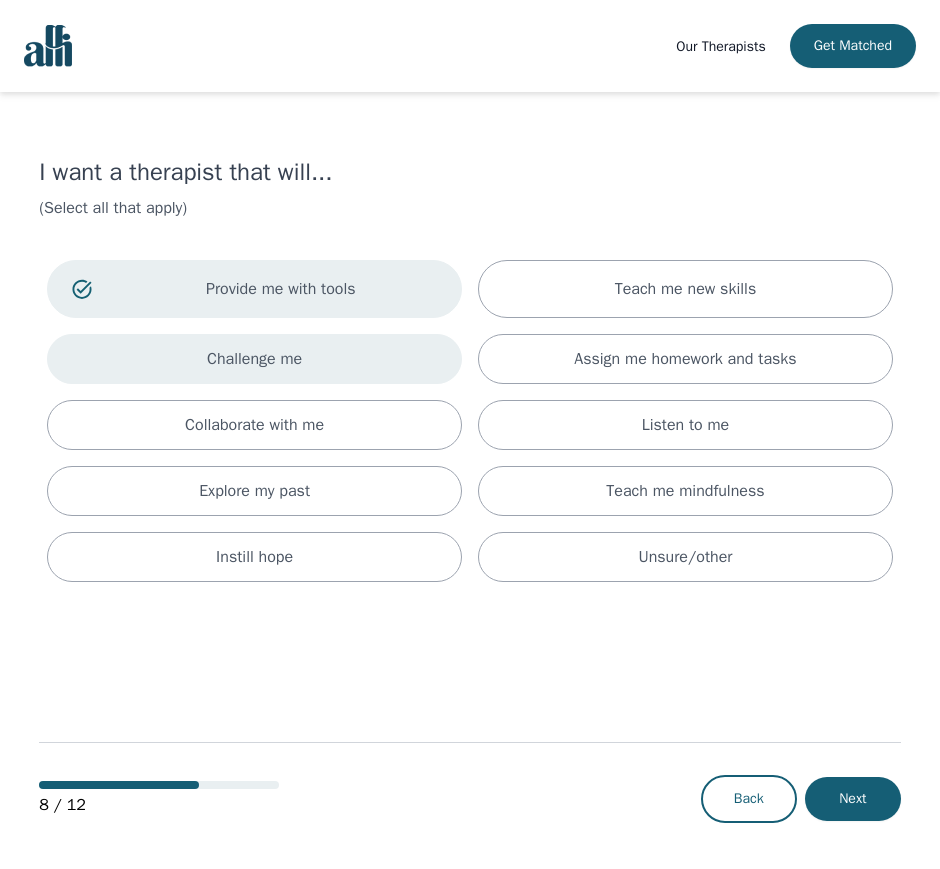 click on "Challenge me" at bounding box center [254, 359] 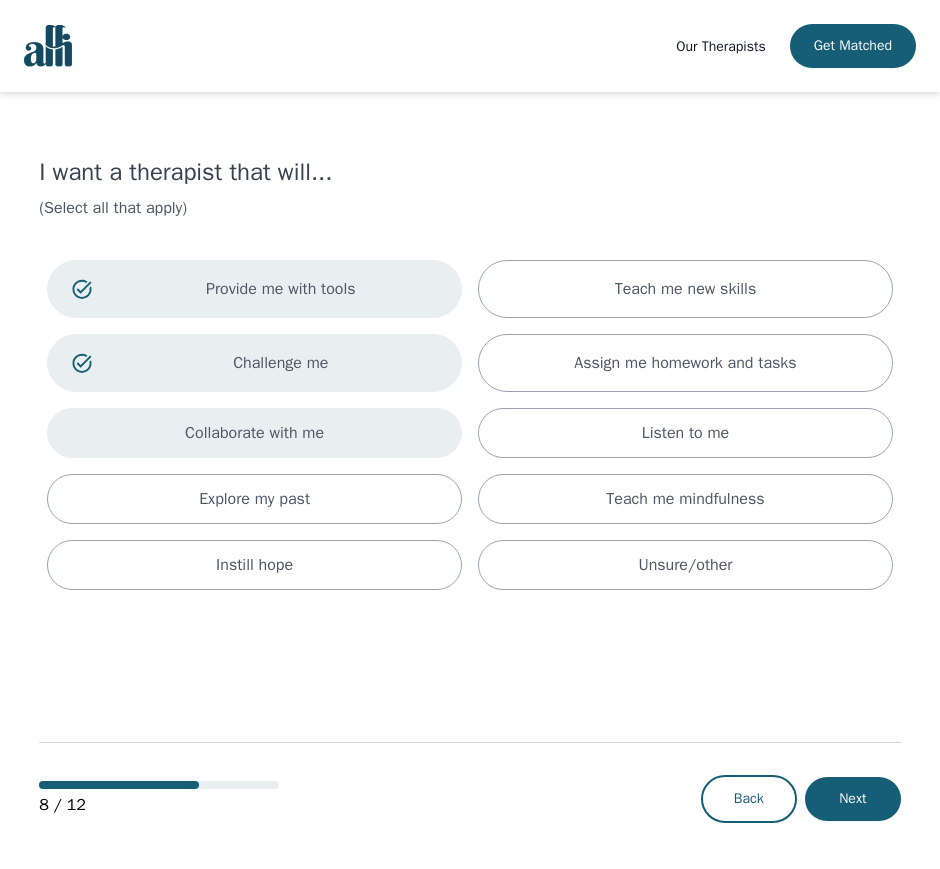 click on "Collaborate with me" at bounding box center [254, 433] 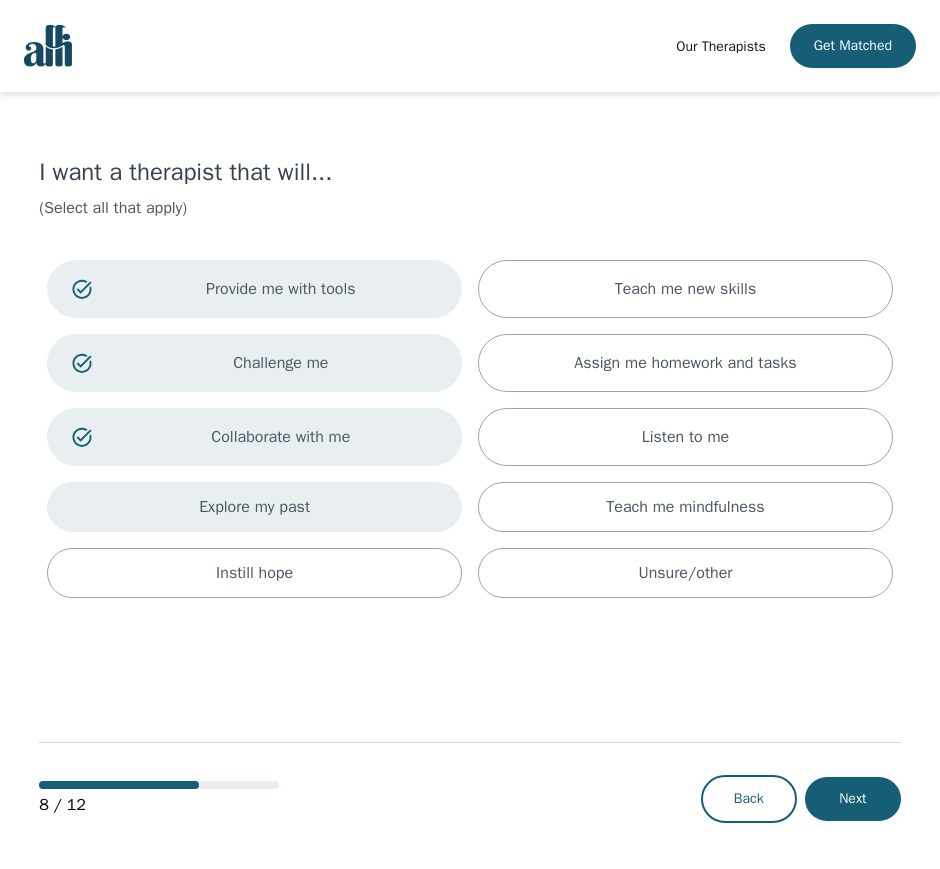 click on "Explore my past" at bounding box center (254, 507) 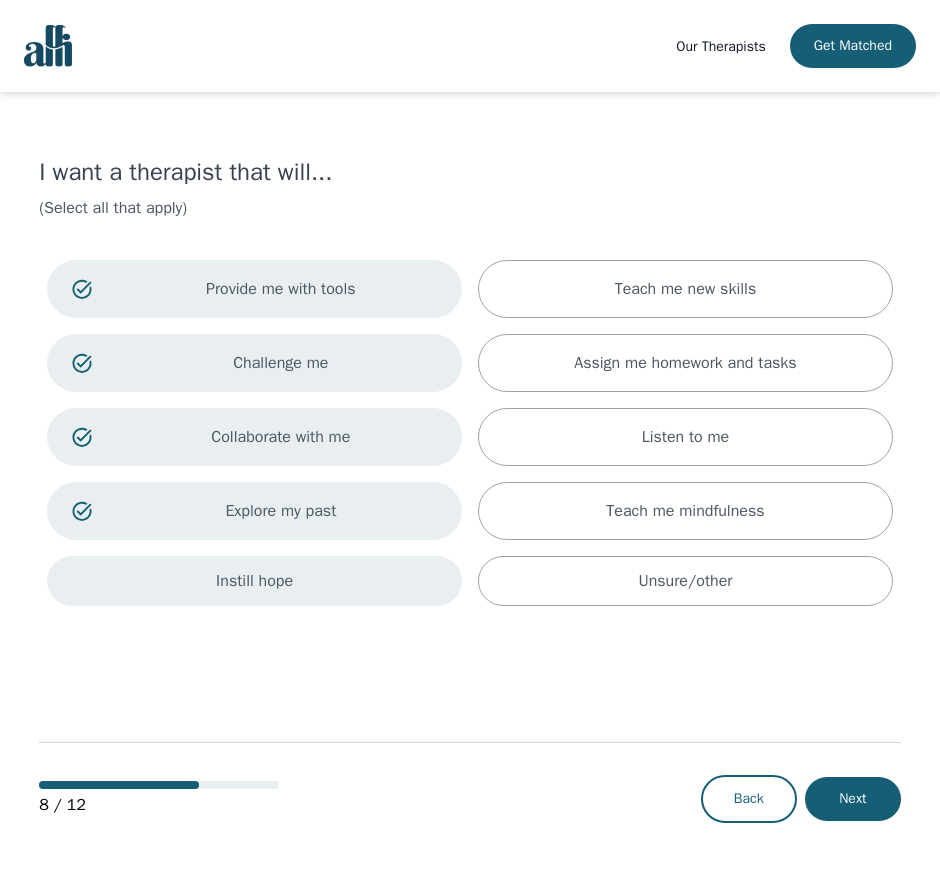 click on "Instill hope" at bounding box center (254, 581) 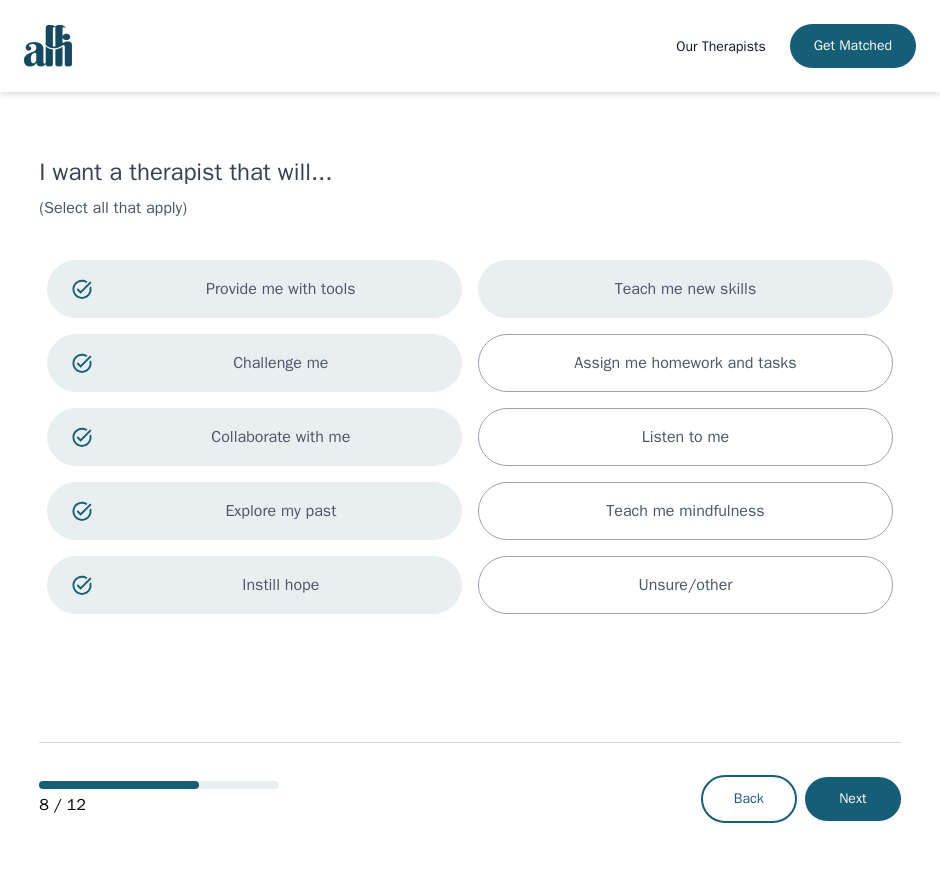 click on "Teach me new skills" at bounding box center [686, 289] 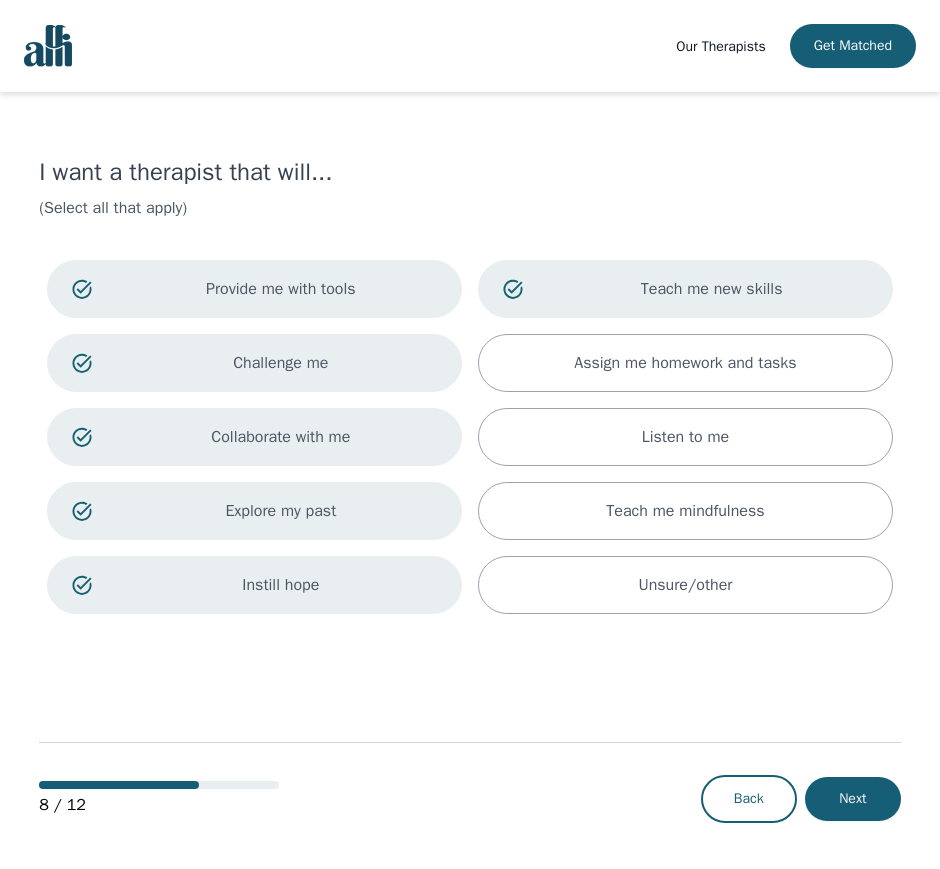 click on "Provide me with tools Teach me new skills Challenge me Assign me homework and tasks Collaborate with me Listen to me Explore my past Teach me mindfulness Instill hope Unsure/other" at bounding box center (470, 437) 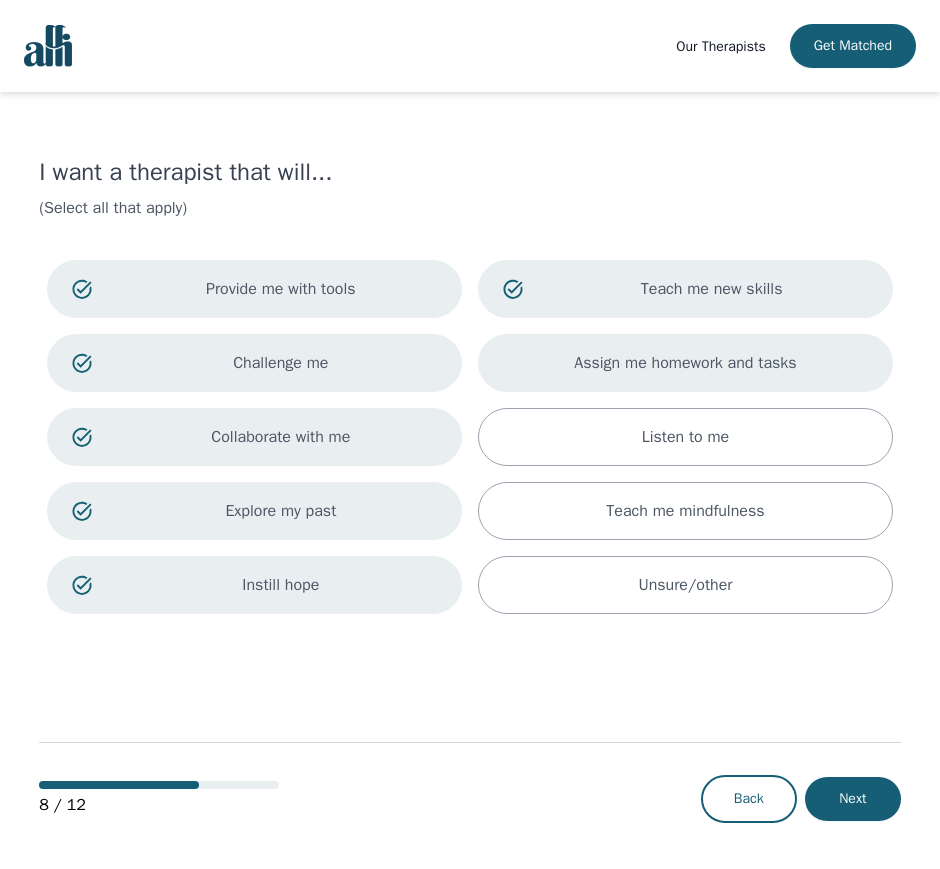 click on "Assign me homework and tasks" at bounding box center (685, 363) 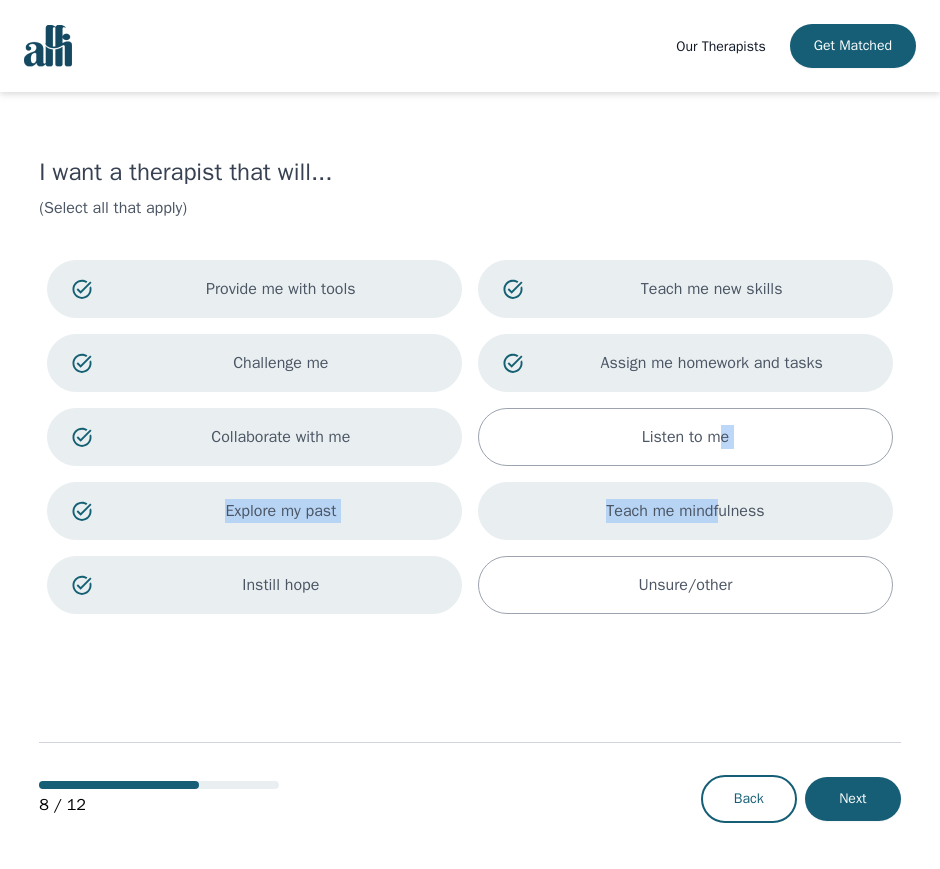 drag, startPoint x: 721, startPoint y: 428, endPoint x: 719, endPoint y: 506, distance: 78.025635 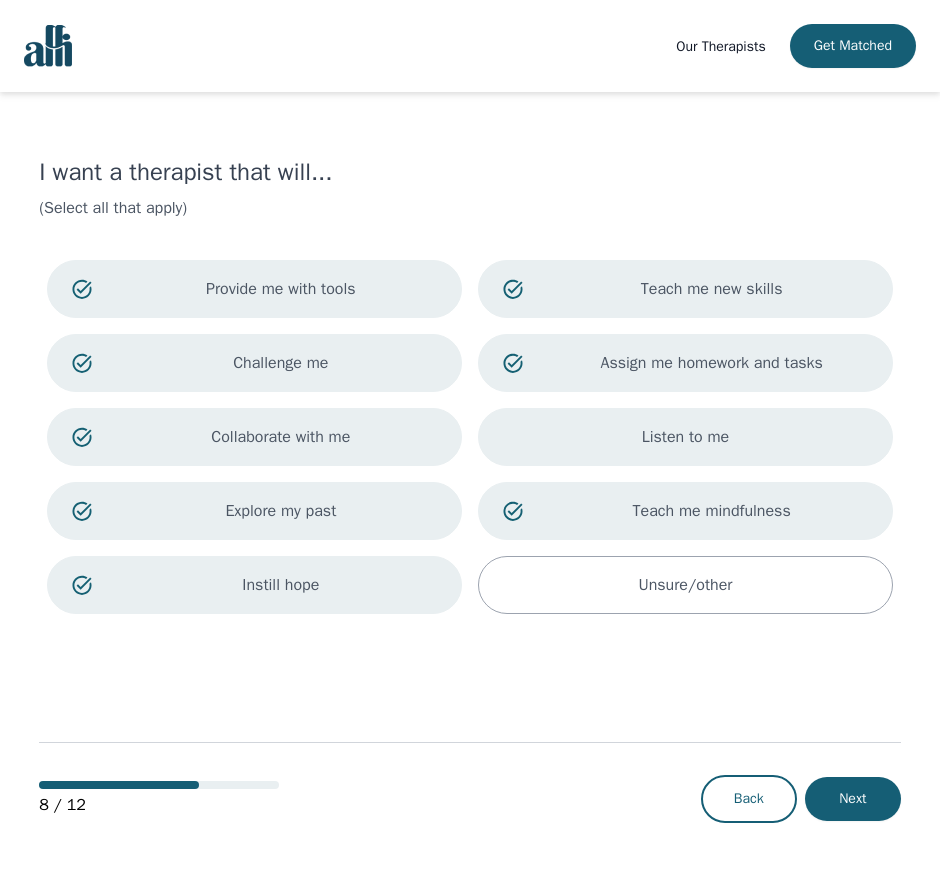 click on "Listen to me" at bounding box center (686, 437) 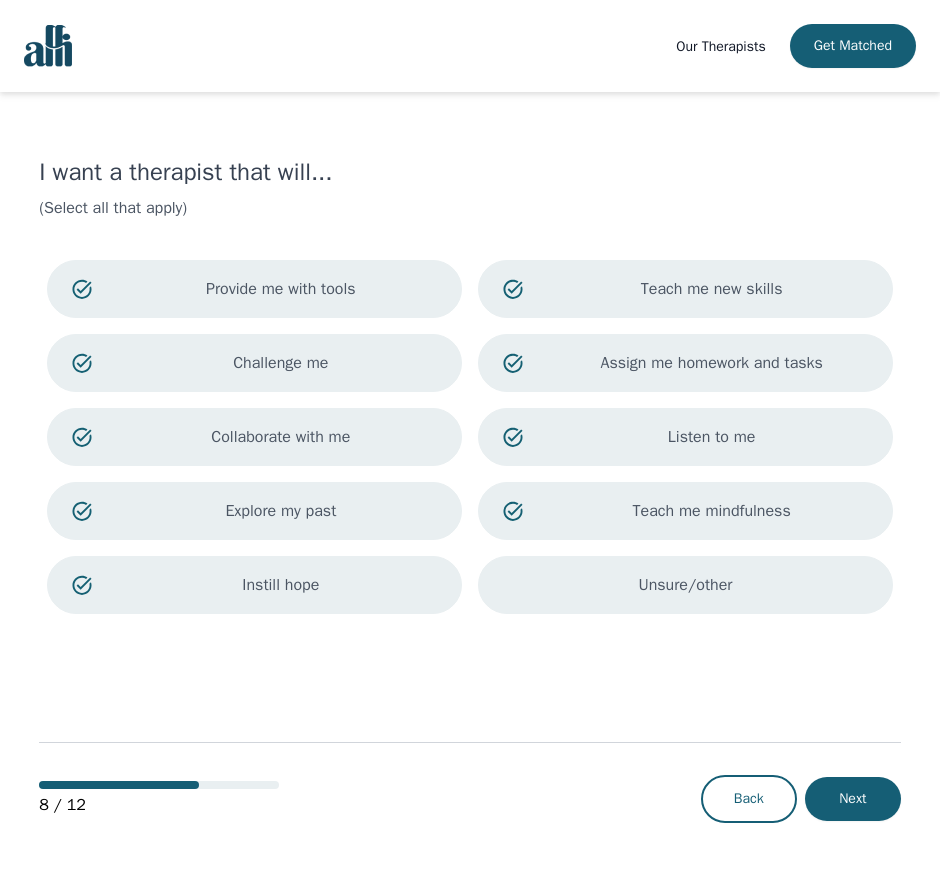 click on "Unsure/other" at bounding box center (685, 585) 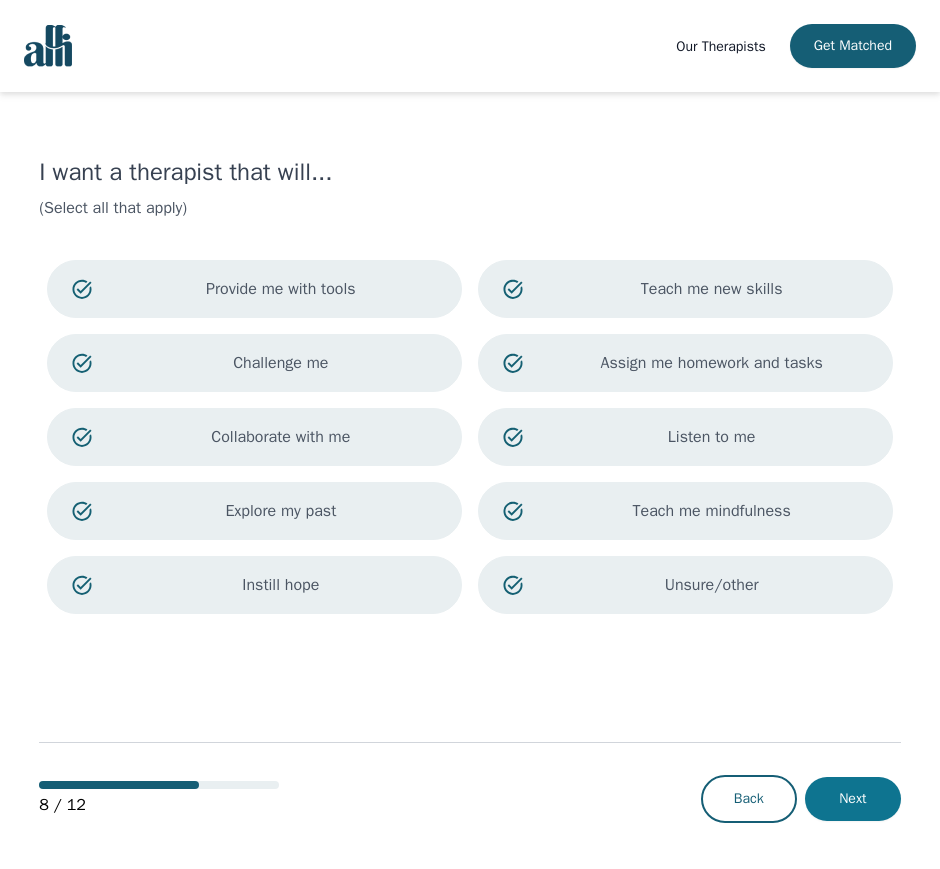 click on "Next" at bounding box center (853, 799) 